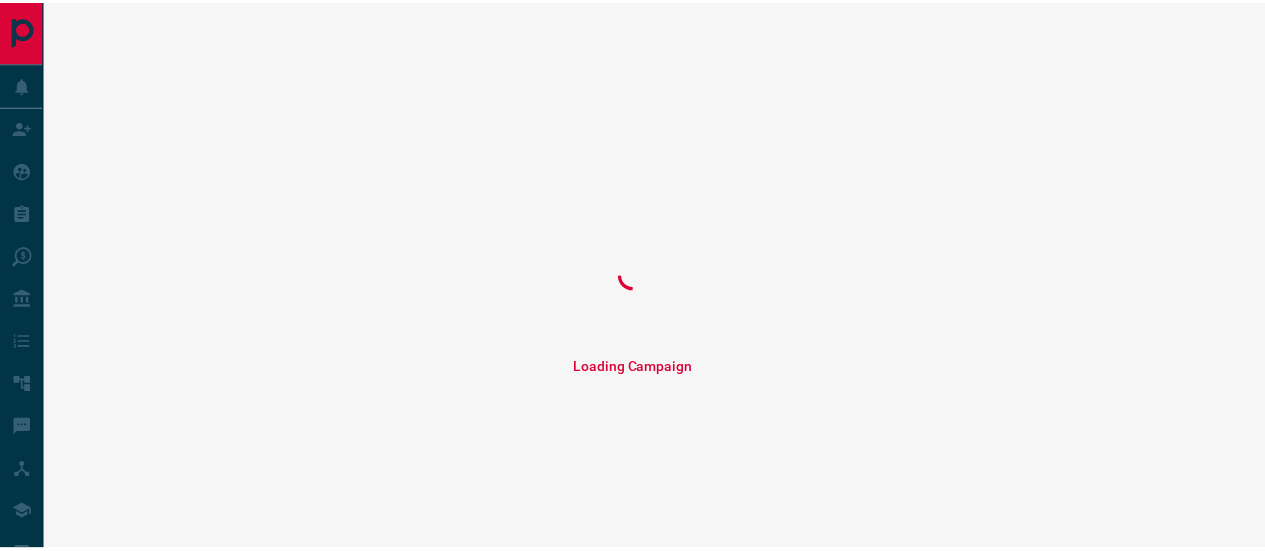 scroll, scrollTop: 0, scrollLeft: 0, axis: both 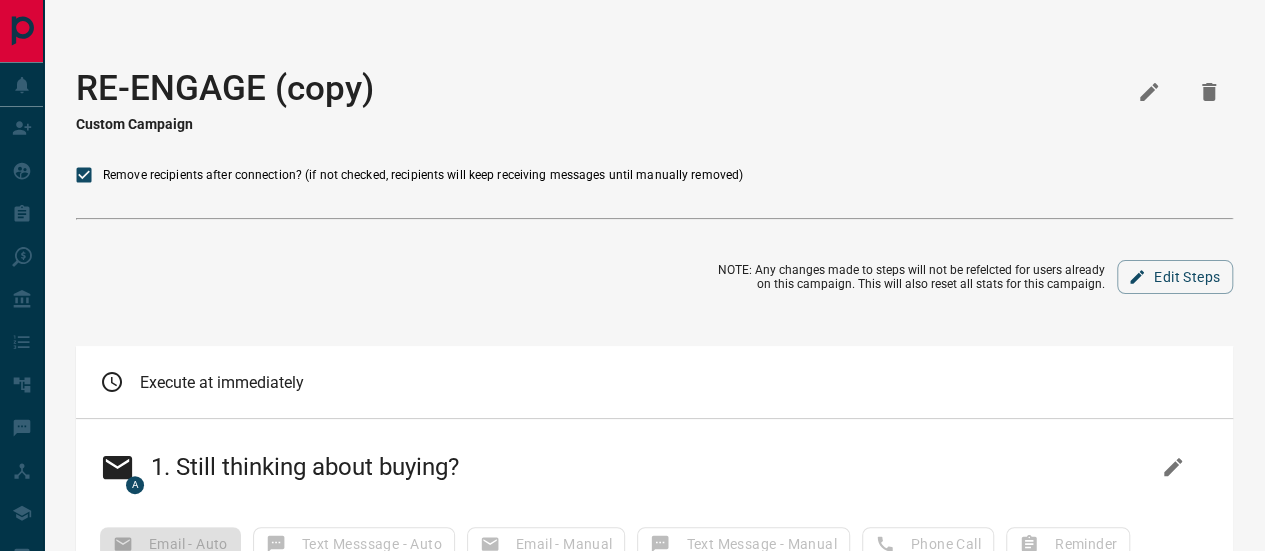 click at bounding box center [1149, 92] 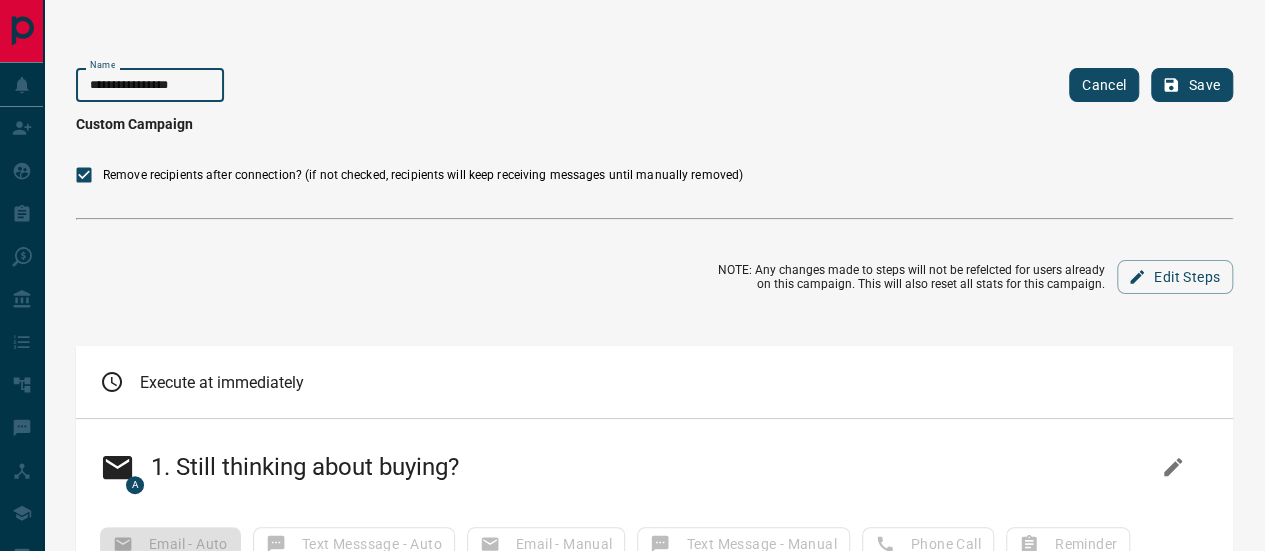 drag, startPoint x: 202, startPoint y: 73, endPoint x: 44, endPoint y: 71, distance: 158.01266 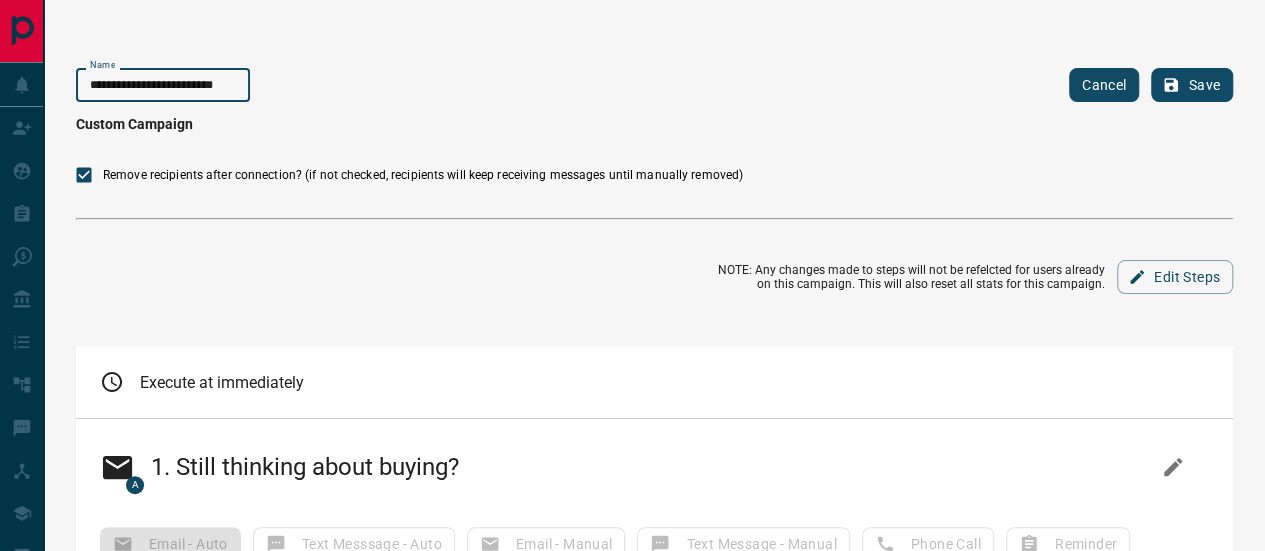 scroll, scrollTop: 0, scrollLeft: 40, axis: horizontal 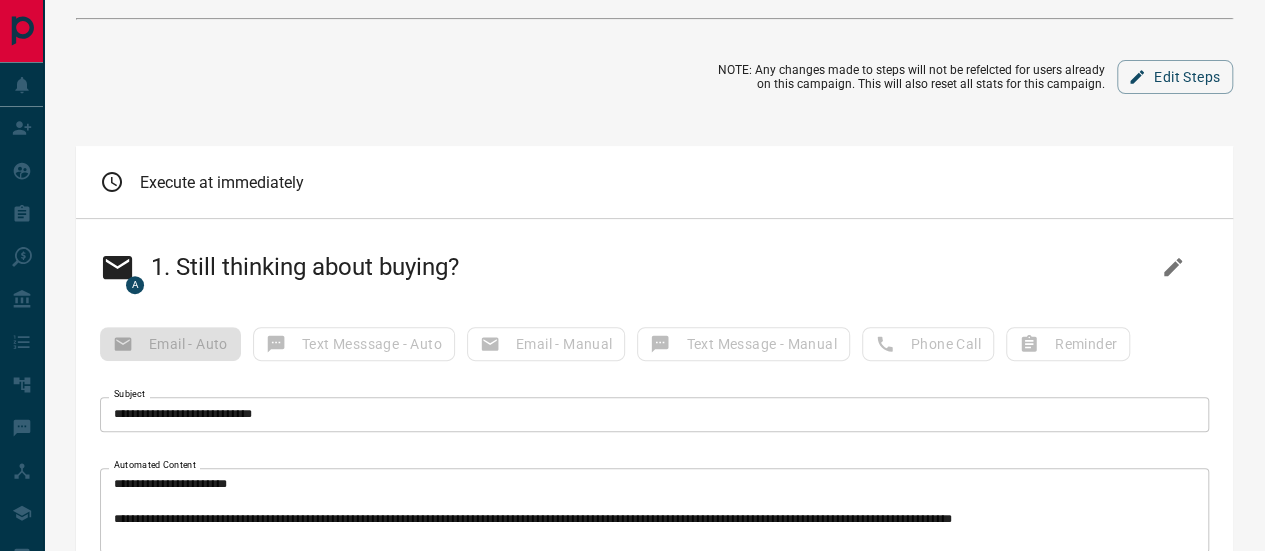 type on "**********" 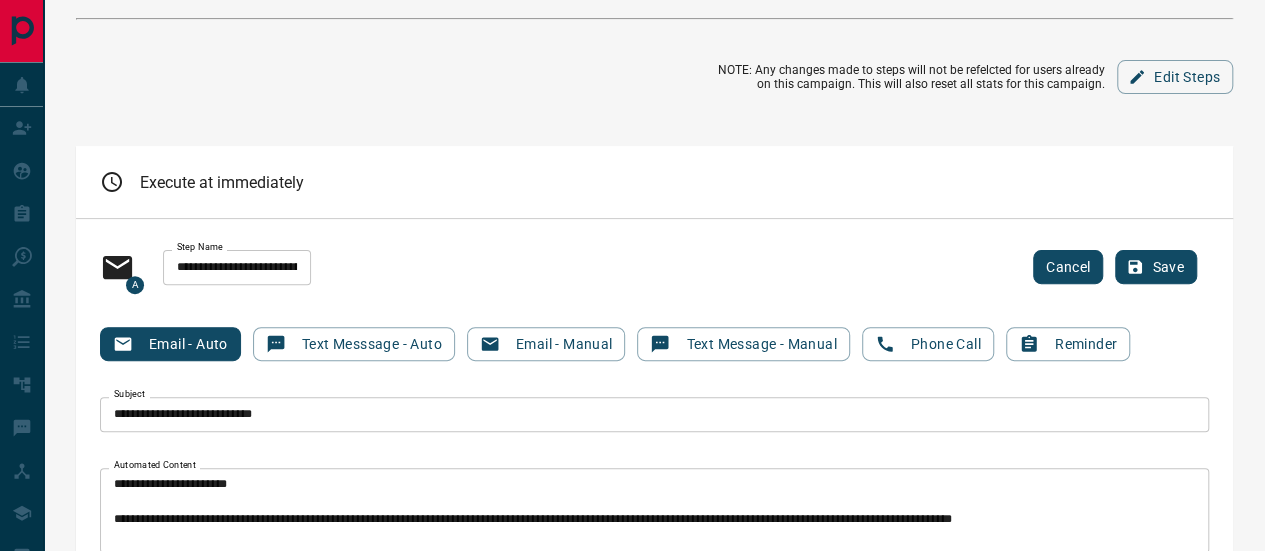 click on "**********" at bounding box center [237, 267] 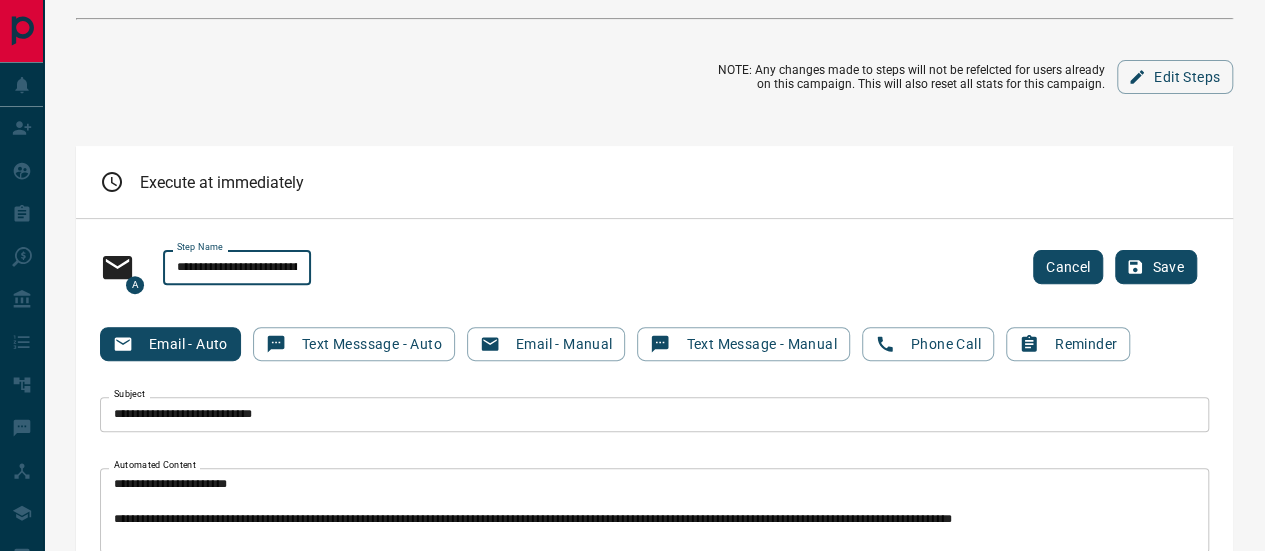 paste 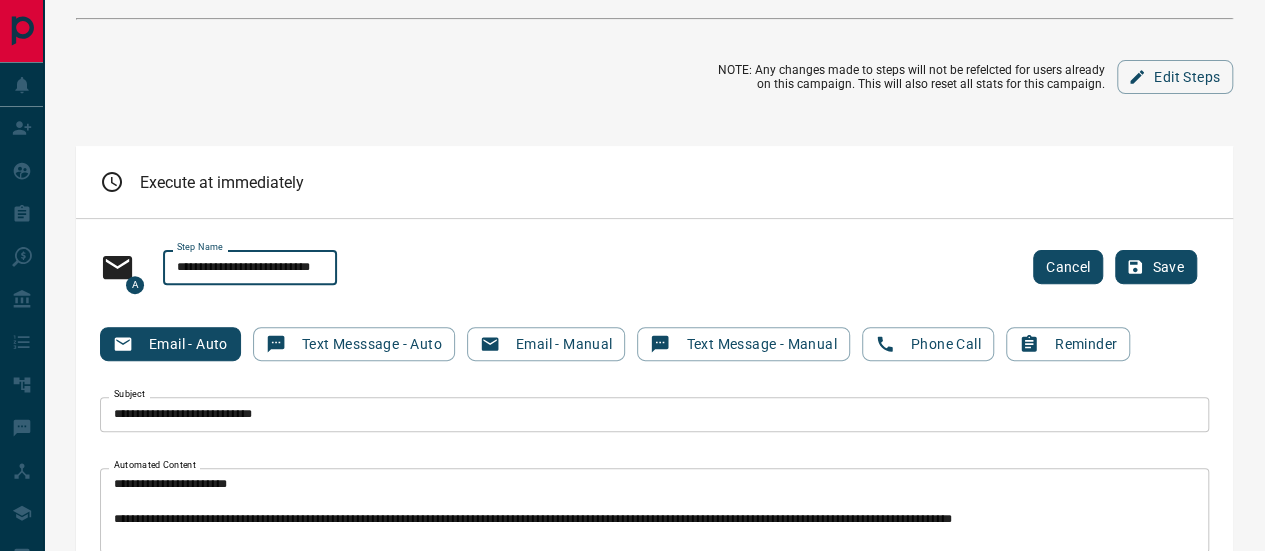 scroll, scrollTop: 0, scrollLeft: 0, axis: both 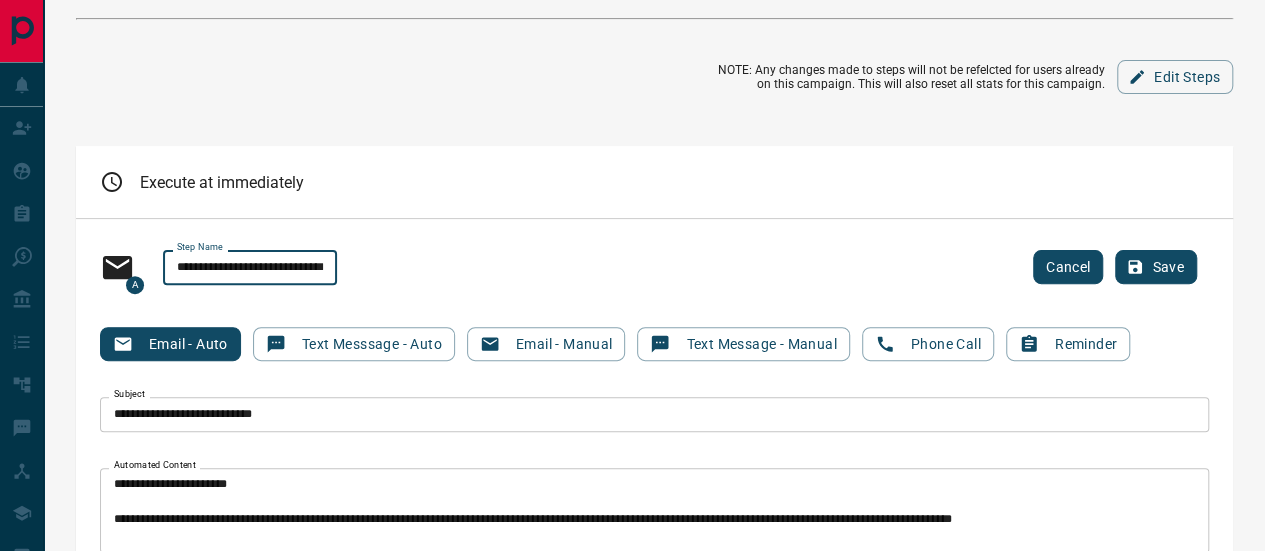 type on "**********" 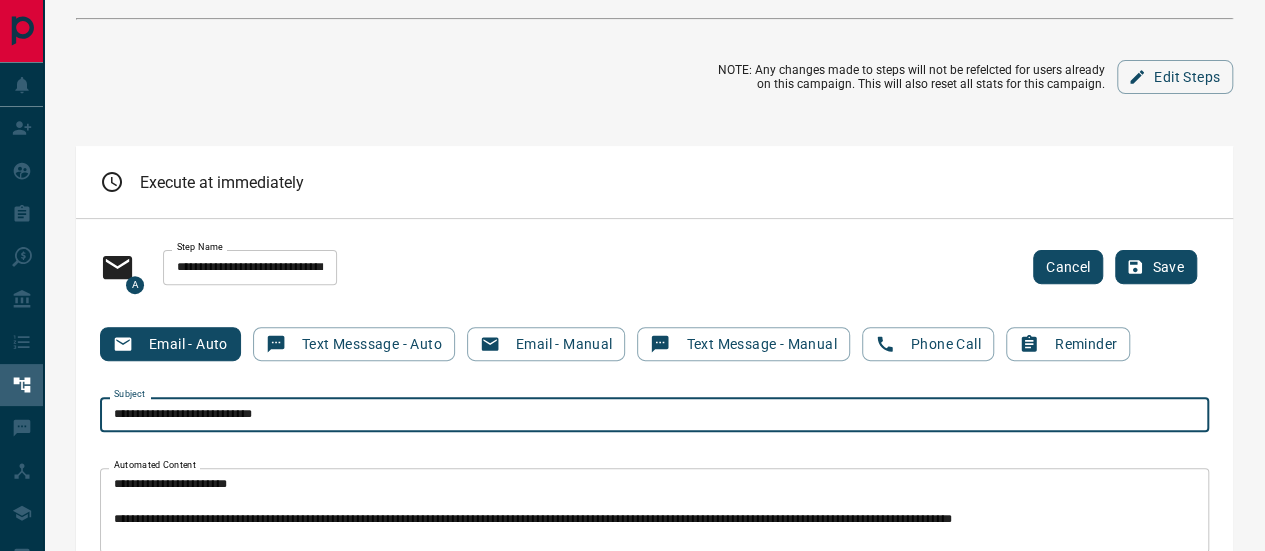 drag, startPoint x: 416, startPoint y: 399, endPoint x: 8, endPoint y: 375, distance: 408.70526 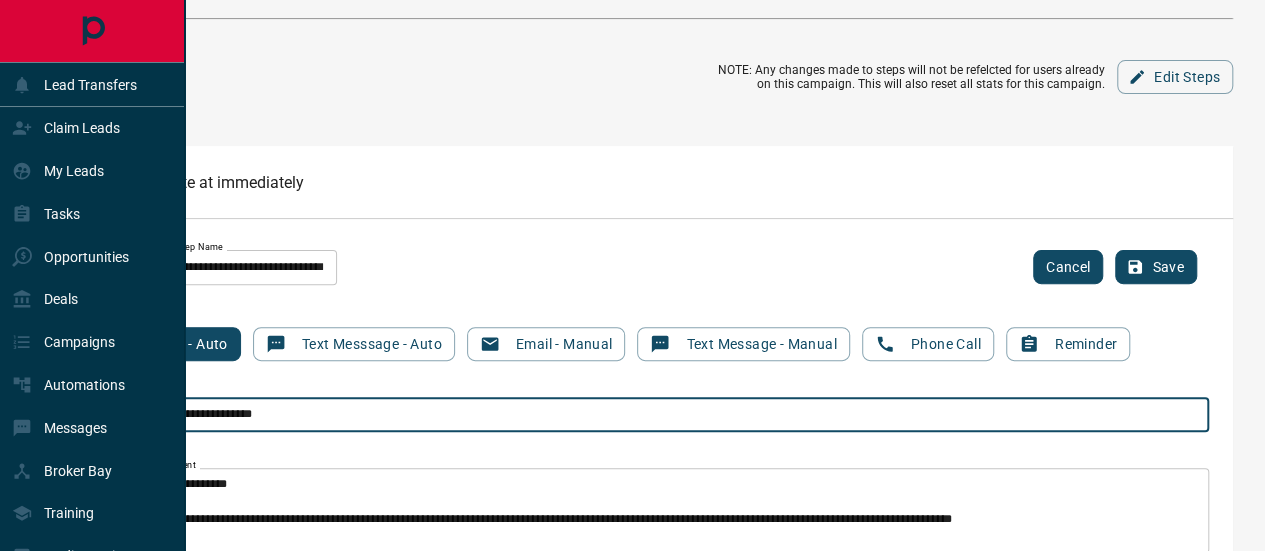 paste on "**********" 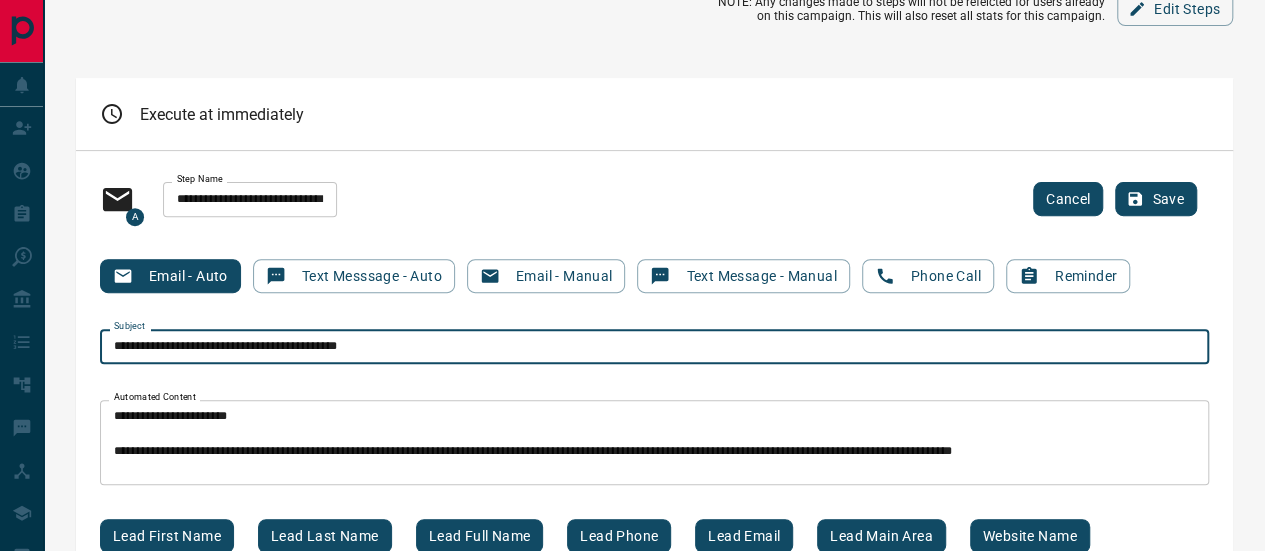 scroll, scrollTop: 300, scrollLeft: 0, axis: vertical 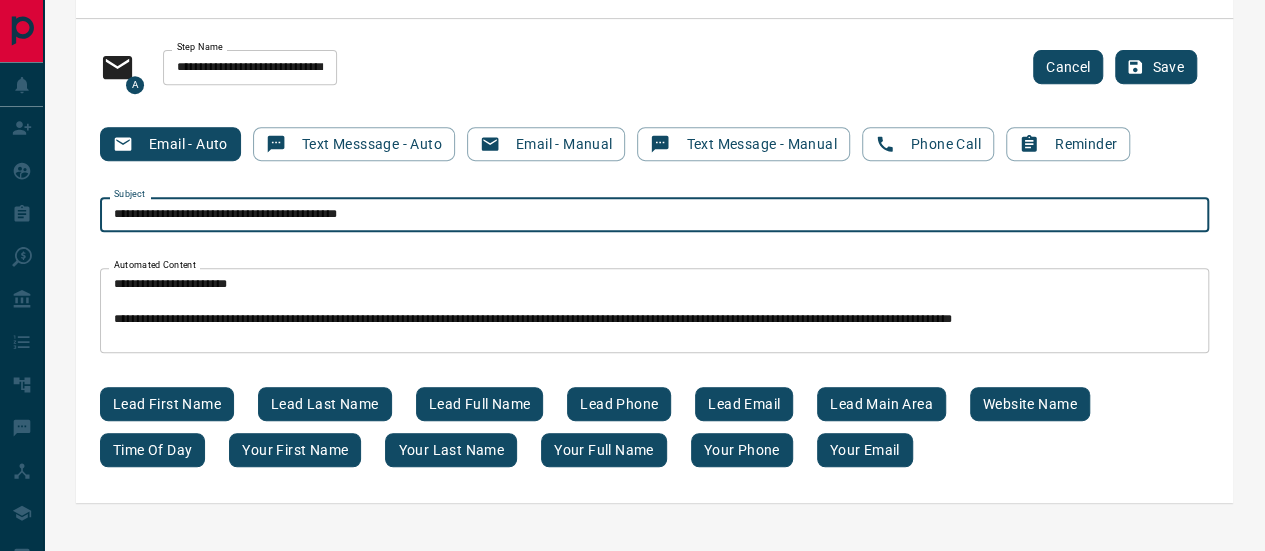 type on "**********" 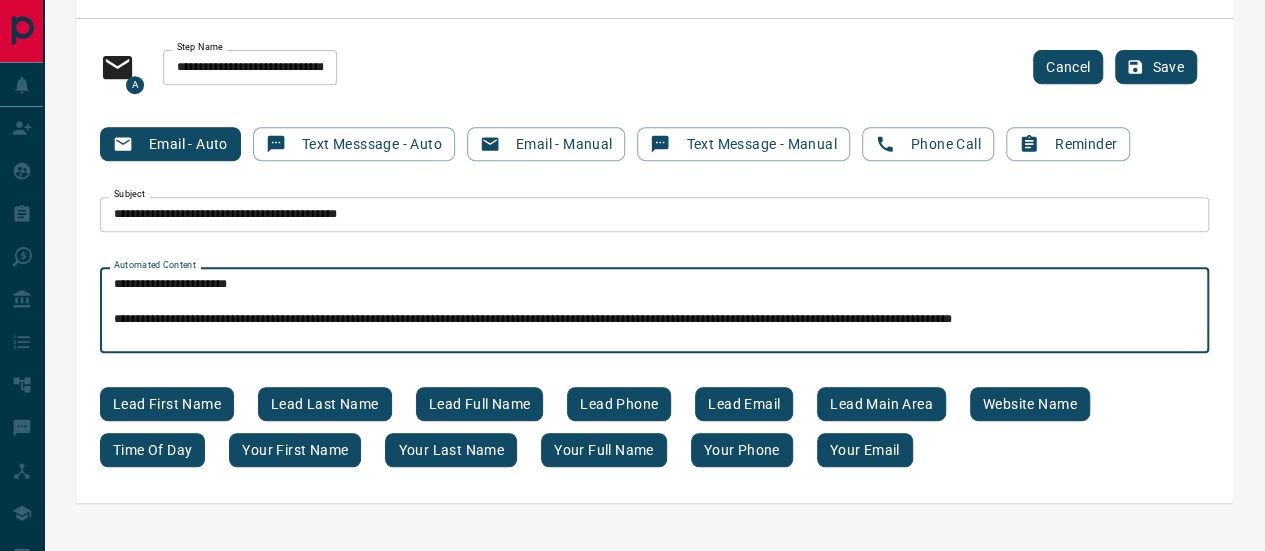 scroll, scrollTop: 87, scrollLeft: 0, axis: vertical 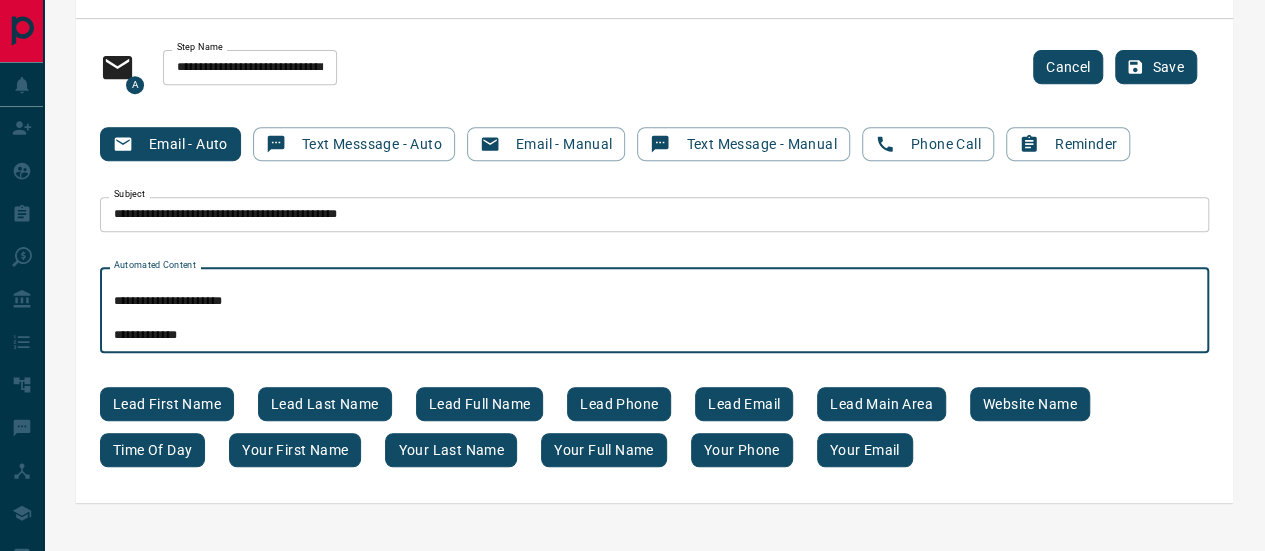 drag, startPoint x: 108, startPoint y: 304, endPoint x: 458, endPoint y: 371, distance: 356.35516 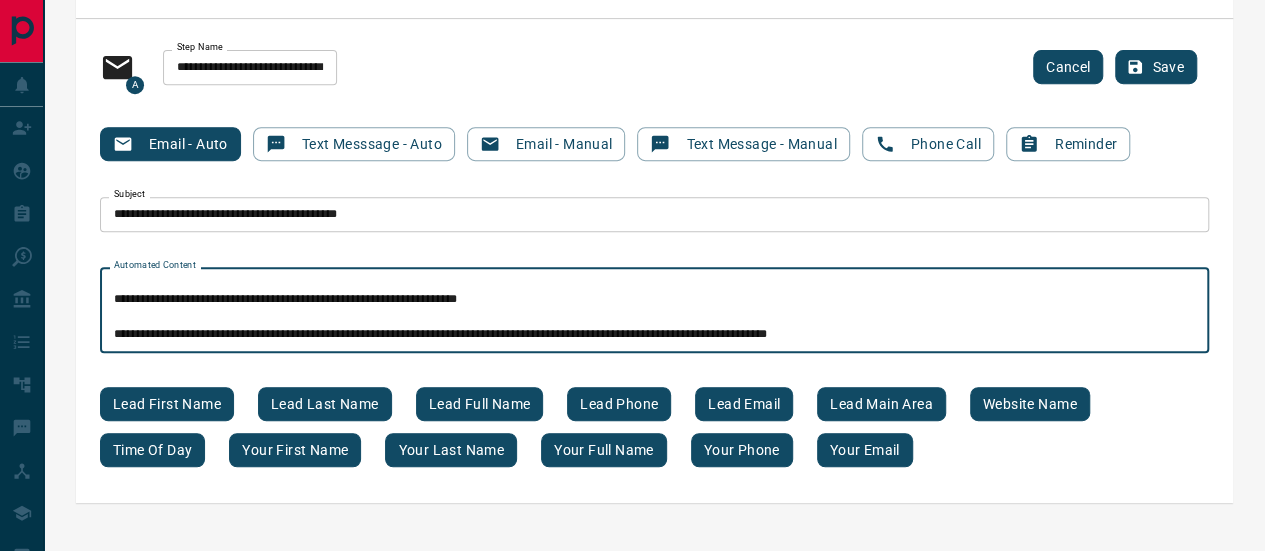 scroll, scrollTop: 0, scrollLeft: 0, axis: both 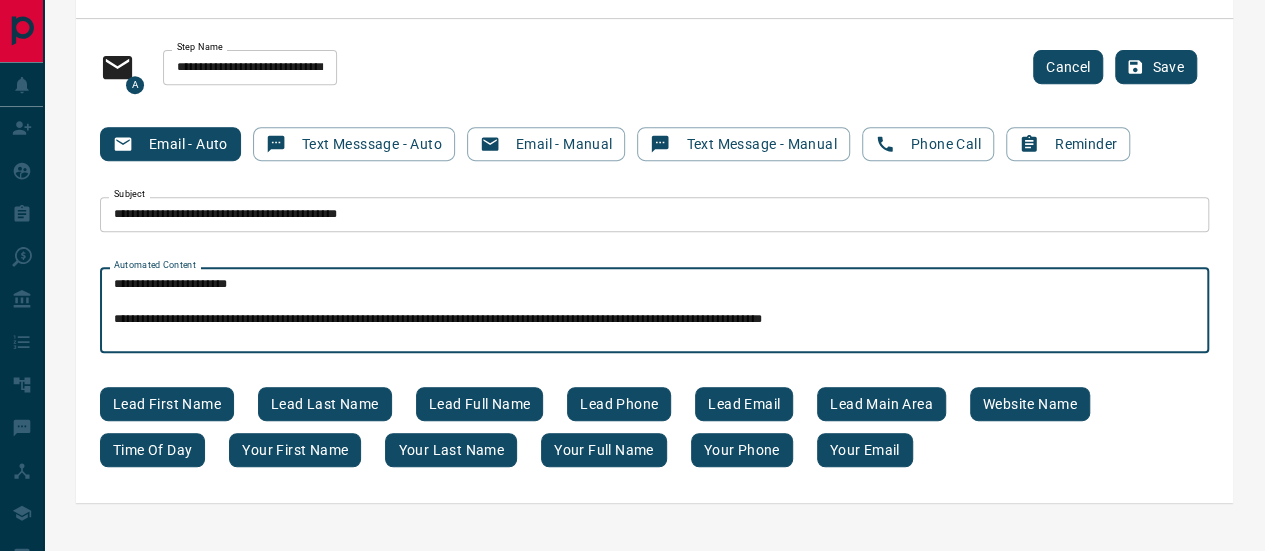 click on "**********" at bounding box center (662, 310) 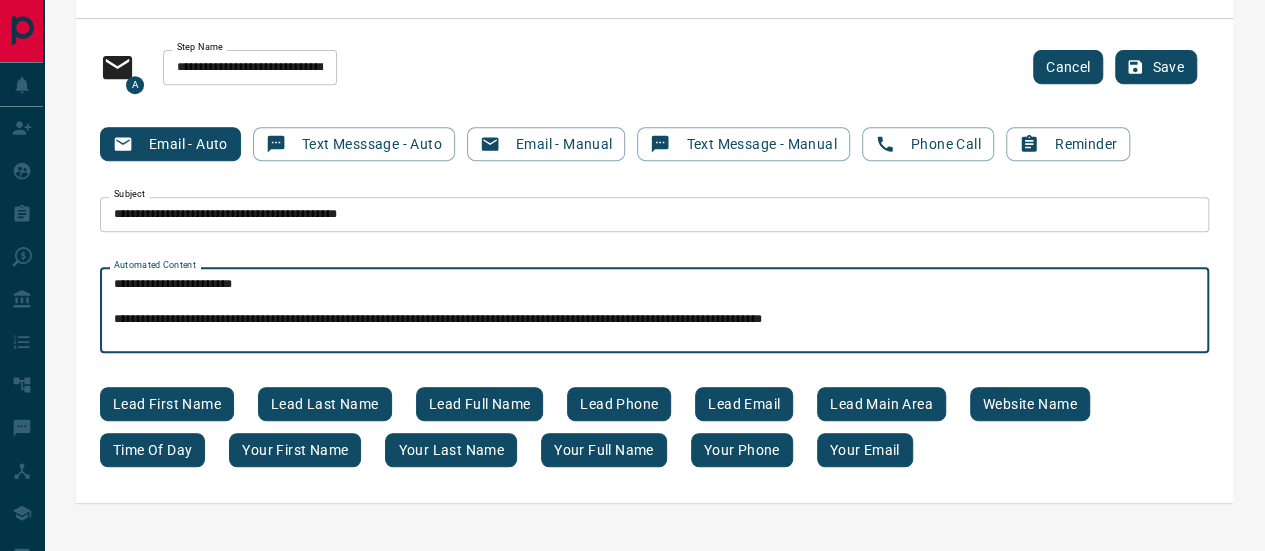 click on "**********" at bounding box center (662, 310) 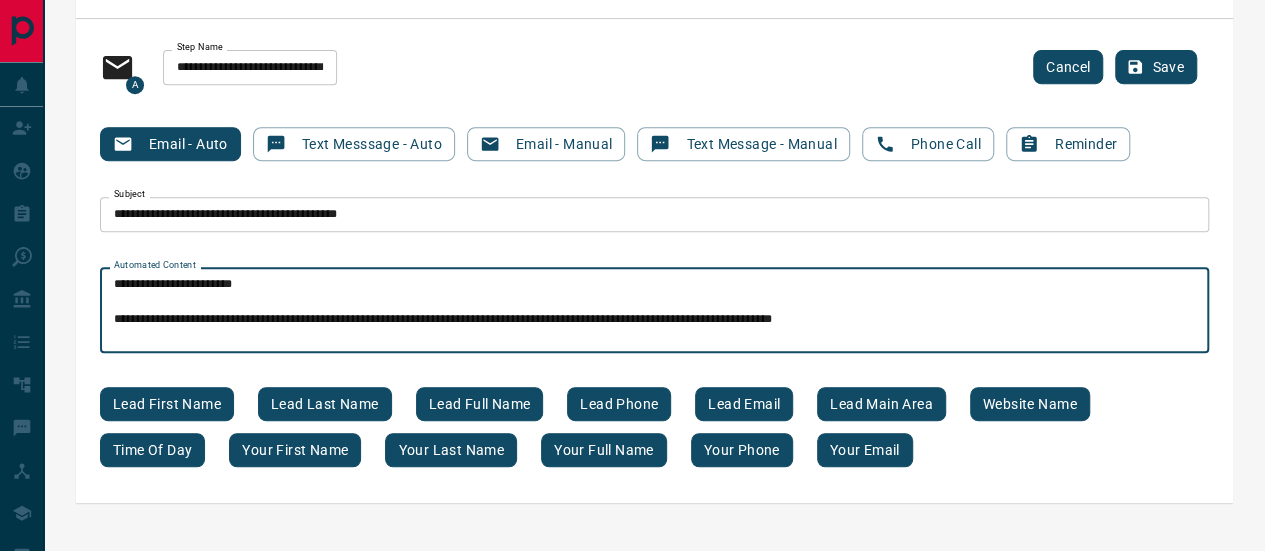 click on "**********" at bounding box center (662, 310) 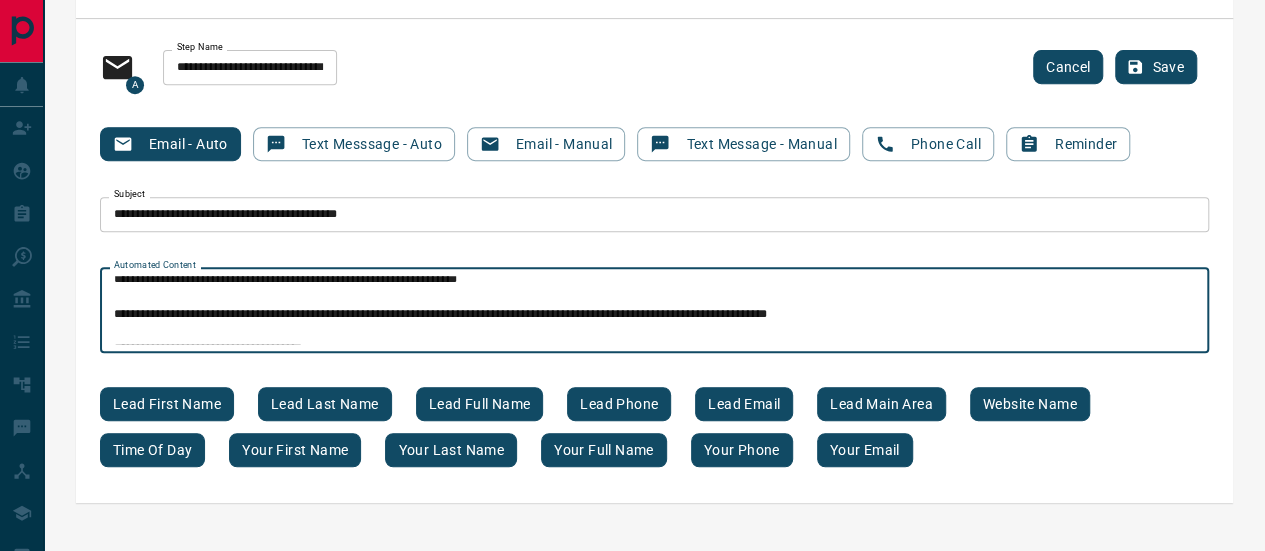 scroll, scrollTop: 100, scrollLeft: 0, axis: vertical 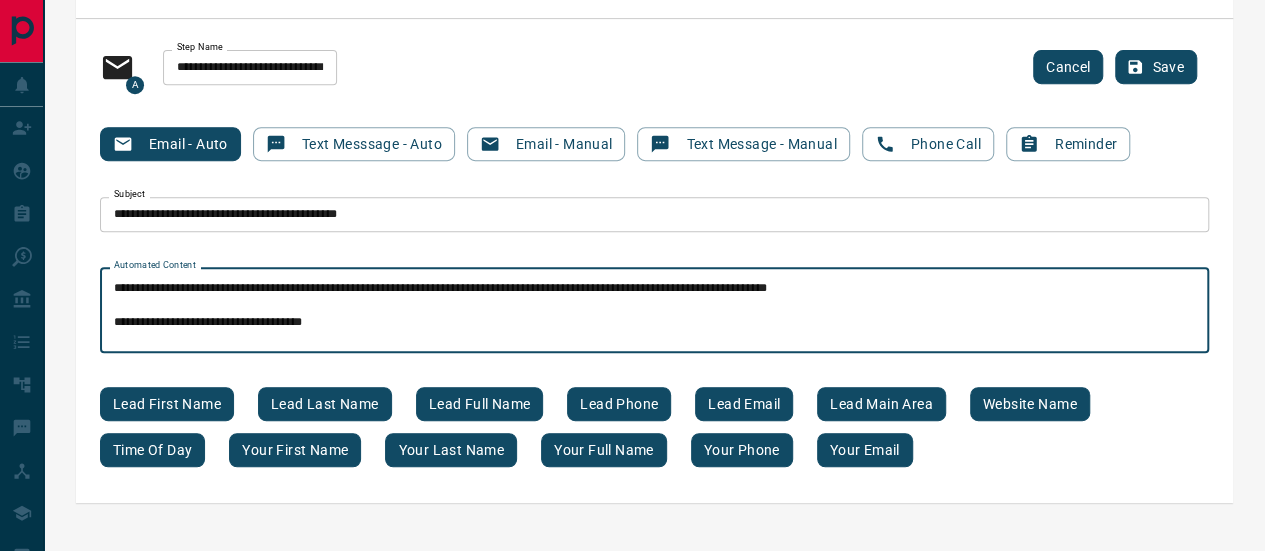 click on "**********" at bounding box center [662, 310] 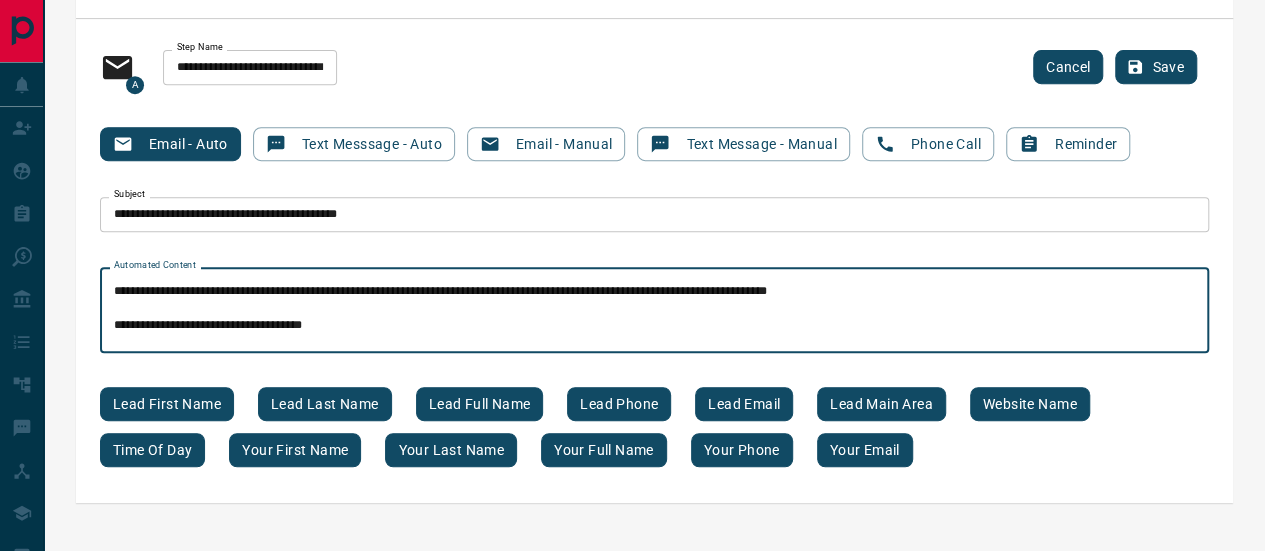 click on "**********" at bounding box center (662, 310) 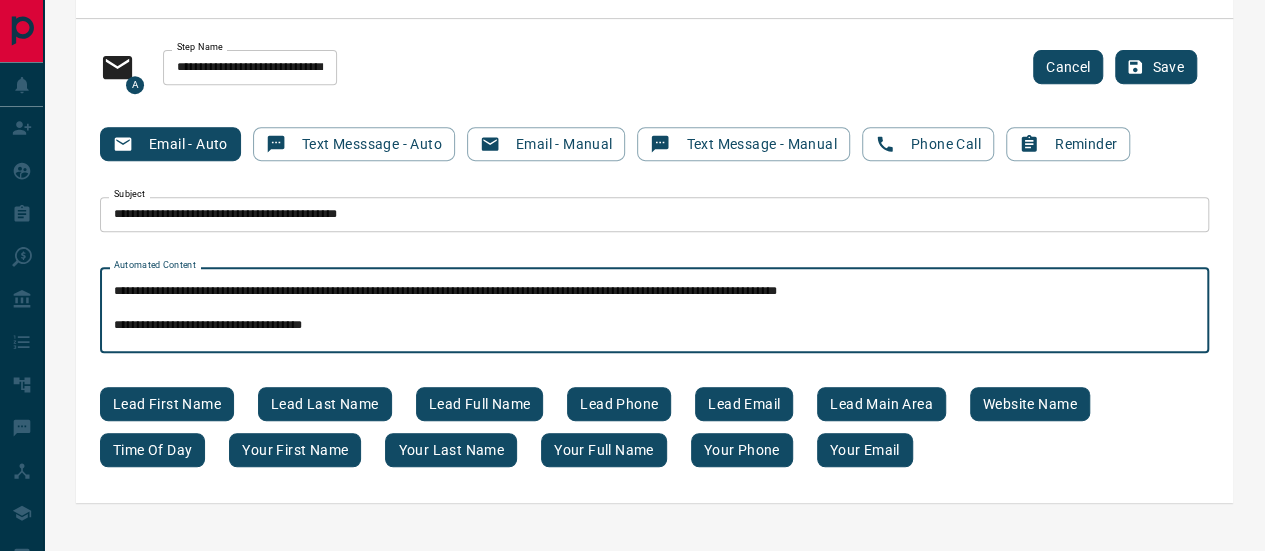 click on "**********" at bounding box center [662, 310] 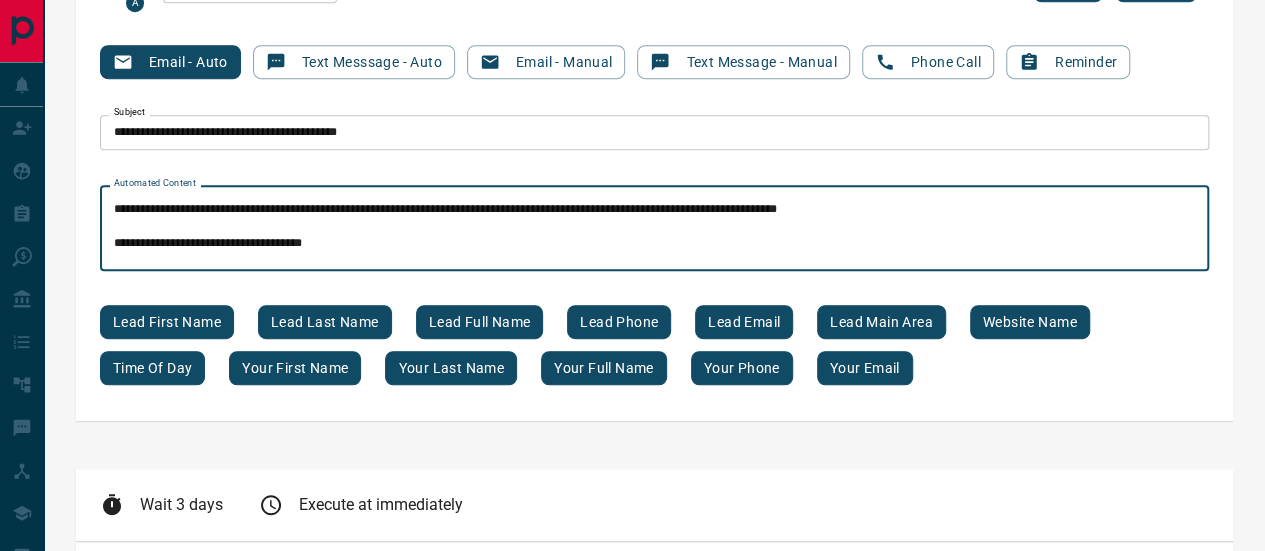 scroll, scrollTop: 500, scrollLeft: 0, axis: vertical 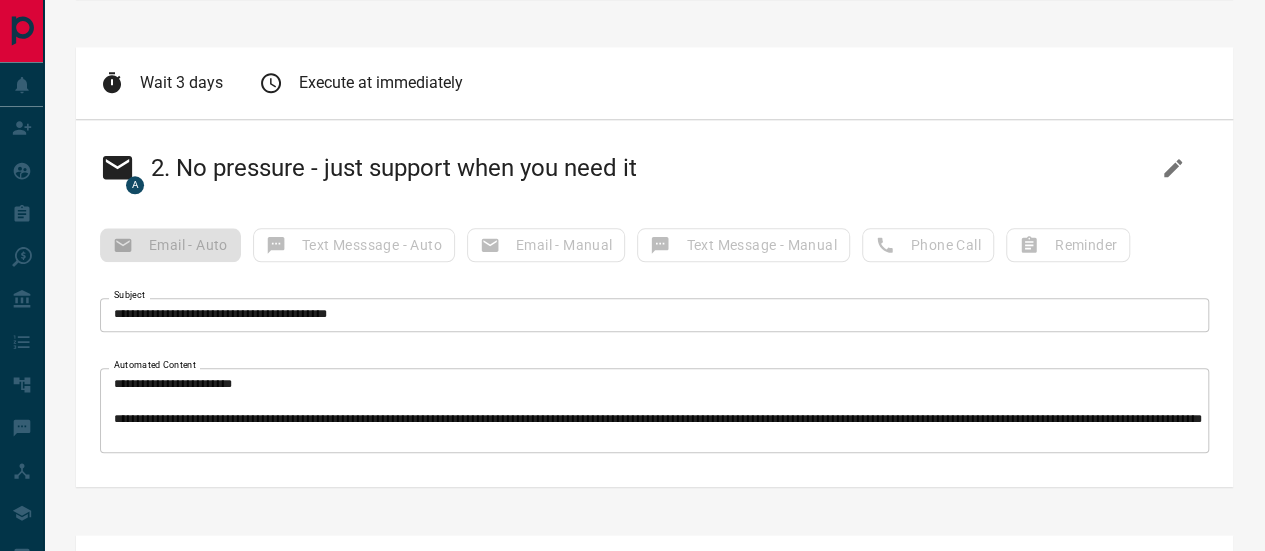 type on "**********" 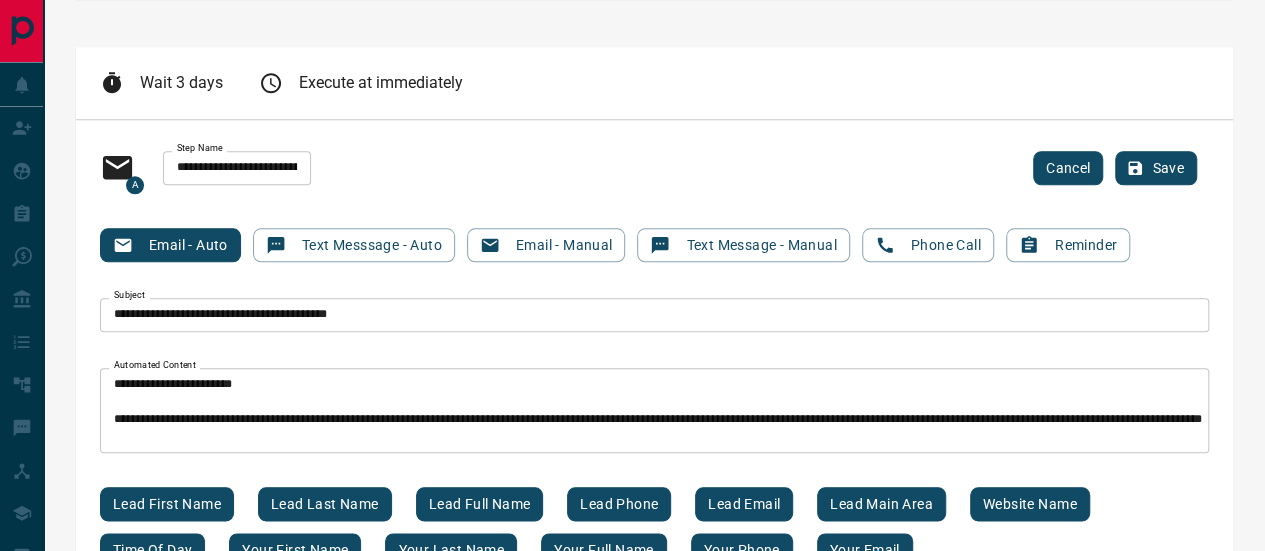 click on "**********" at bounding box center [237, 168] 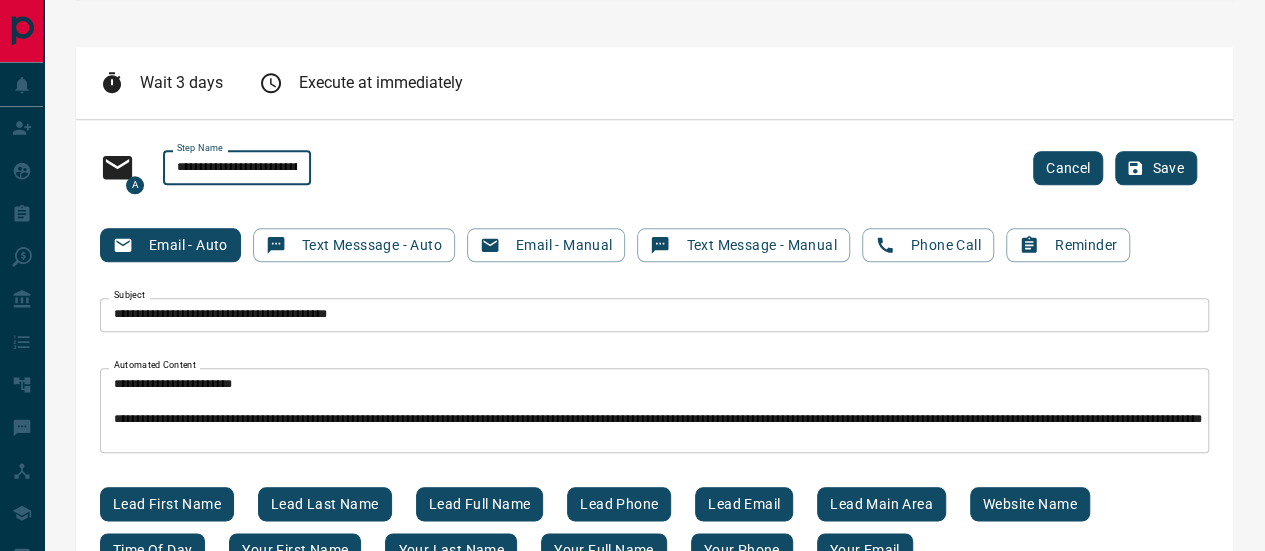 paste 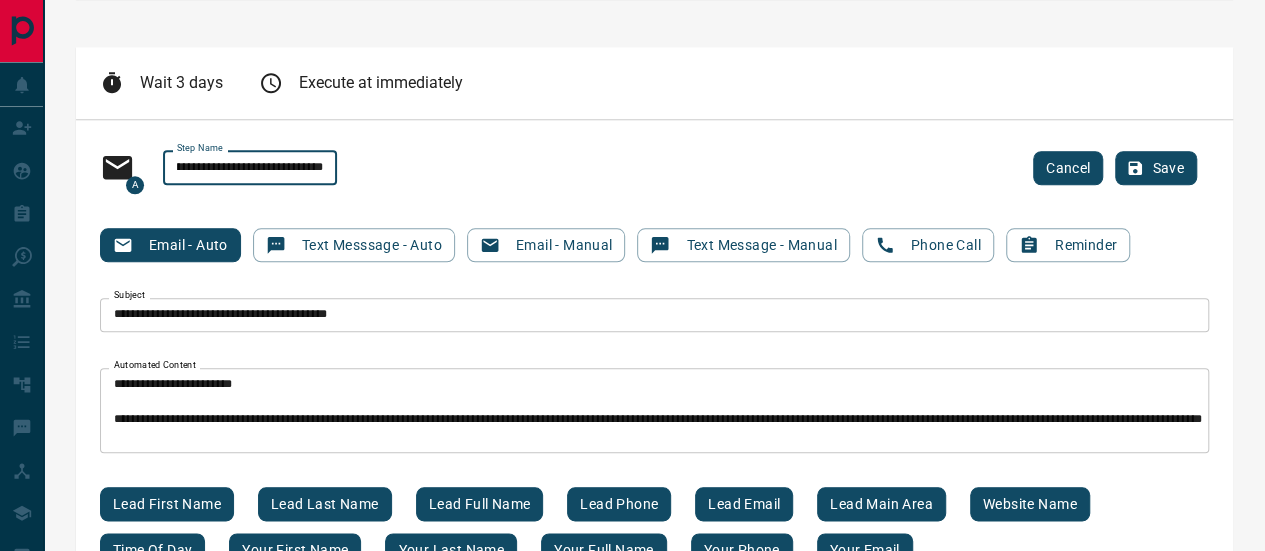scroll, scrollTop: 0, scrollLeft: 0, axis: both 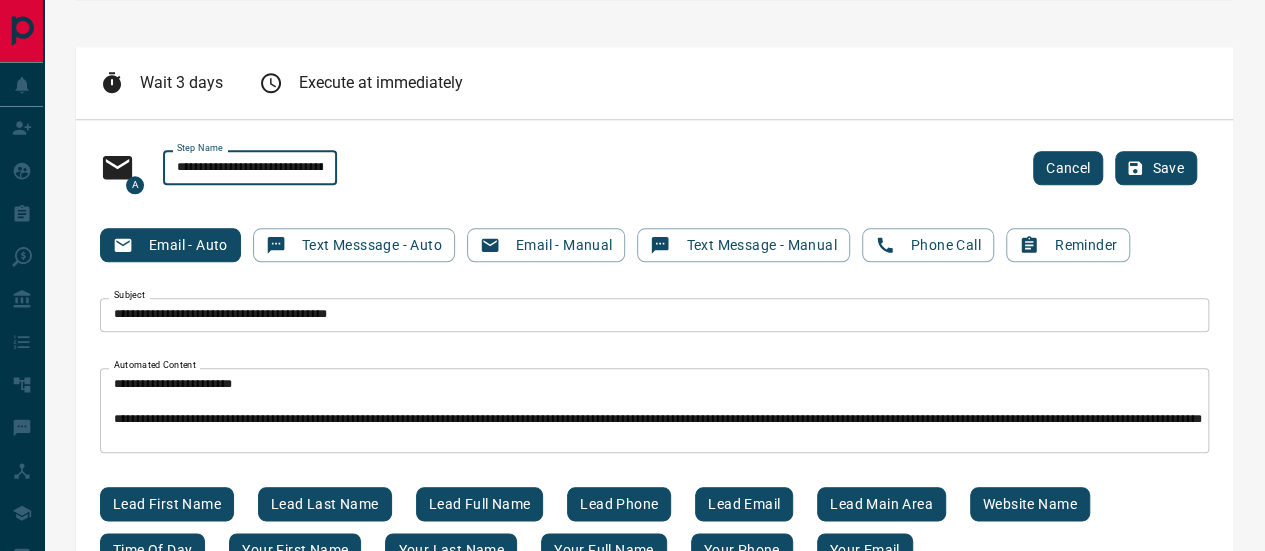 click on "**********" at bounding box center [250, 168] 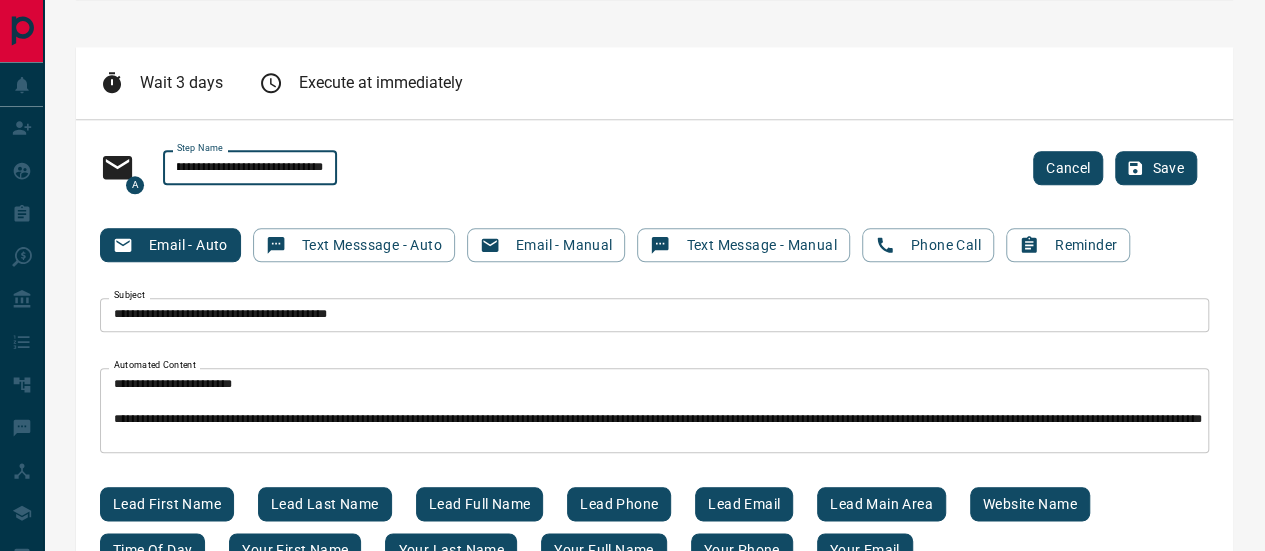 scroll, scrollTop: 0, scrollLeft: 123, axis: horizontal 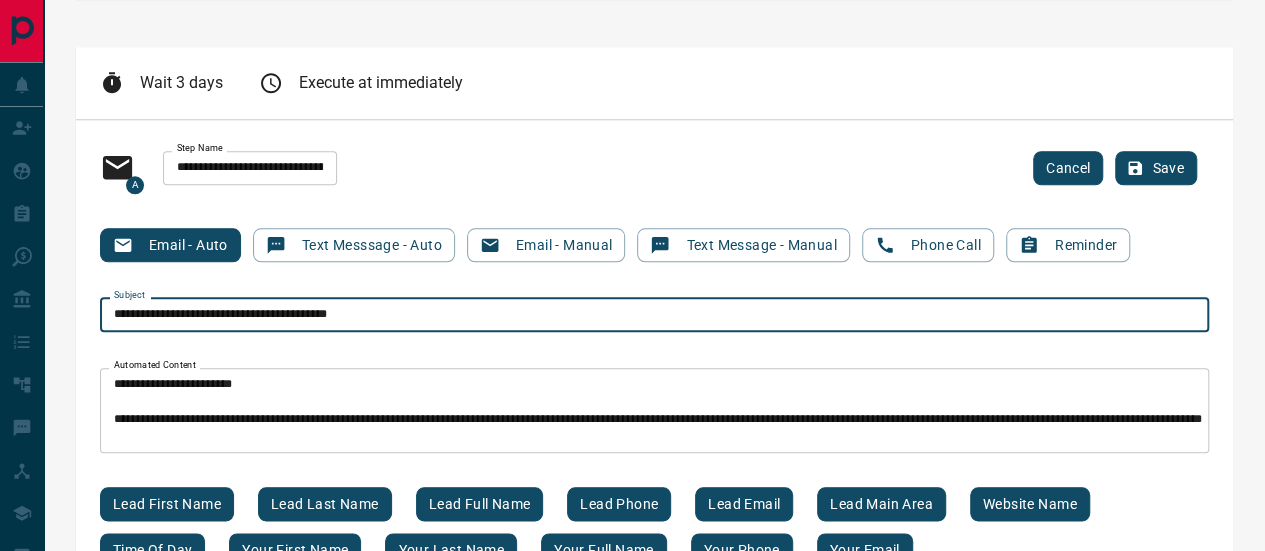 drag, startPoint x: 298, startPoint y: 293, endPoint x: 46, endPoint y: 287, distance: 252.07141 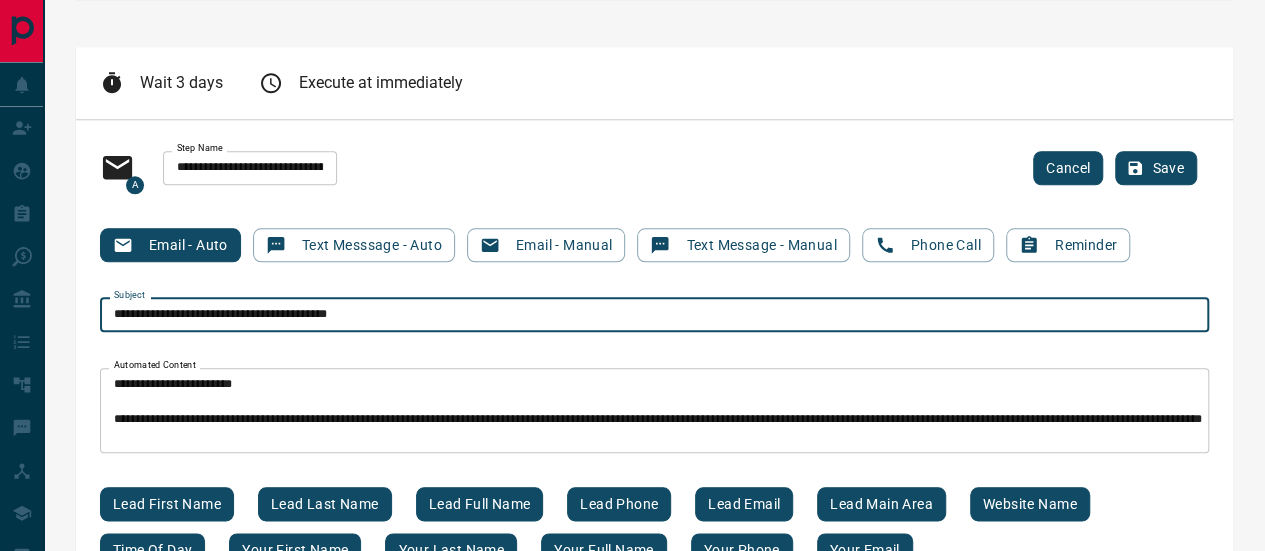 click on "**********" at bounding box center (654, 399) 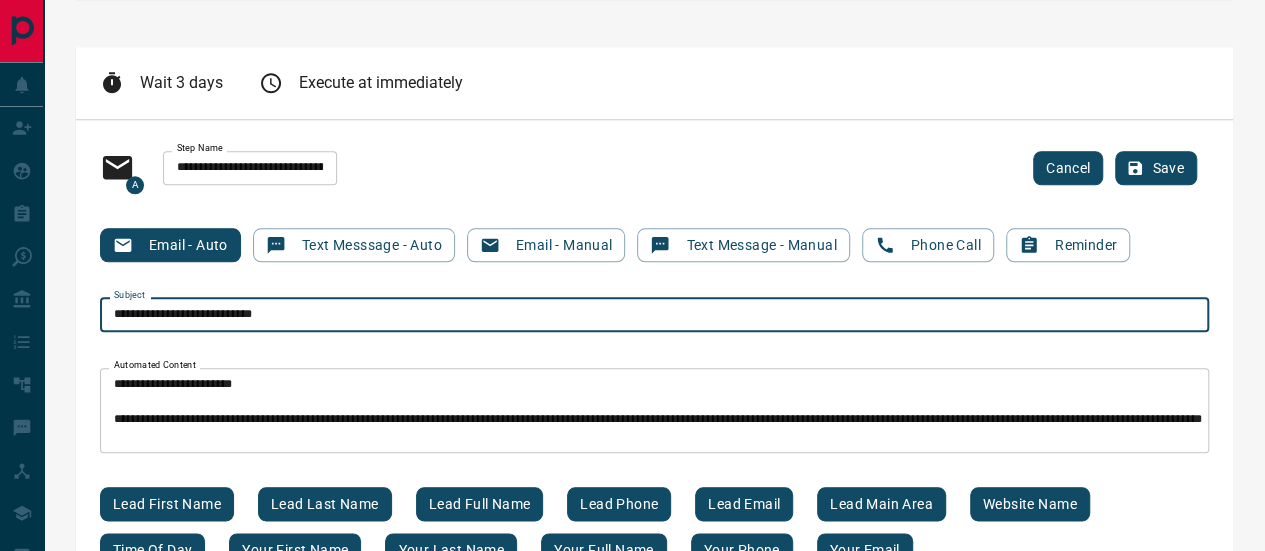 type on "**********" 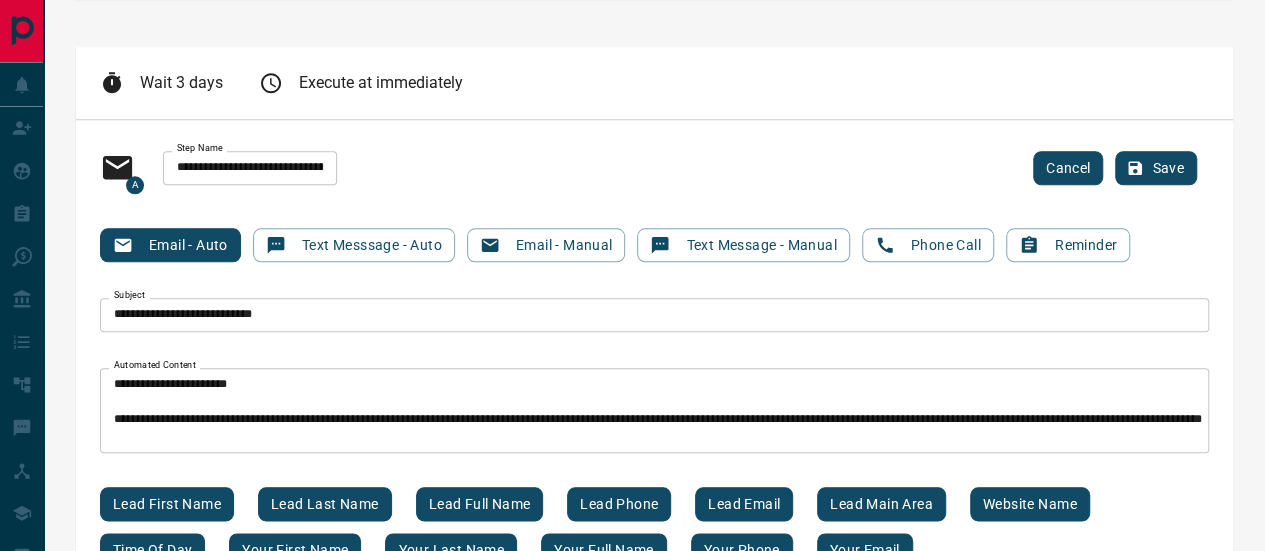 click on "**********" at bounding box center (654, 410) 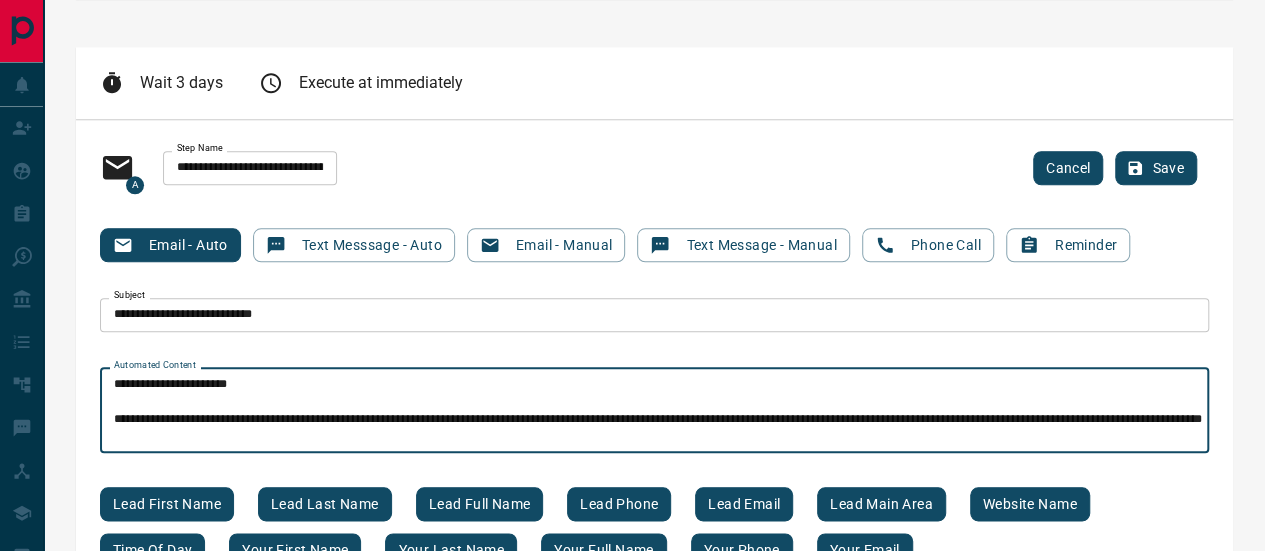 scroll, scrollTop: 102, scrollLeft: 0, axis: vertical 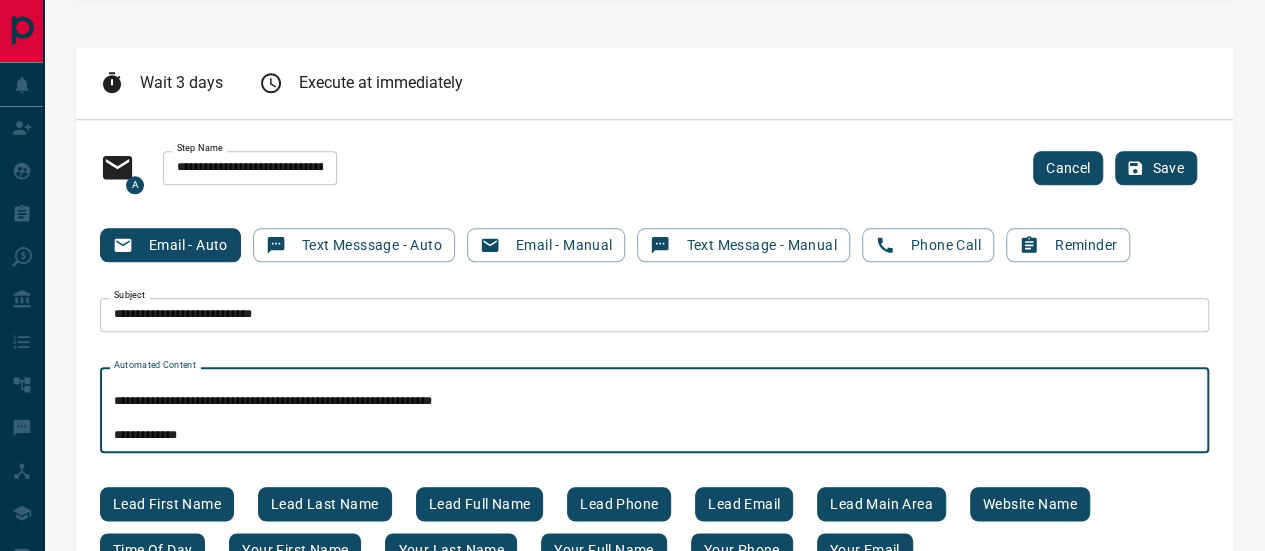 paste on "**********" 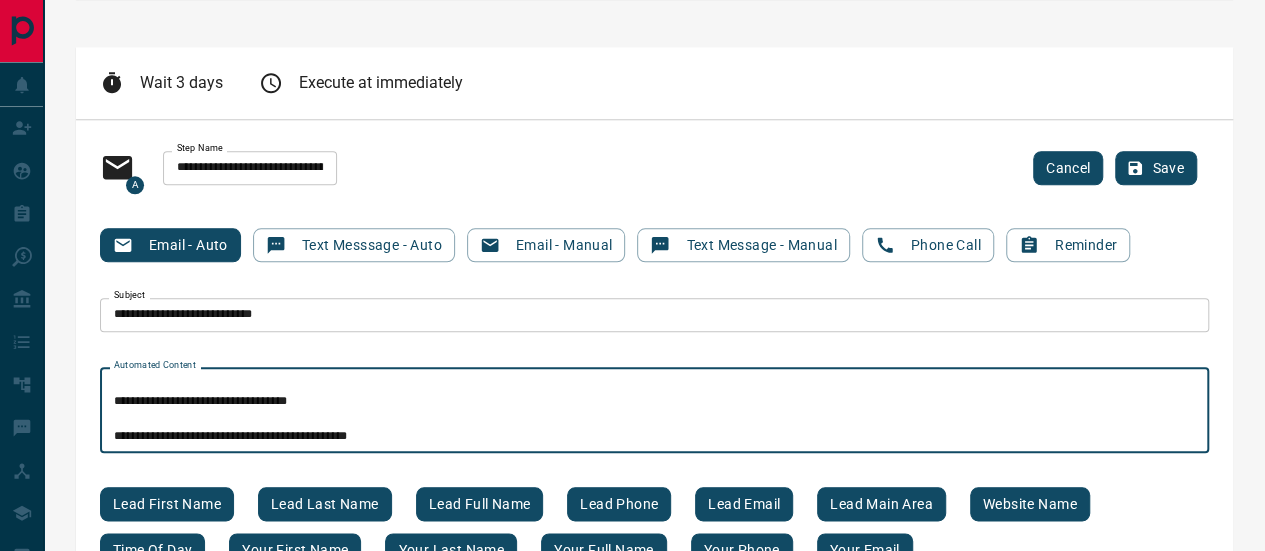scroll, scrollTop: 35, scrollLeft: 0, axis: vertical 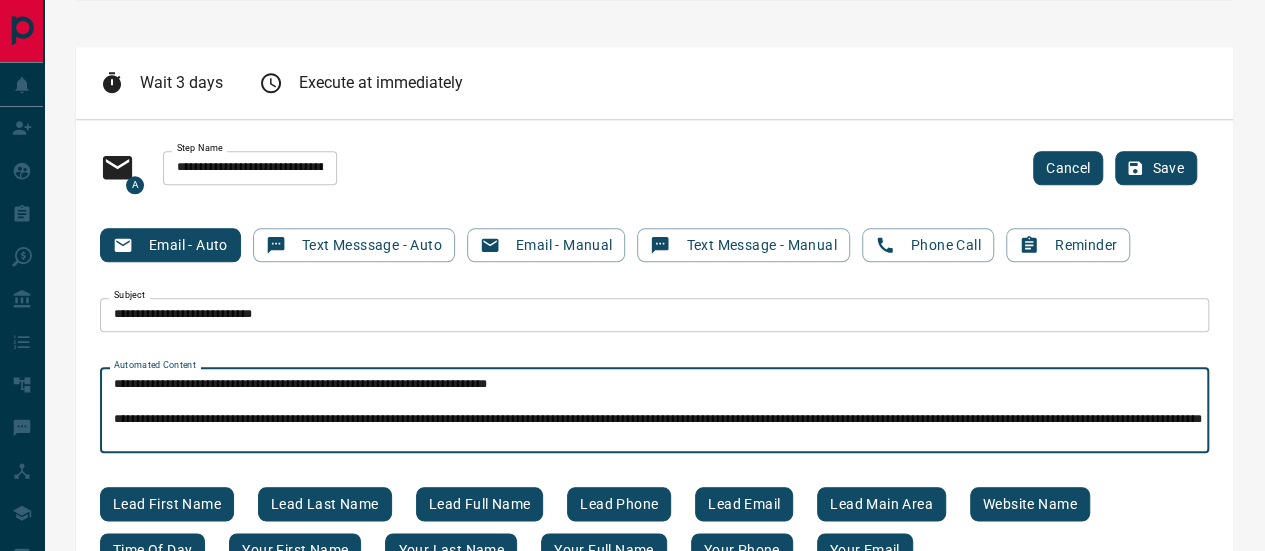 click at bounding box center (662, 410) 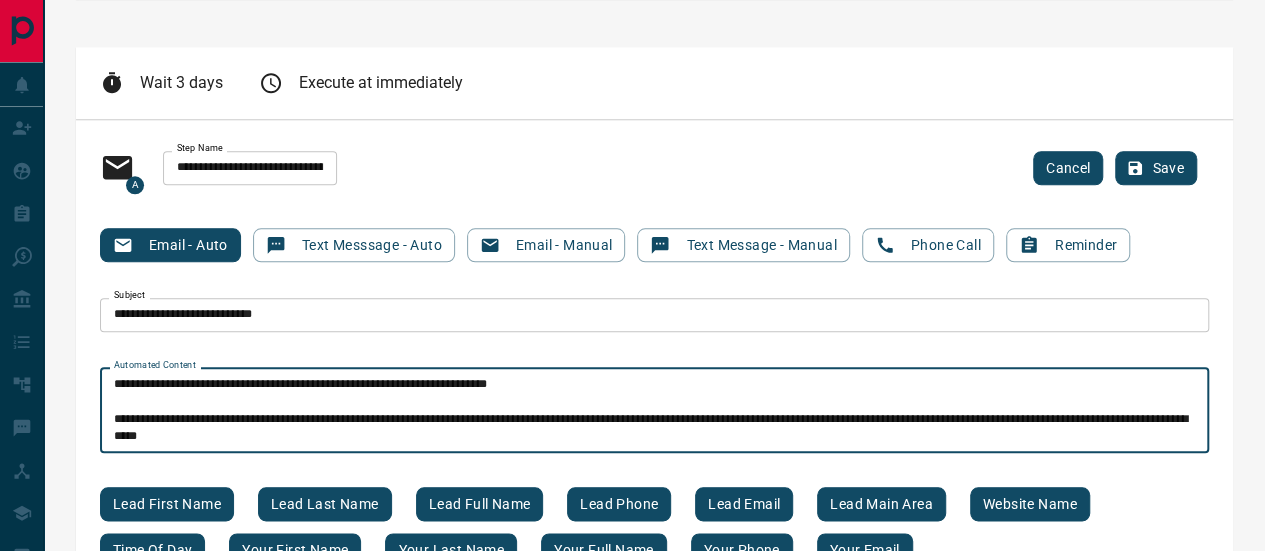 click on "**********" at bounding box center (662, 410) 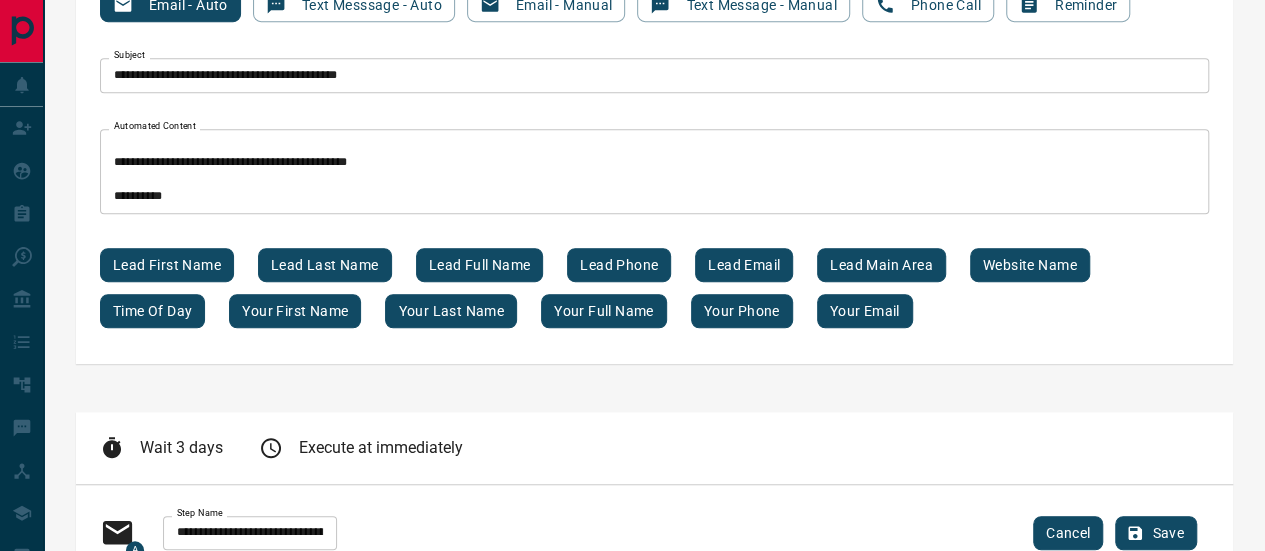scroll, scrollTop: 504, scrollLeft: 0, axis: vertical 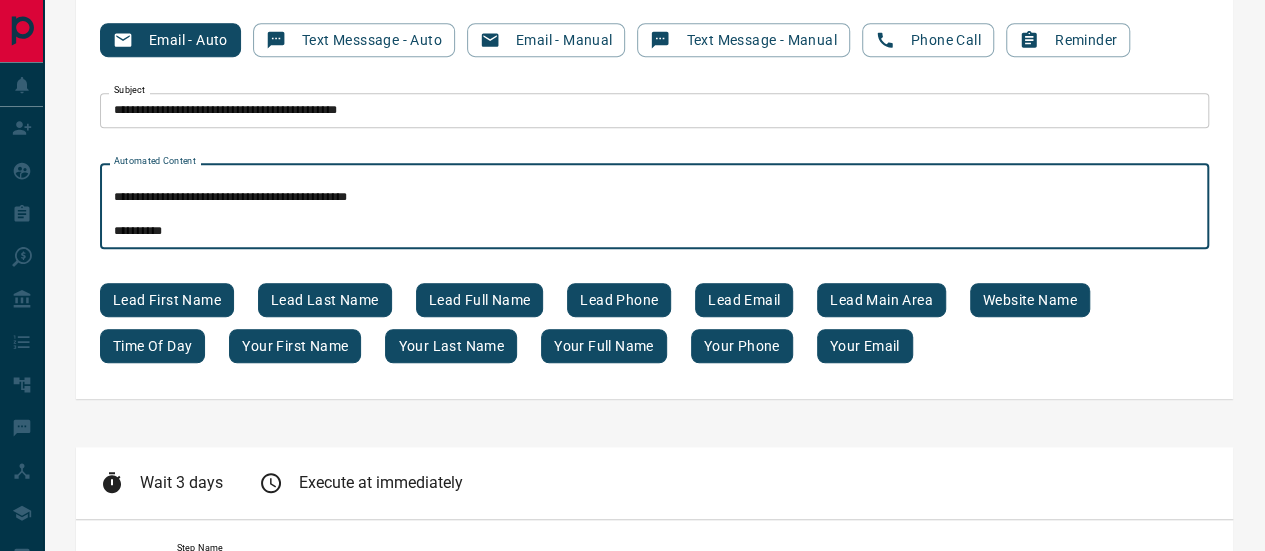 click on "**********" at bounding box center (662, 206) 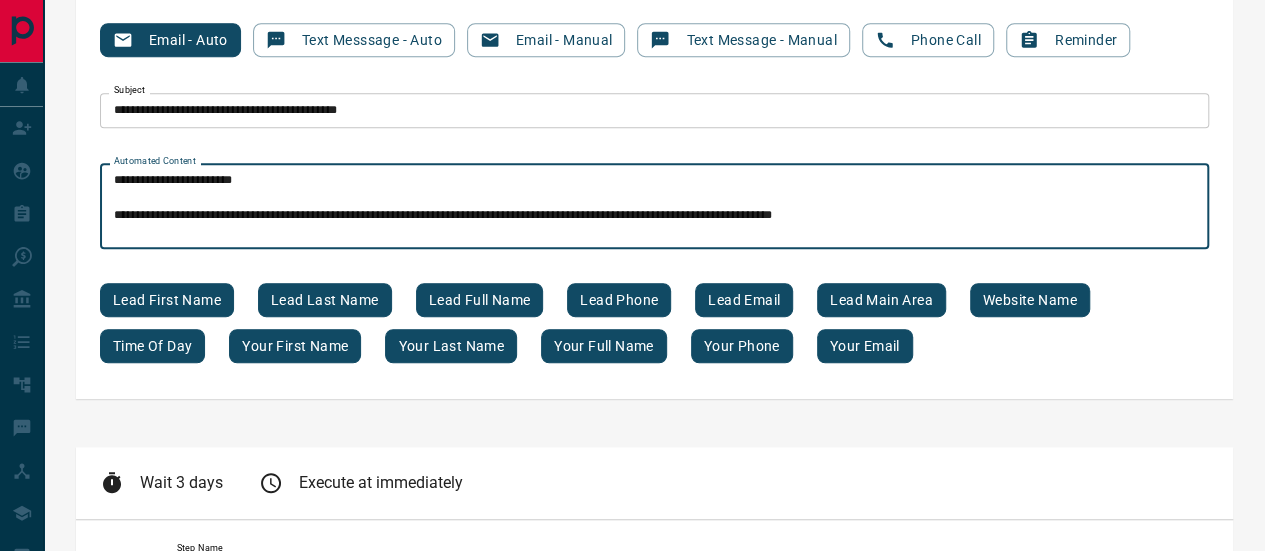 drag, startPoint x: 236, startPoint y: 170, endPoint x: 130, endPoint y: 170, distance: 106 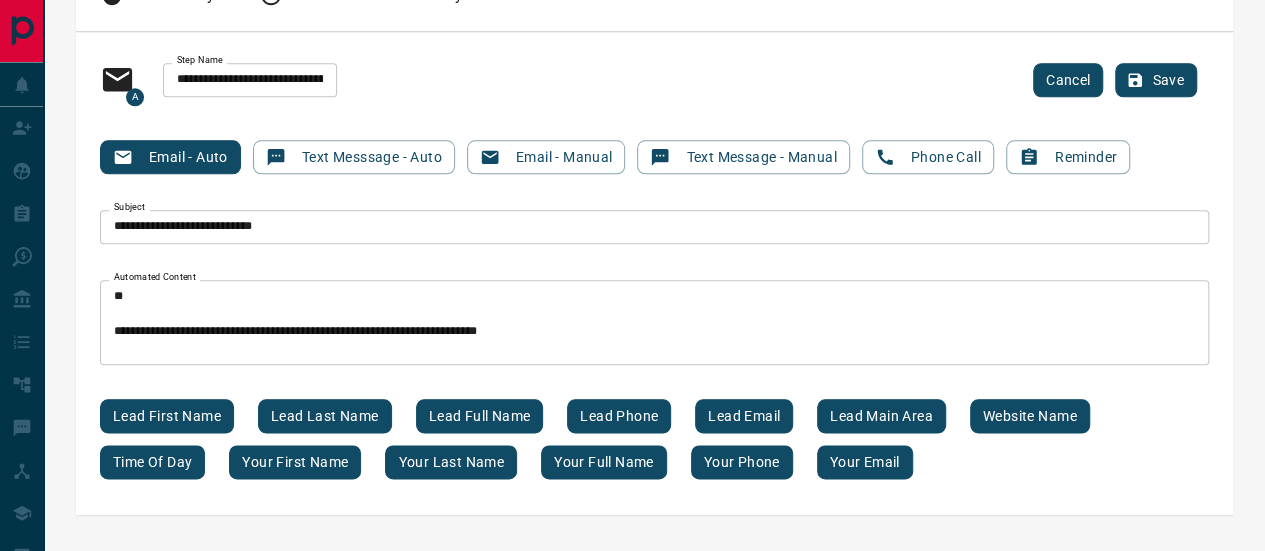 scroll, scrollTop: 1104, scrollLeft: 0, axis: vertical 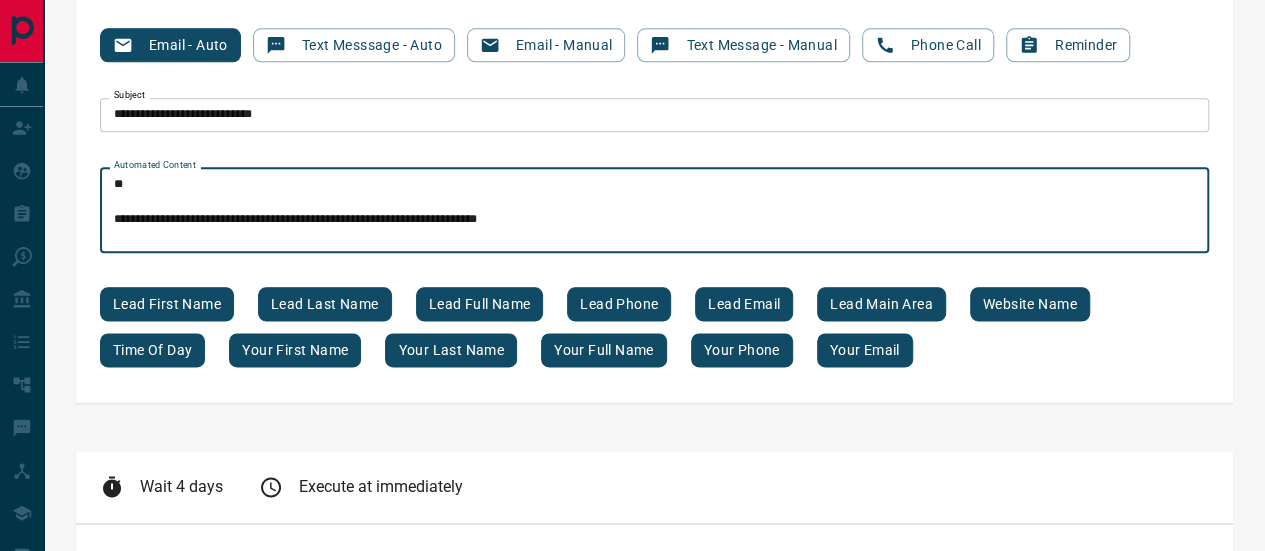click at bounding box center (662, 210) 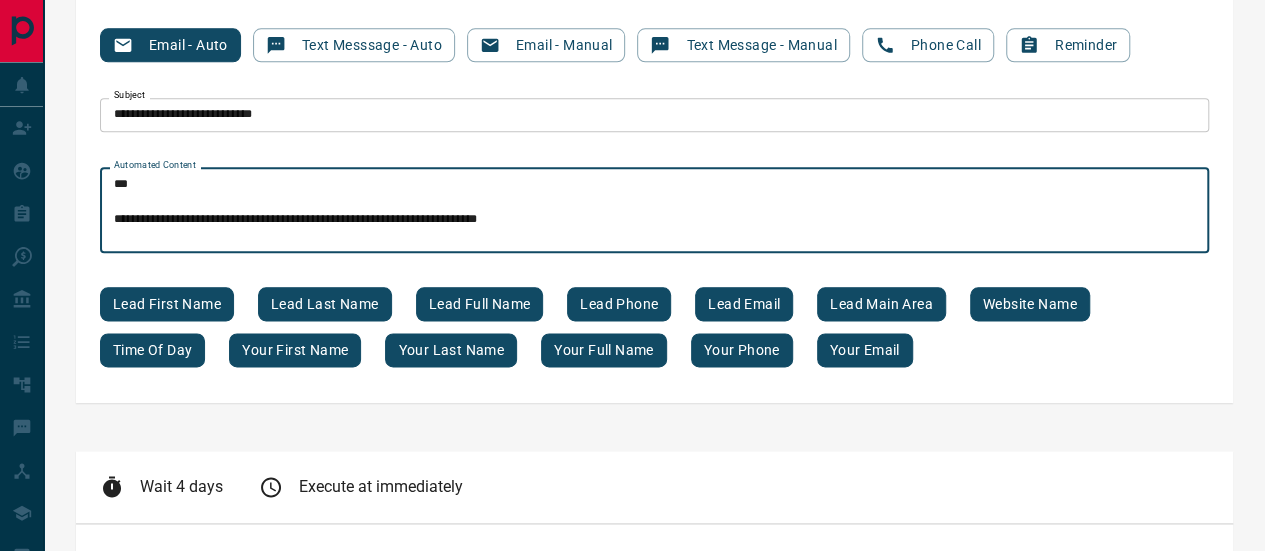 paste on "**********" 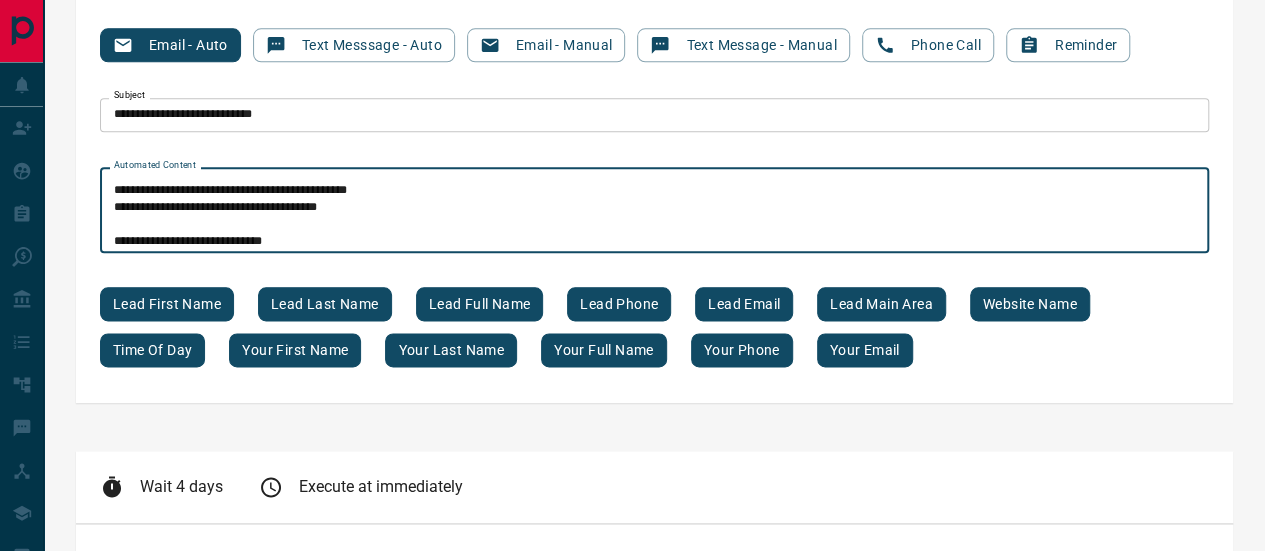 scroll, scrollTop: 190, scrollLeft: 0, axis: vertical 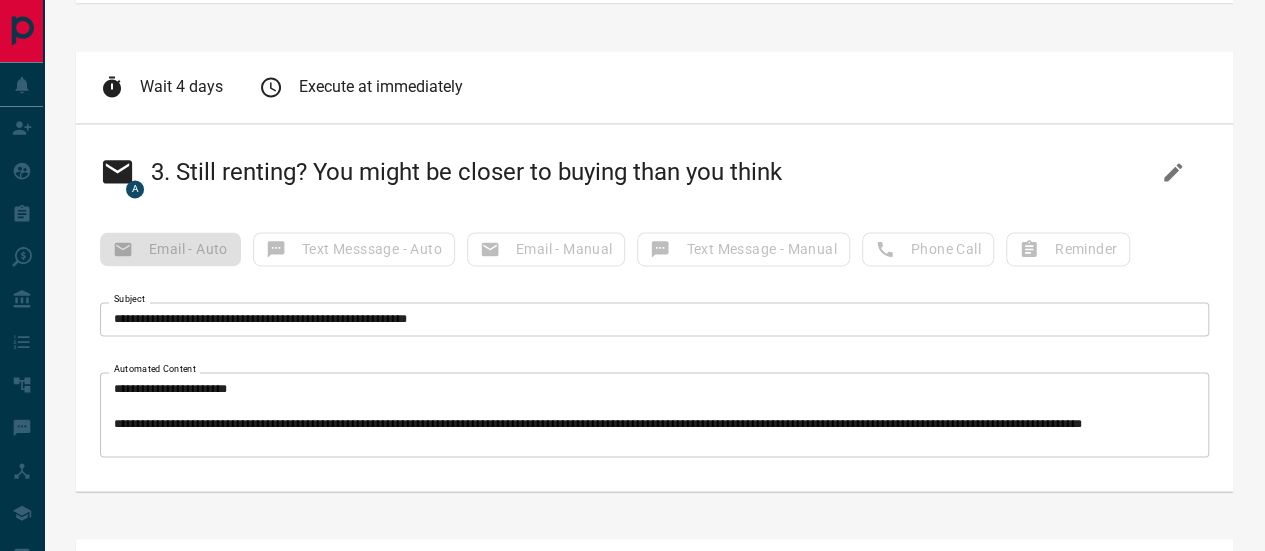 type on "**********" 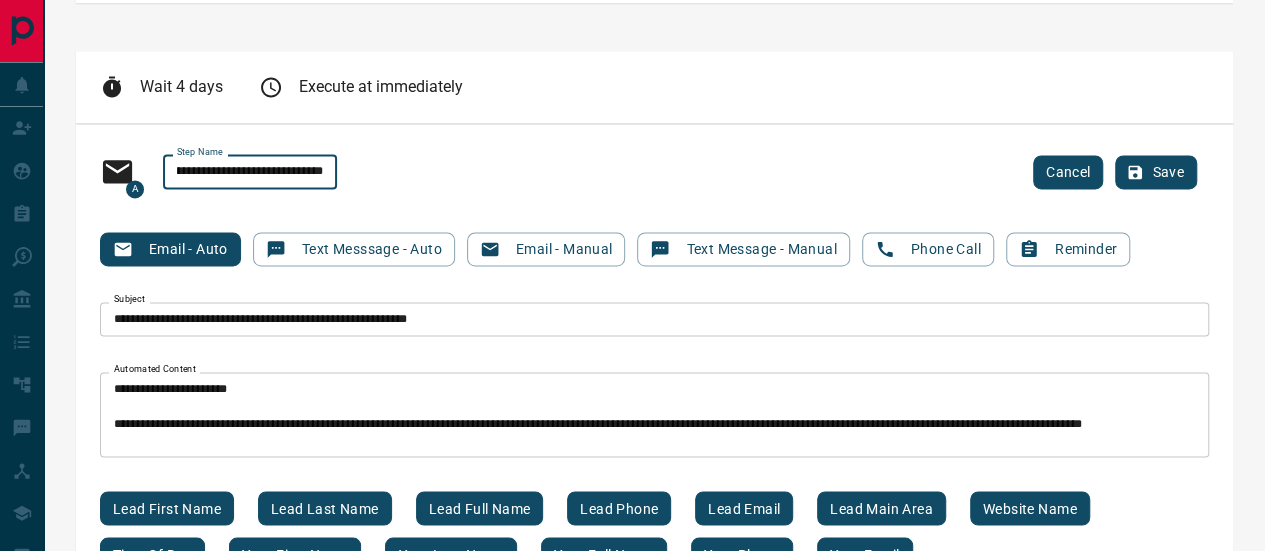 drag, startPoint x: 184, startPoint y: 151, endPoint x: 573, endPoint y: 172, distance: 389.56644 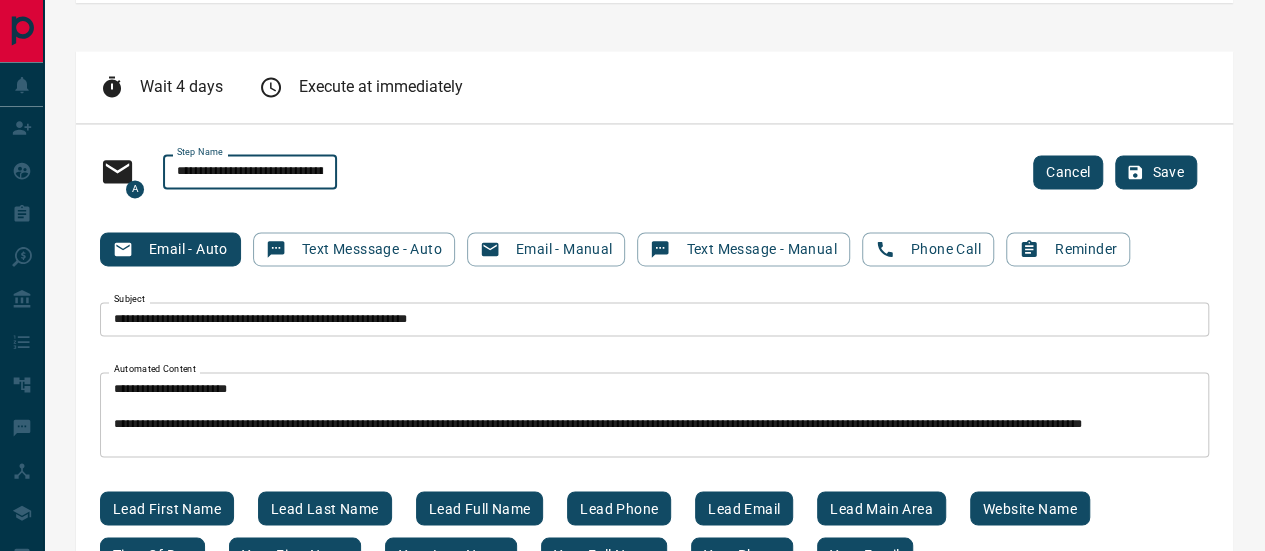 type on "**********" 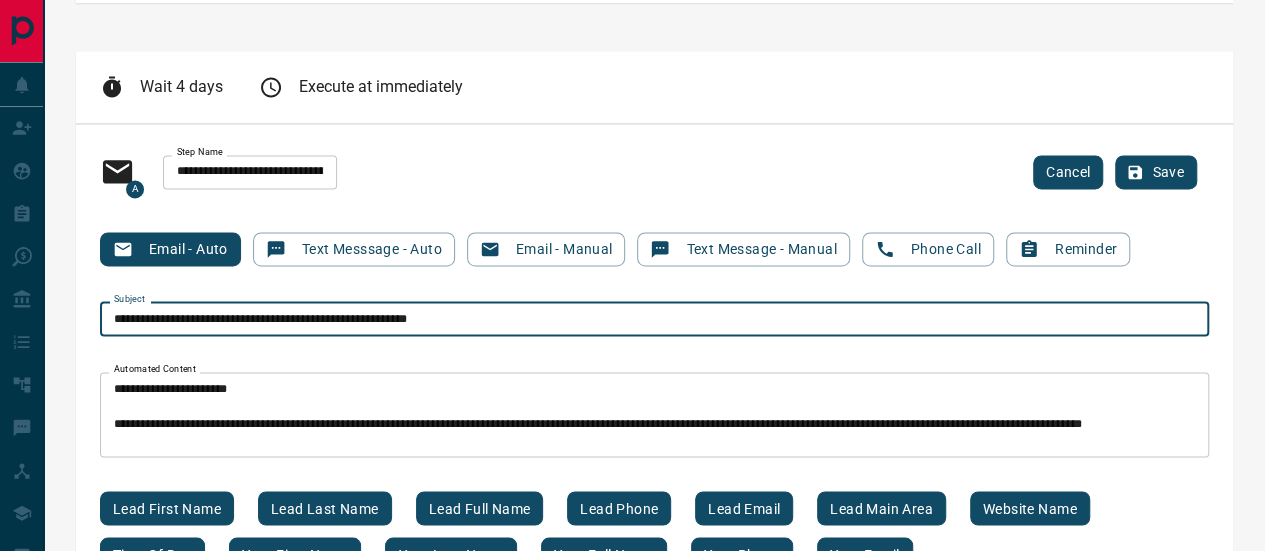 drag, startPoint x: 107, startPoint y: 303, endPoint x: 644, endPoint y: 323, distance: 537.3723 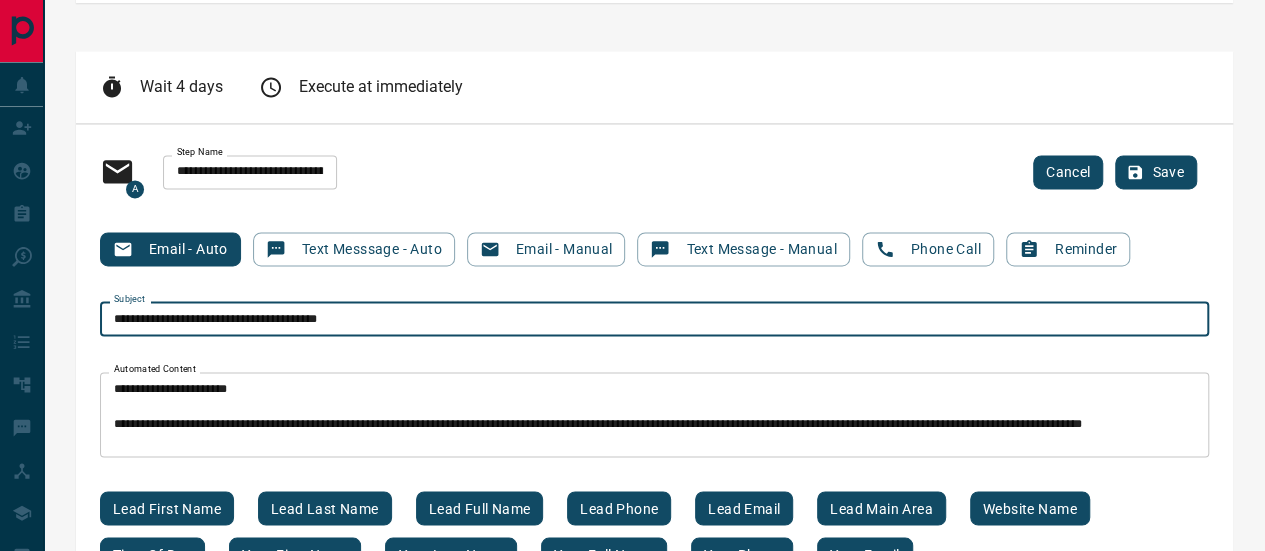 drag, startPoint x: 239, startPoint y: 304, endPoint x: 249, endPoint y: 305, distance: 10.049875 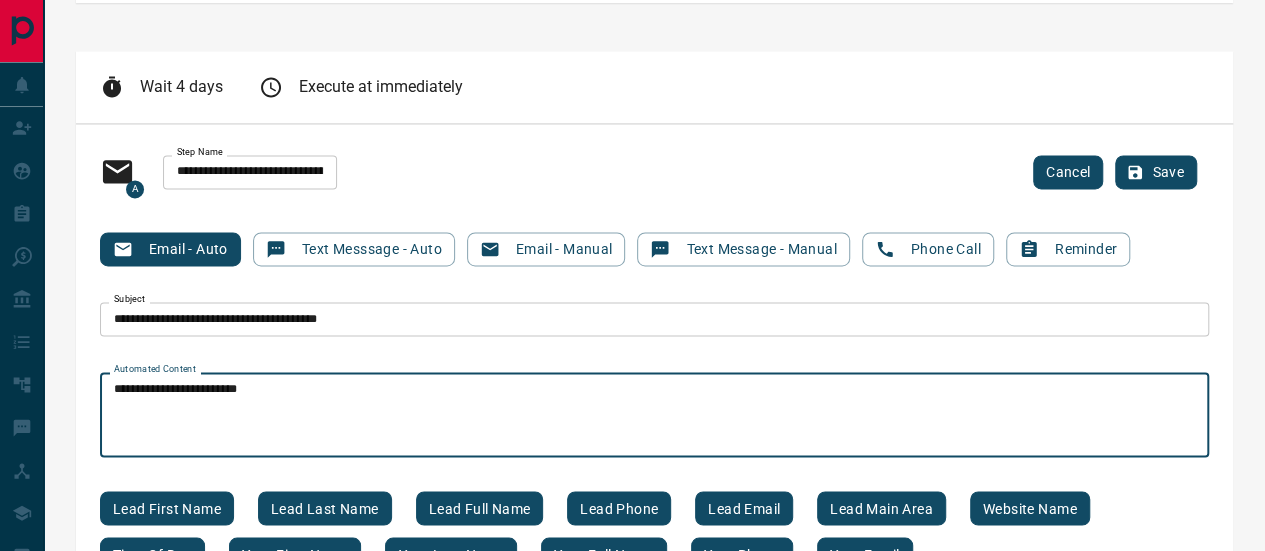 scroll, scrollTop: 0, scrollLeft: 0, axis: both 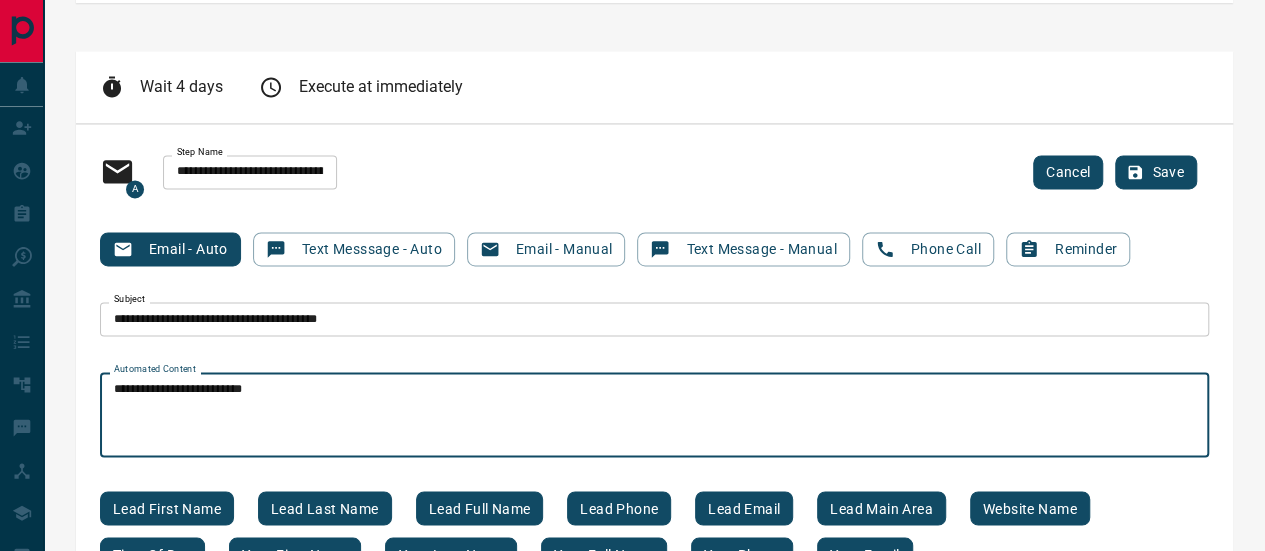 paste on "**********" 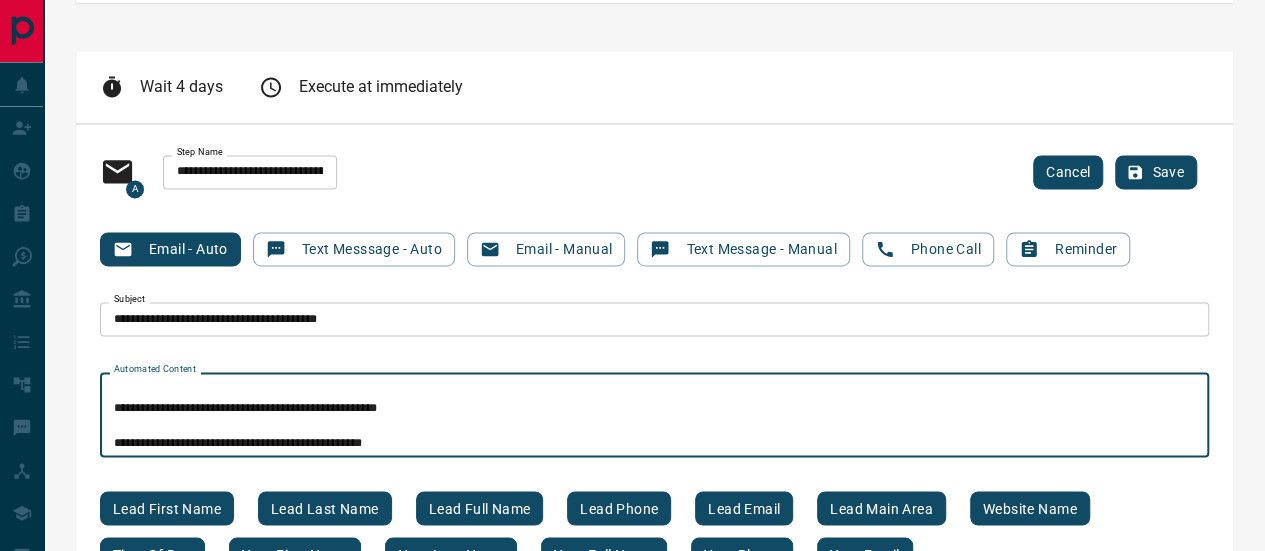 scroll, scrollTop: 33, scrollLeft: 0, axis: vertical 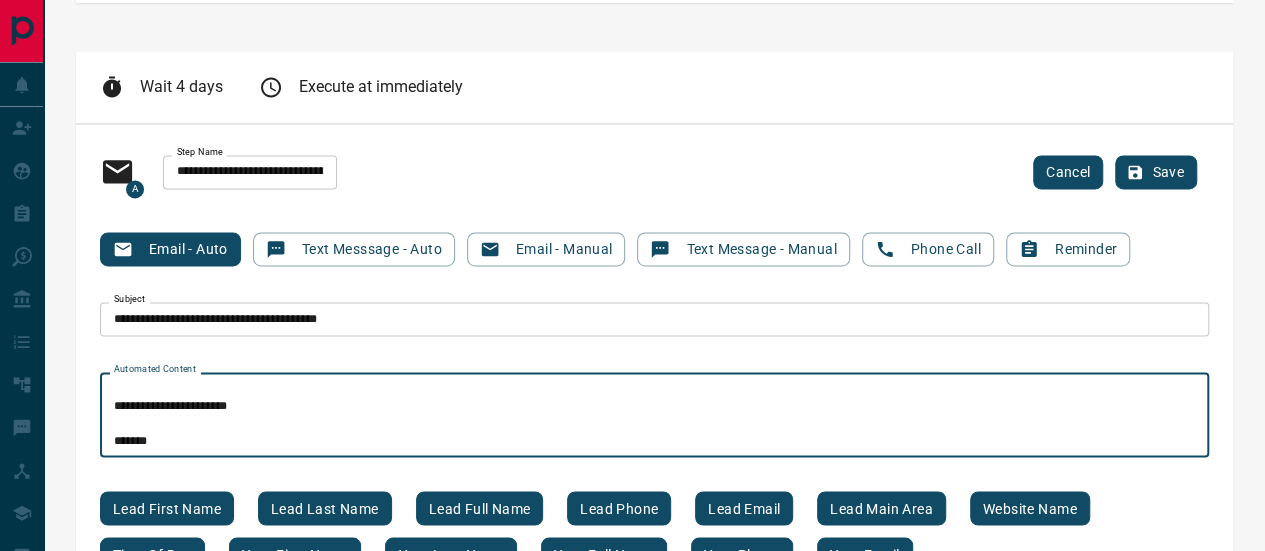 drag, startPoint x: 260, startPoint y: 425, endPoint x: 275, endPoint y: 409, distance: 21.931713 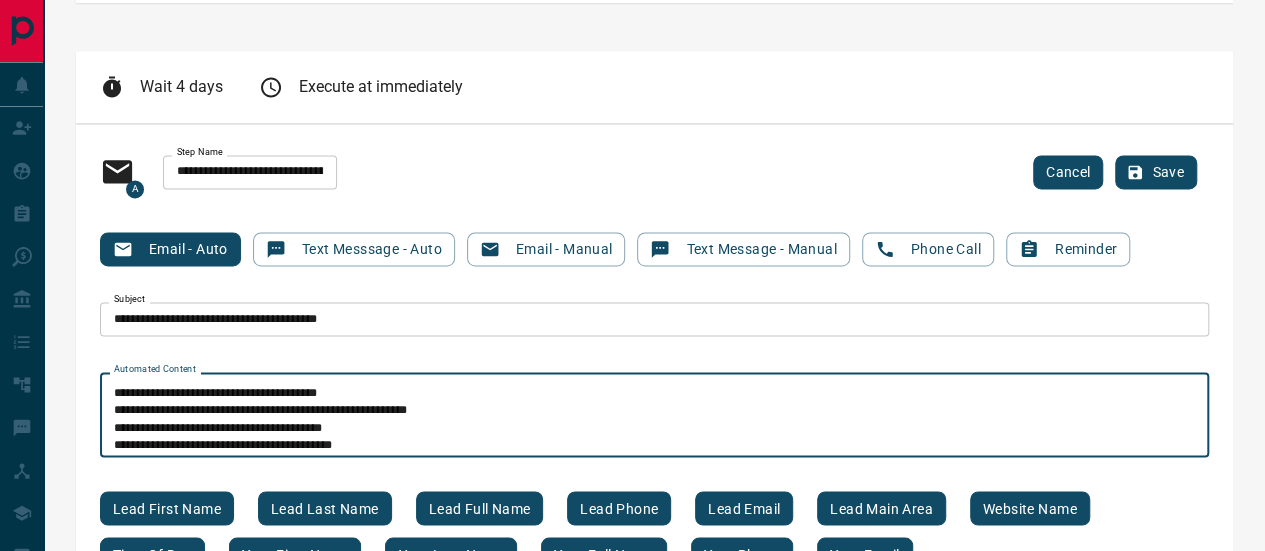 scroll, scrollTop: 0, scrollLeft: 0, axis: both 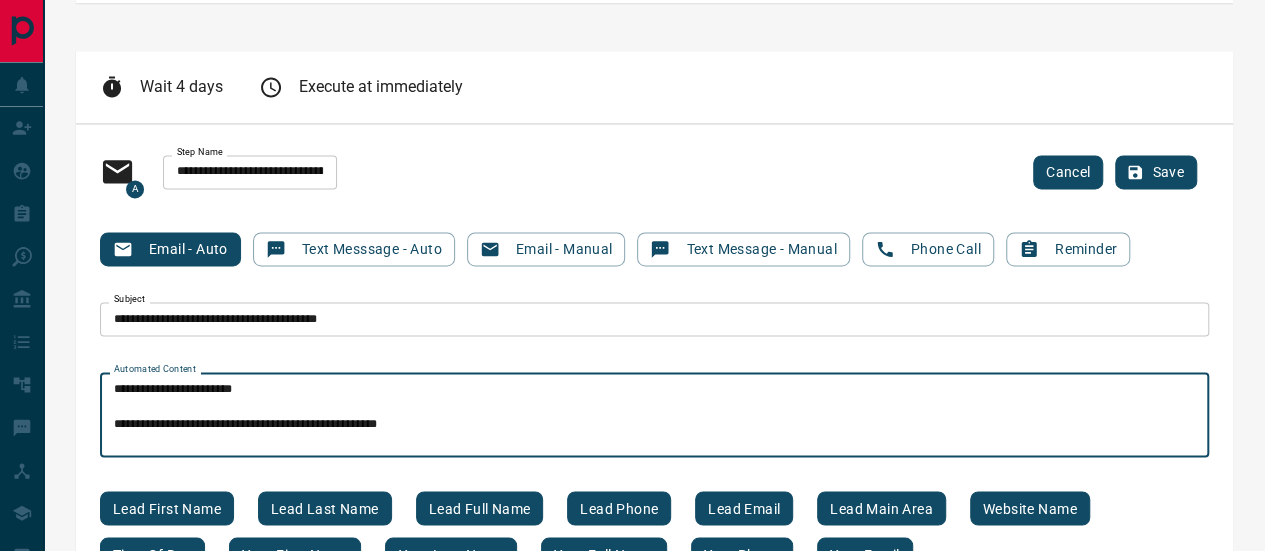 click on "**********" at bounding box center (662, 415) 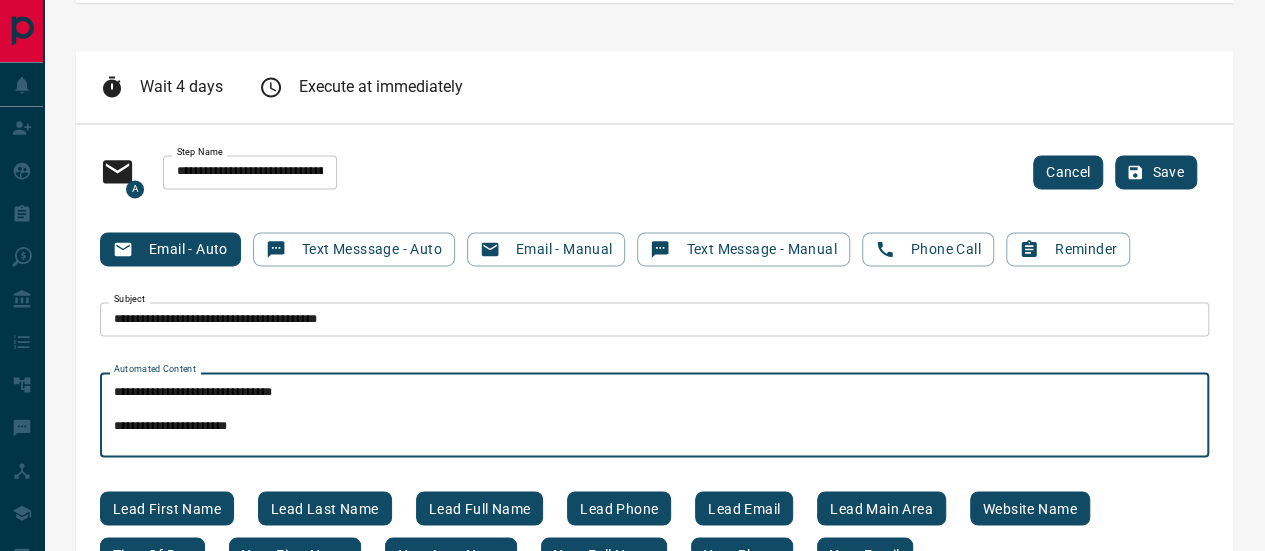 scroll, scrollTop: 240, scrollLeft: 0, axis: vertical 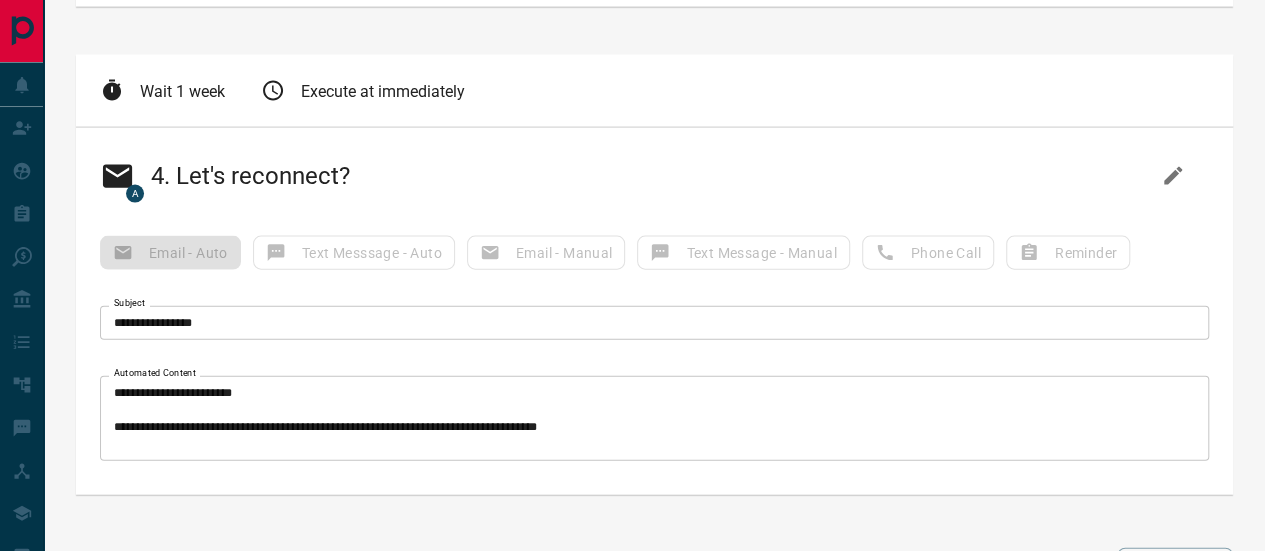 type on "**********" 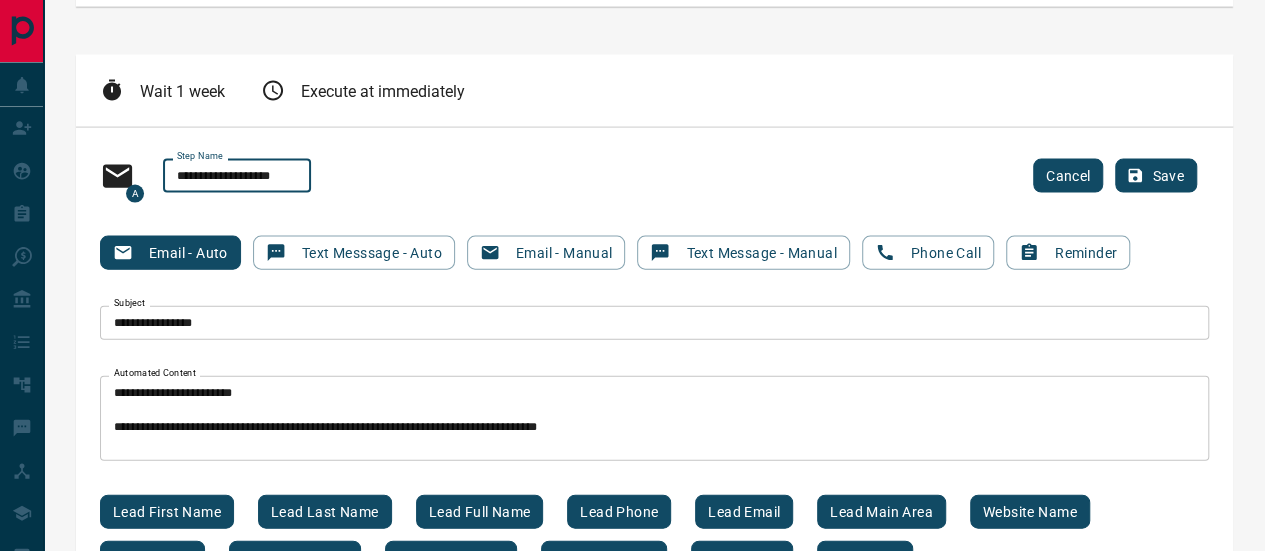 drag, startPoint x: 182, startPoint y: 155, endPoint x: 391, endPoint y: 155, distance: 209 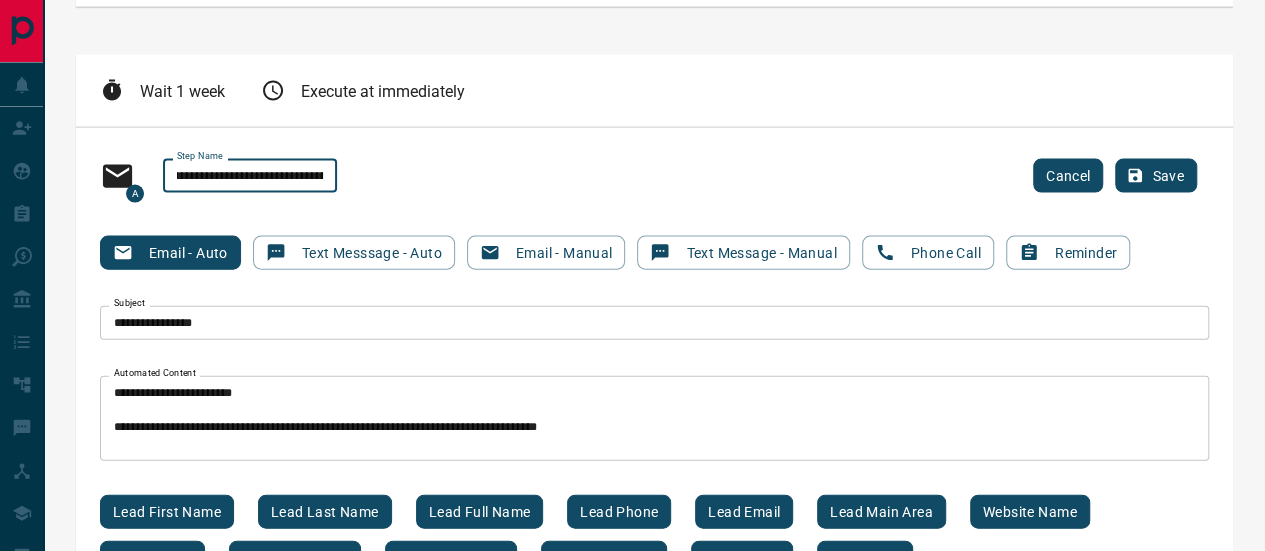 scroll, scrollTop: 0, scrollLeft: 0, axis: both 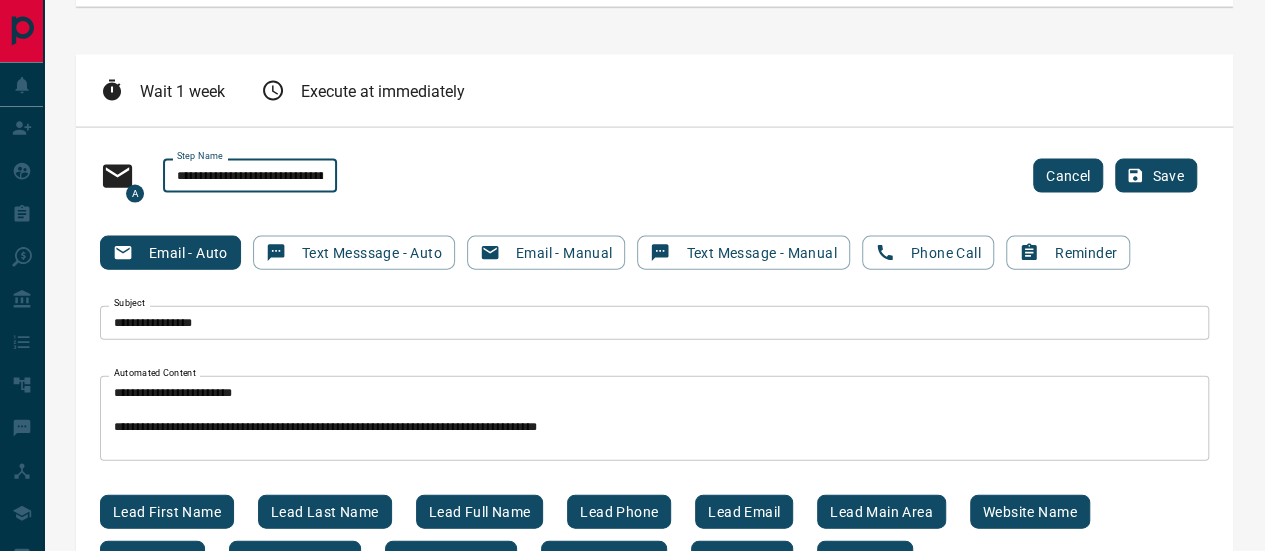 drag, startPoint x: 204, startPoint y: 152, endPoint x: 227, endPoint y: 160, distance: 24.351591 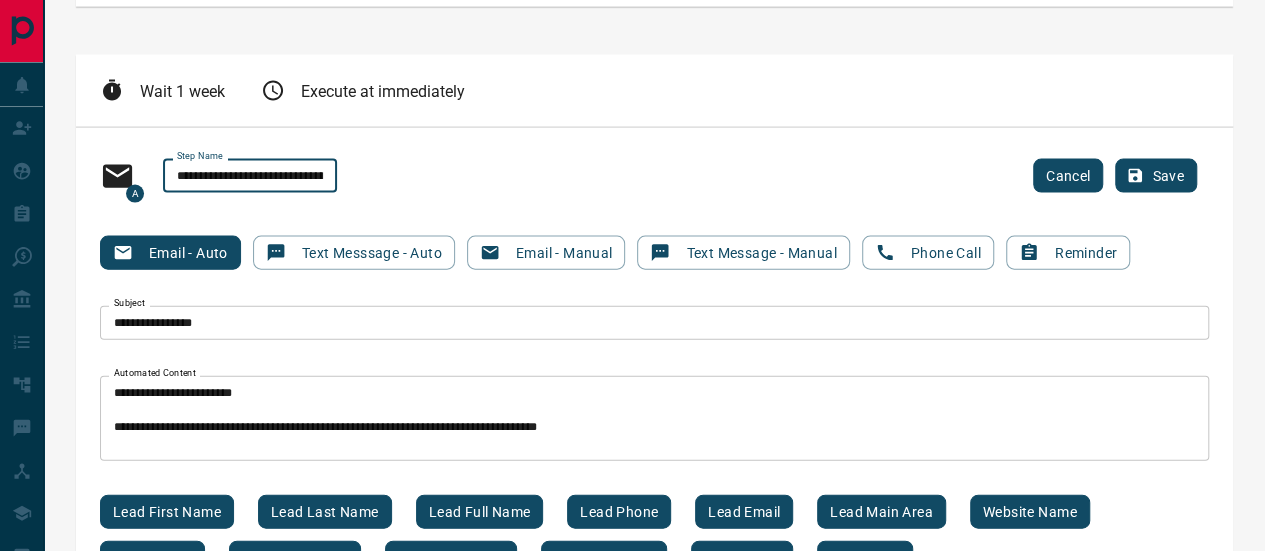 type on "**********" 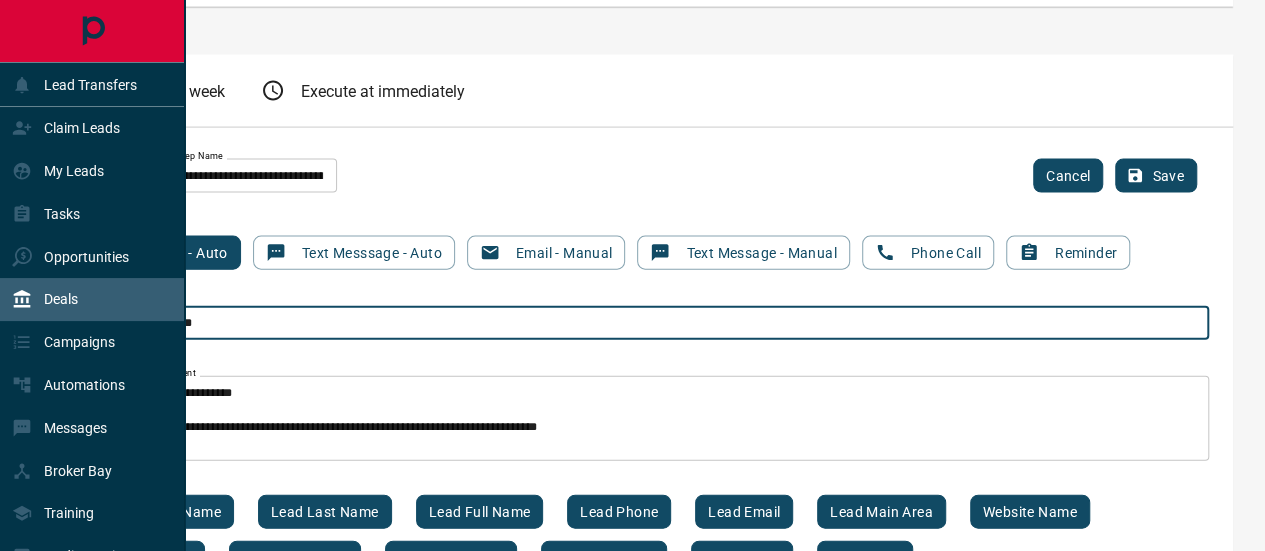 drag, startPoint x: 232, startPoint y: 305, endPoint x: 16, endPoint y: 293, distance: 216.33308 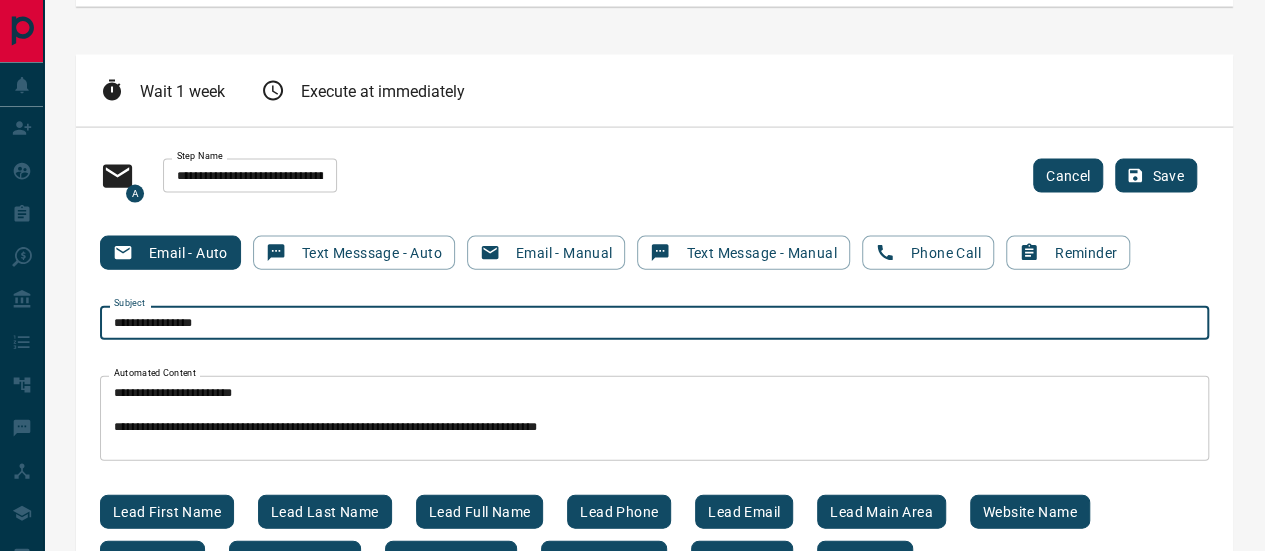 paste on "**********" 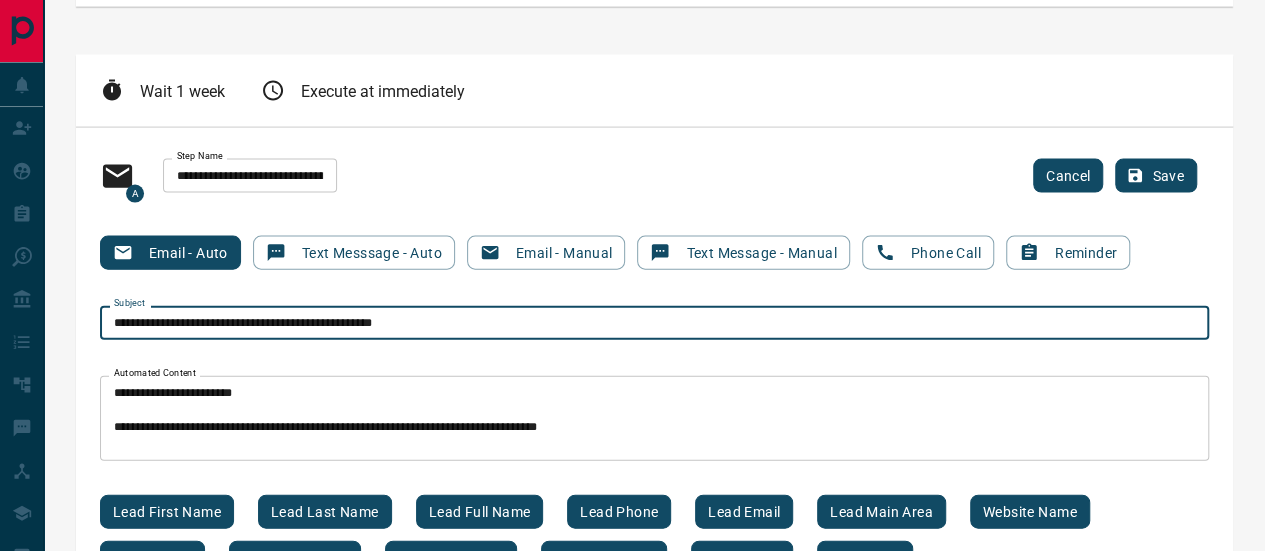 type on "**********" 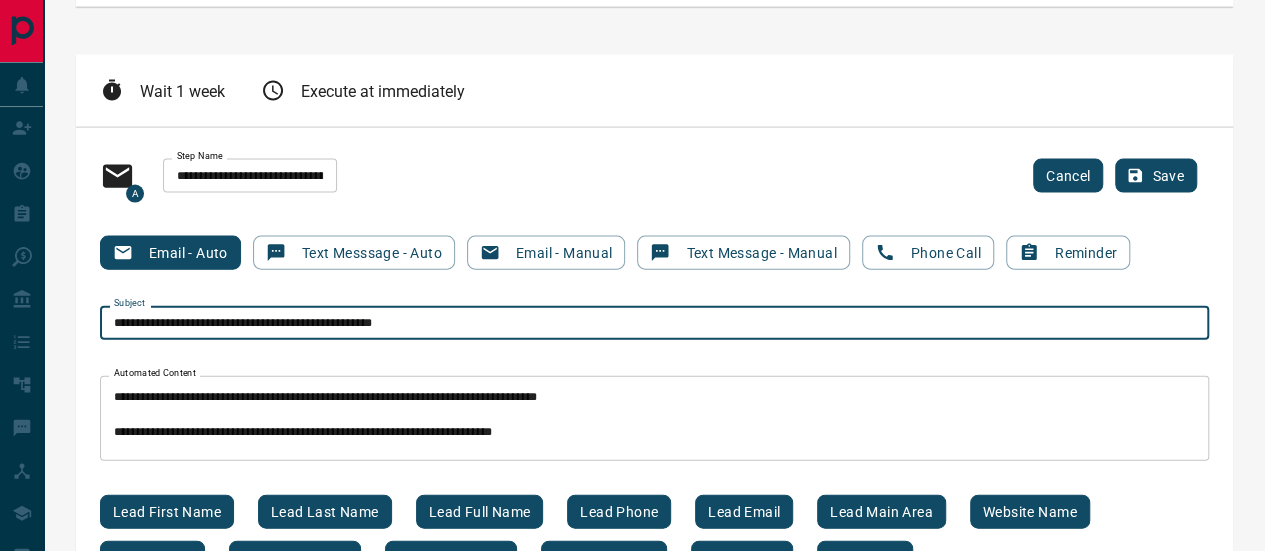 scroll, scrollTop: 0, scrollLeft: 0, axis: both 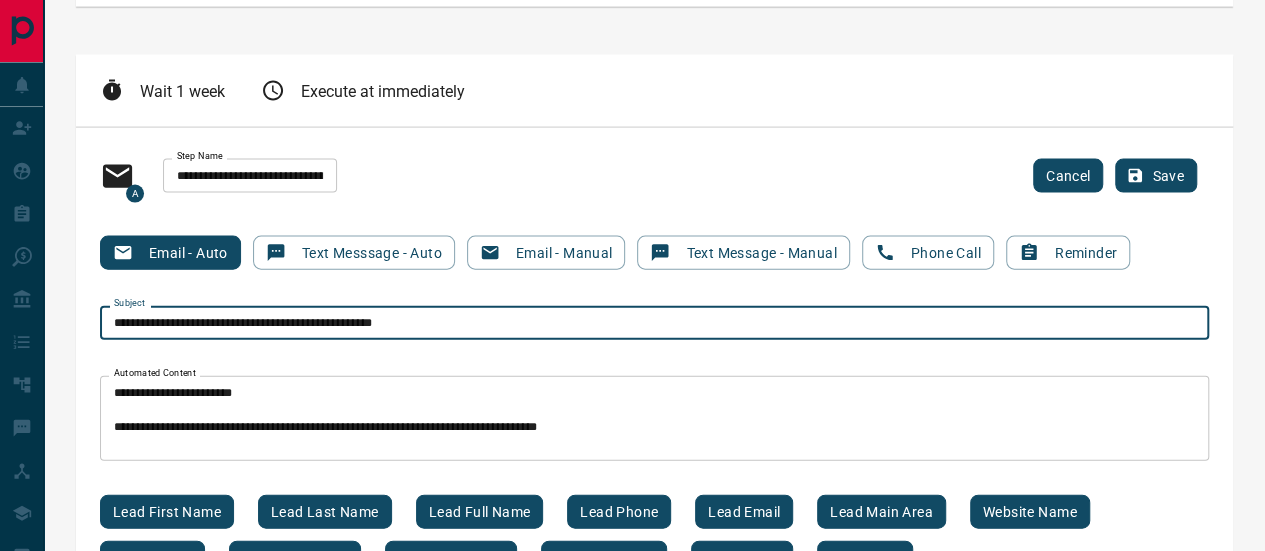 click at bounding box center (662, 419) 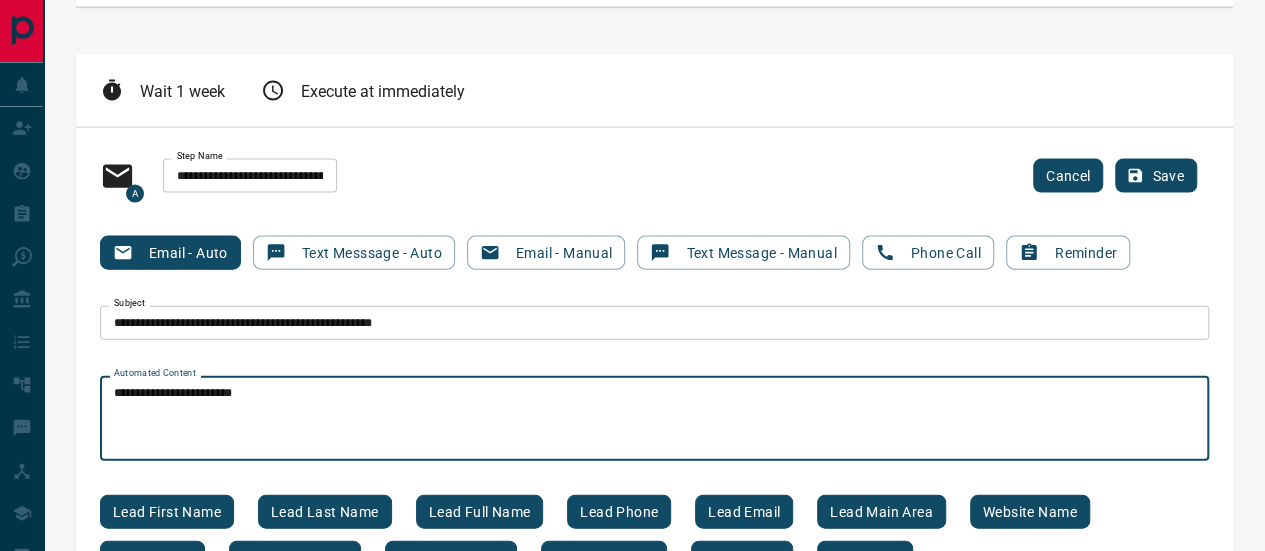 scroll, scrollTop: 0, scrollLeft: 0, axis: both 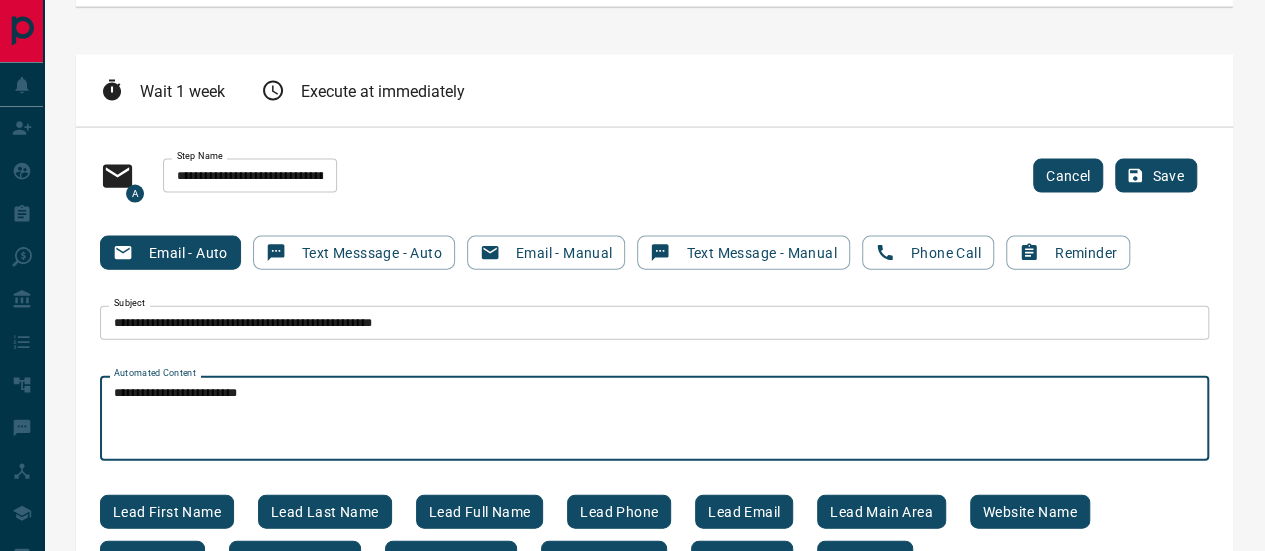 paste on "**********" 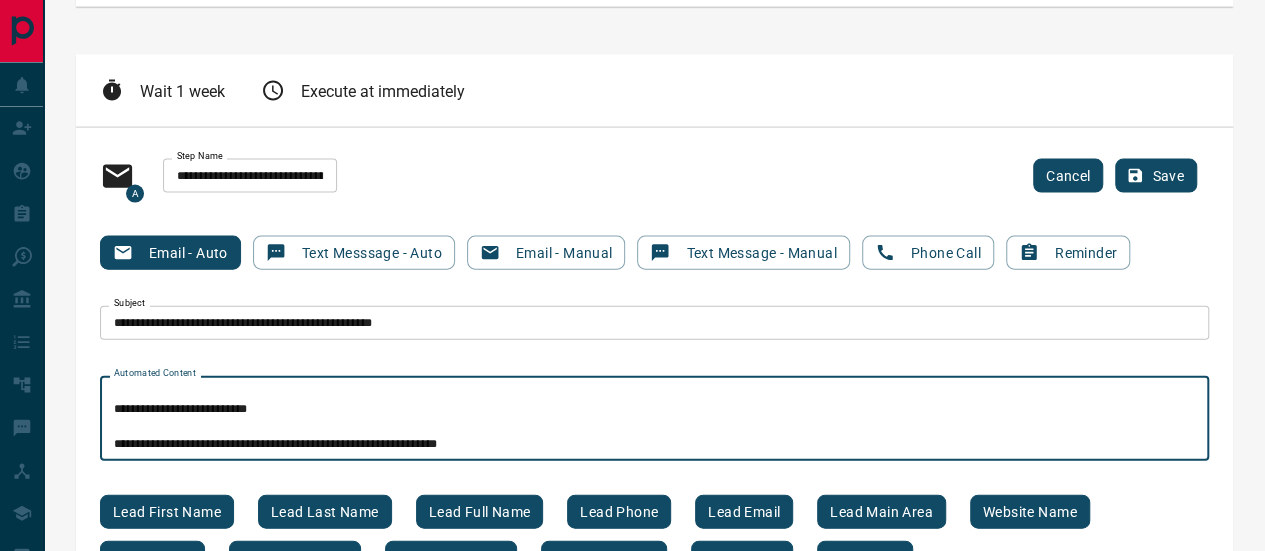 scroll, scrollTop: 139, scrollLeft: 0, axis: vertical 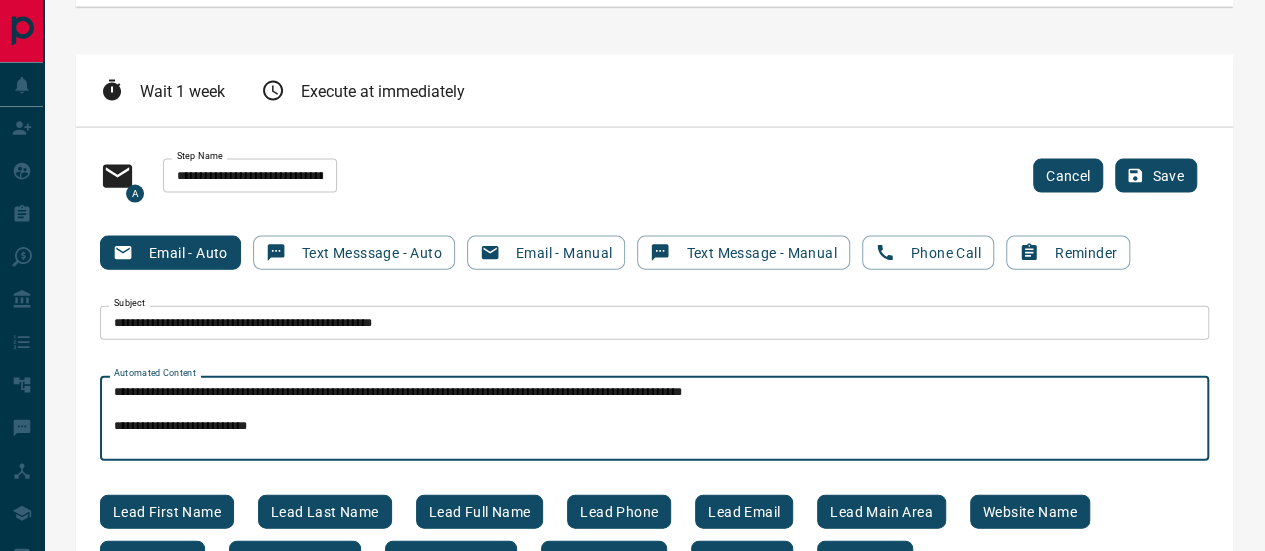 click on "**********" at bounding box center [662, 419] 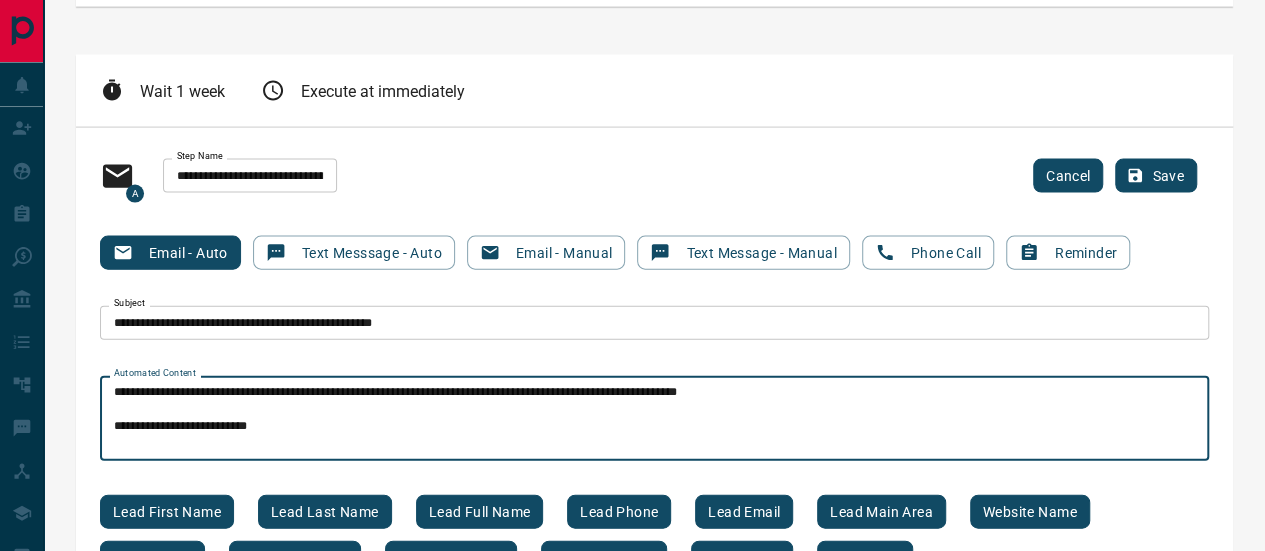 scroll, scrollTop: 122, scrollLeft: 0, axis: vertical 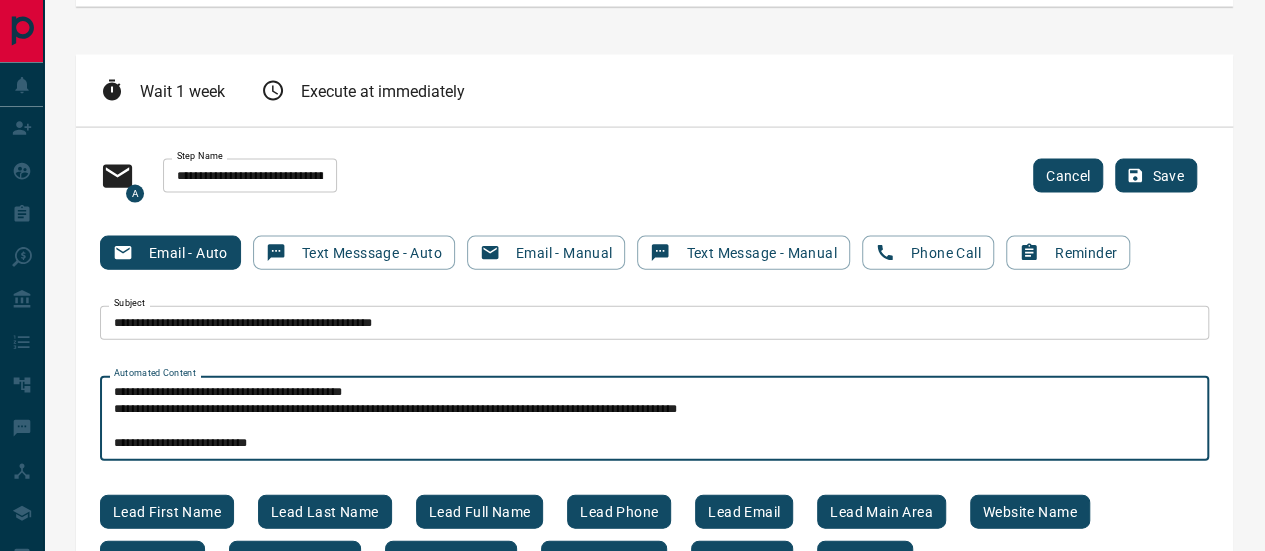 click on "**********" at bounding box center [662, 419] 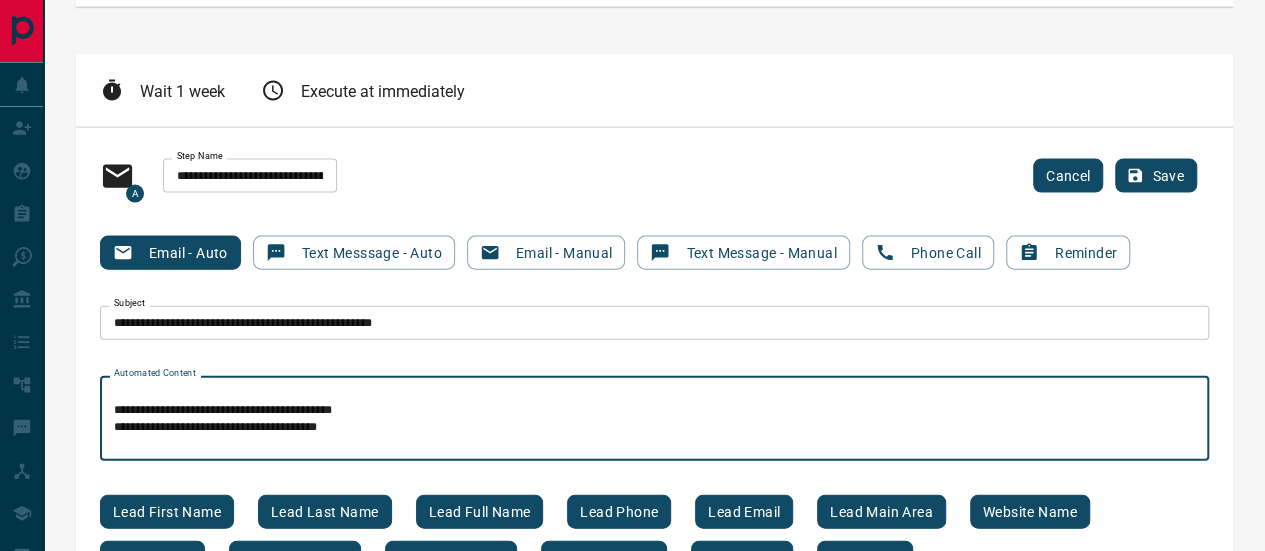 scroll, scrollTop: 22, scrollLeft: 0, axis: vertical 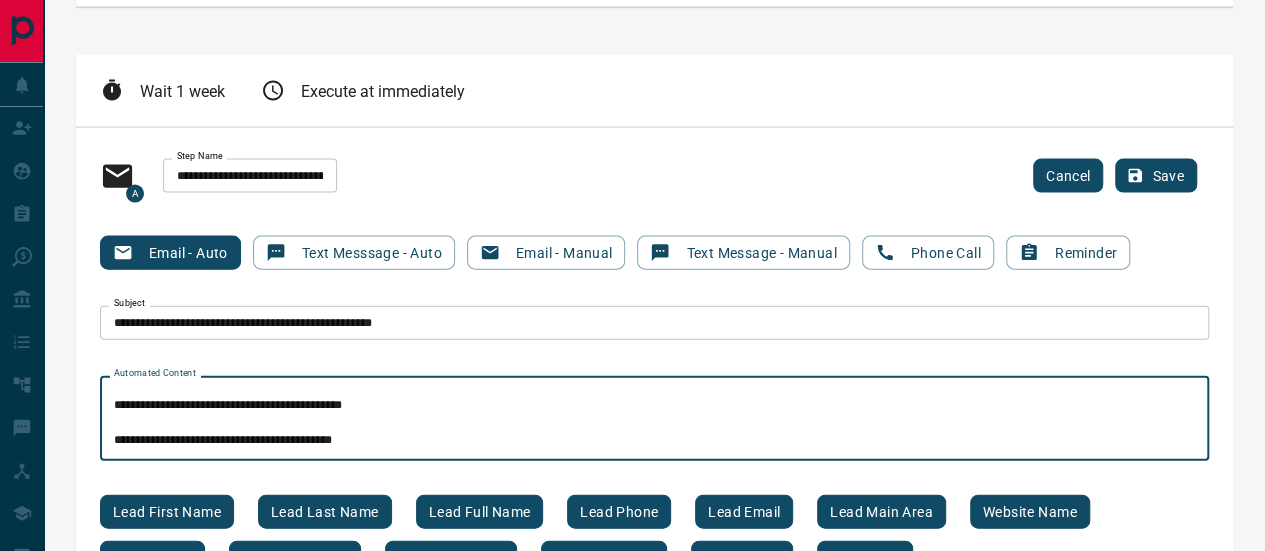 click on "**********" at bounding box center (662, 419) 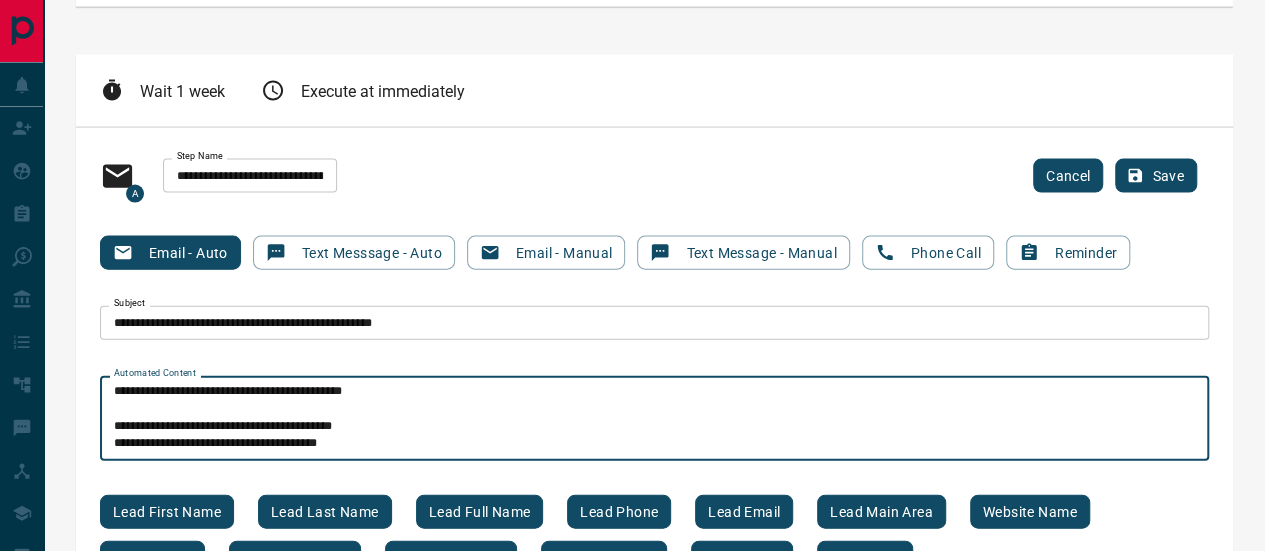scroll, scrollTop: 1, scrollLeft: 0, axis: vertical 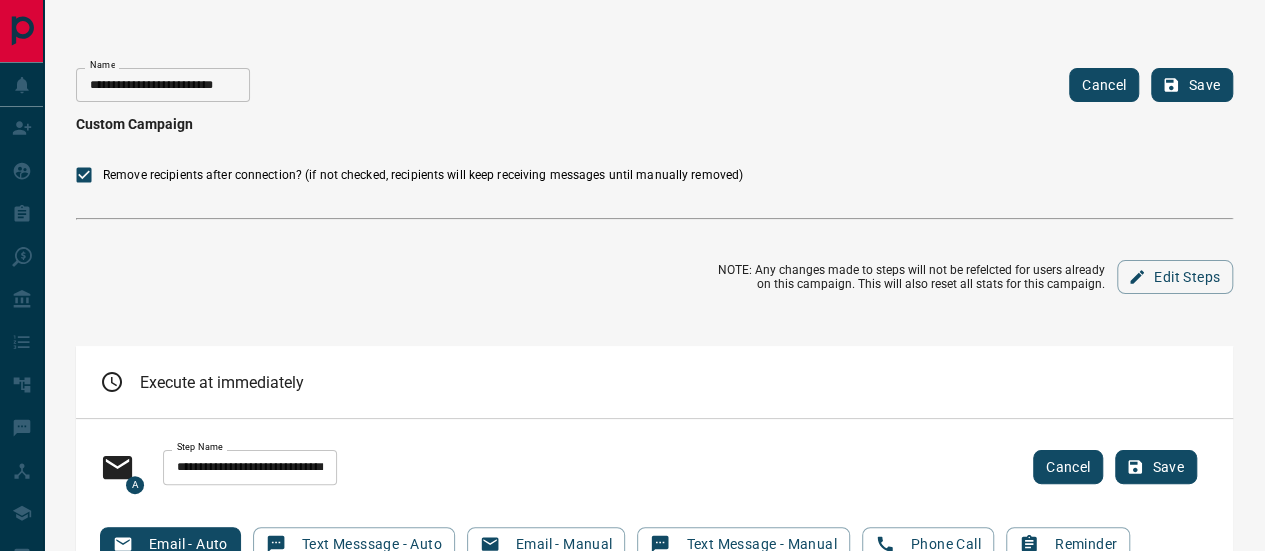 type on "**********" 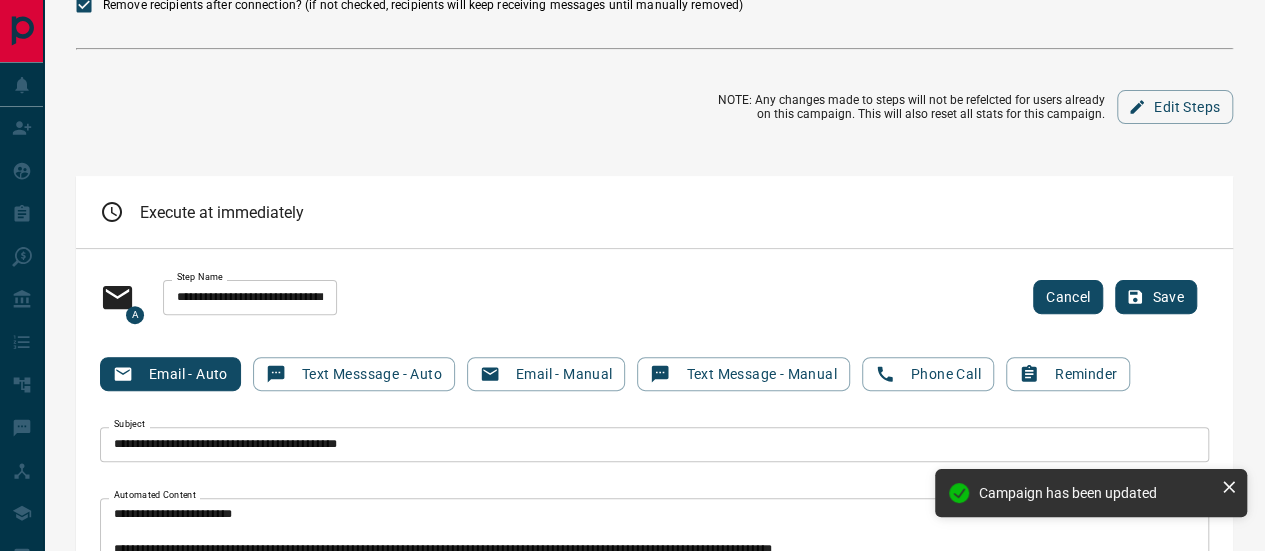 scroll, scrollTop: 200, scrollLeft: 0, axis: vertical 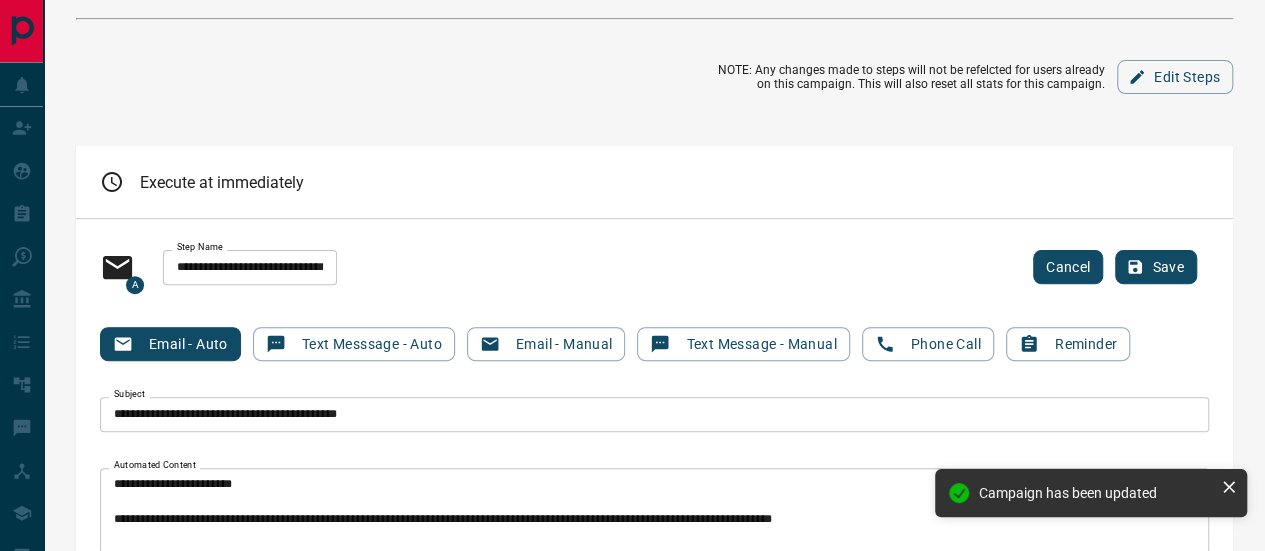 click on "Save" at bounding box center [1156, 267] 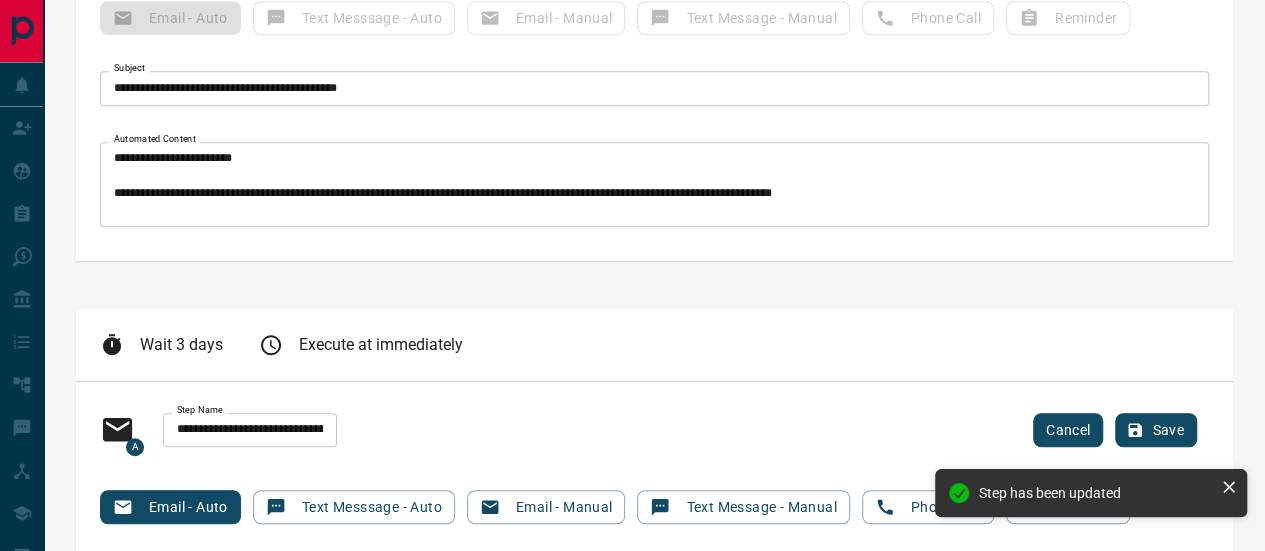 scroll, scrollTop: 600, scrollLeft: 0, axis: vertical 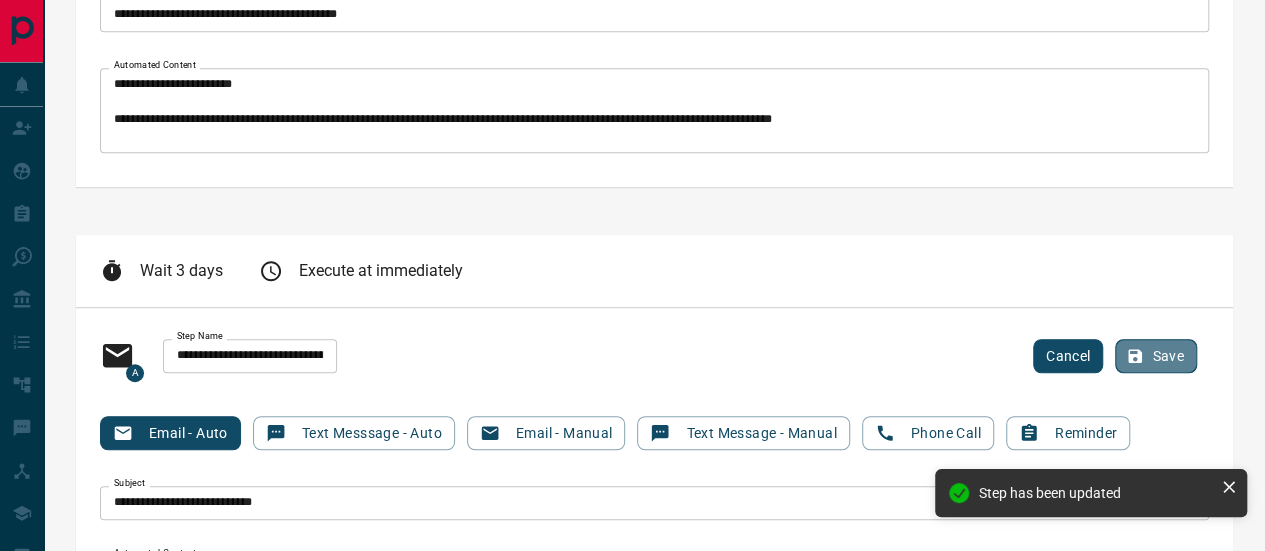 click on "Save" at bounding box center [1156, 356] 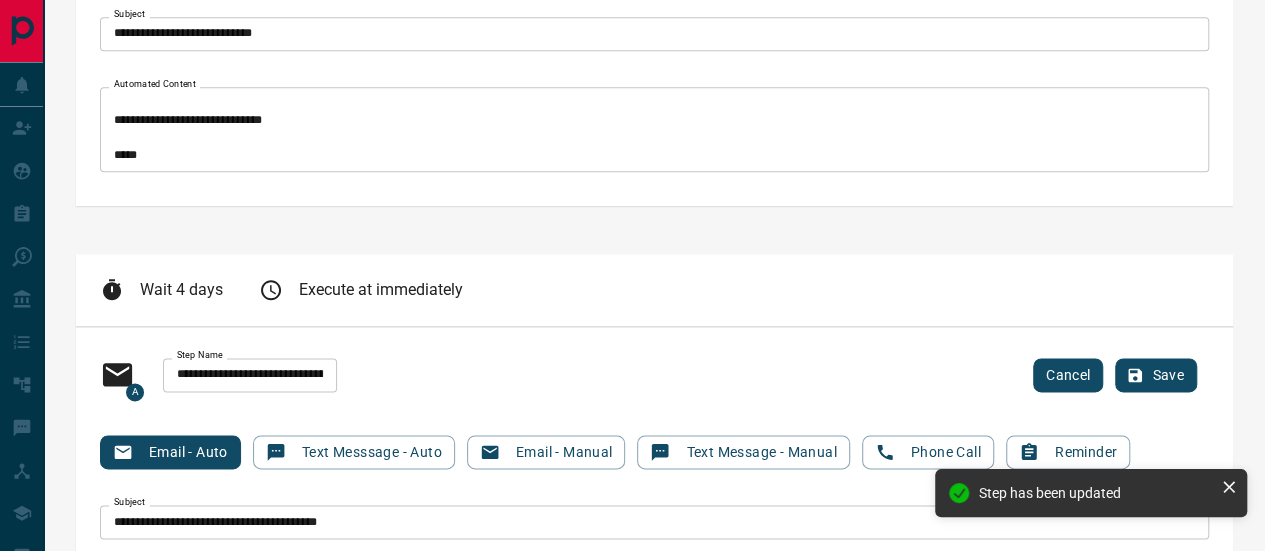 scroll, scrollTop: 1100, scrollLeft: 0, axis: vertical 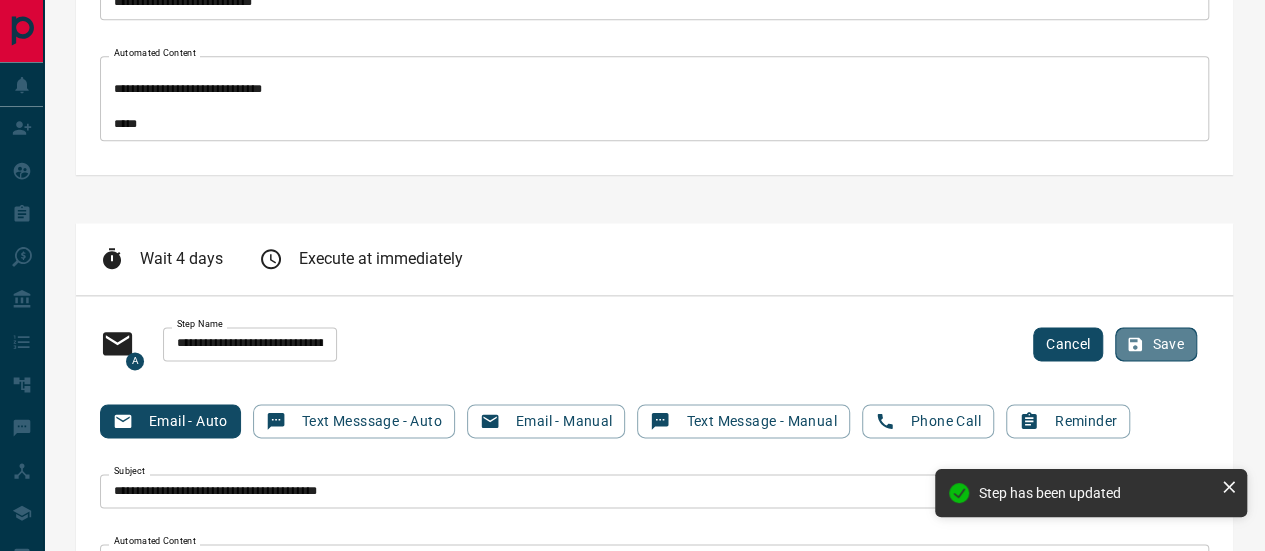 click on "Save" at bounding box center (1156, 344) 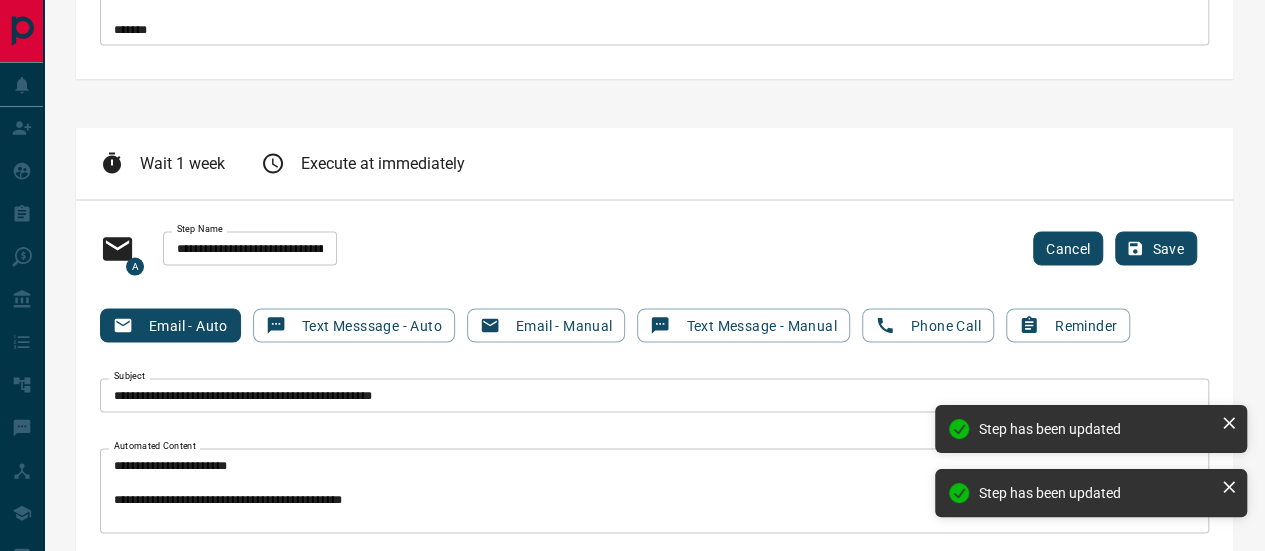 scroll, scrollTop: 1700, scrollLeft: 0, axis: vertical 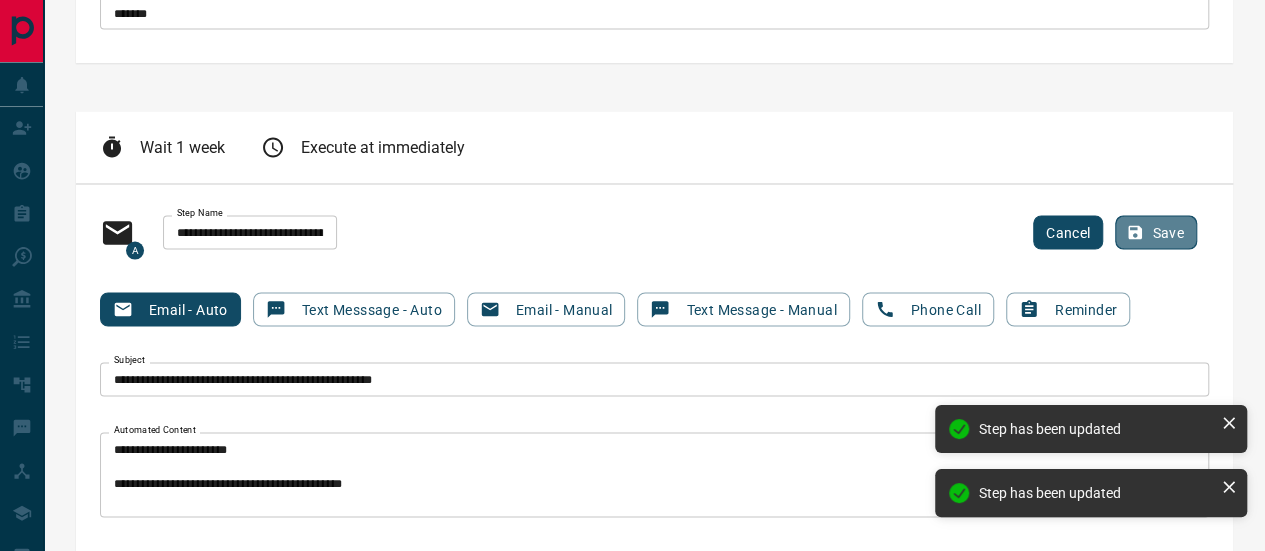 click on "Save" at bounding box center [1156, 232] 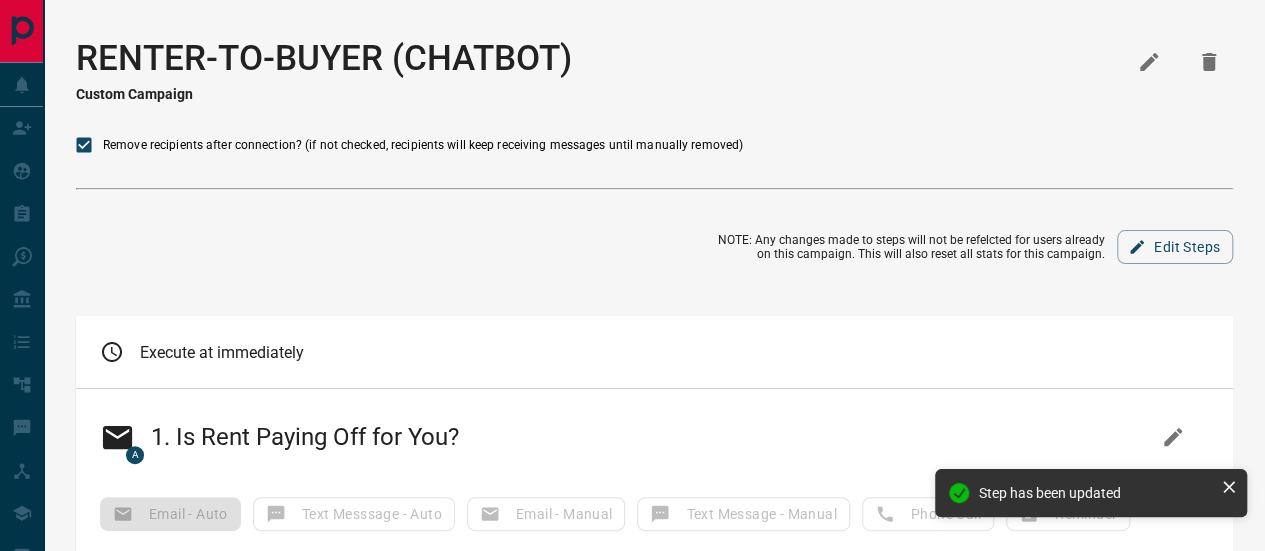 scroll, scrollTop: 0, scrollLeft: 0, axis: both 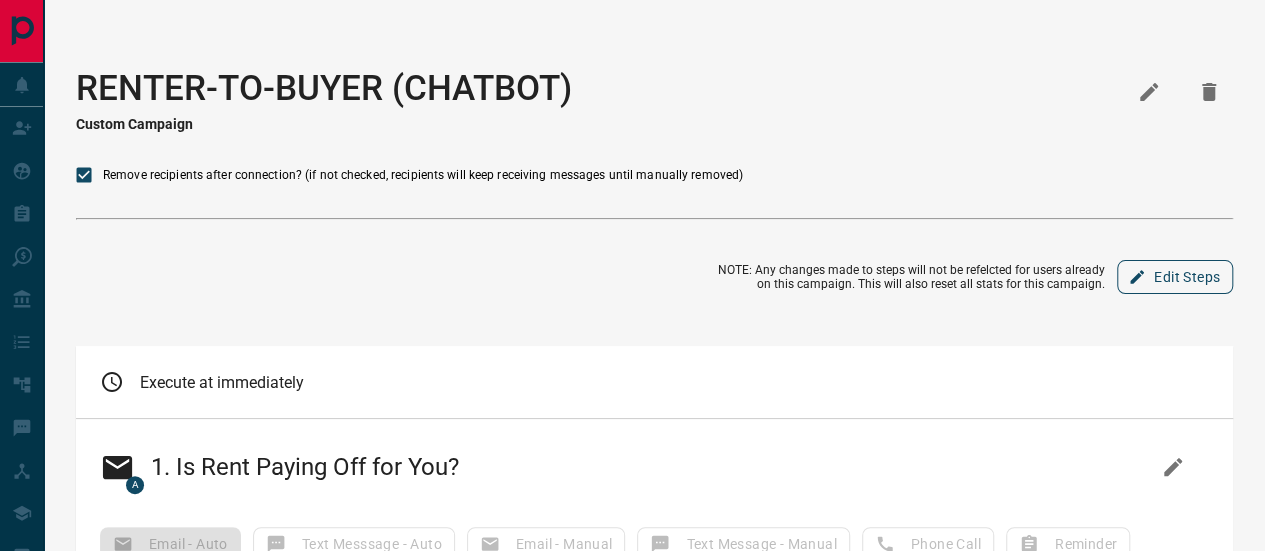 click on "Edit Steps" at bounding box center [1175, 277] 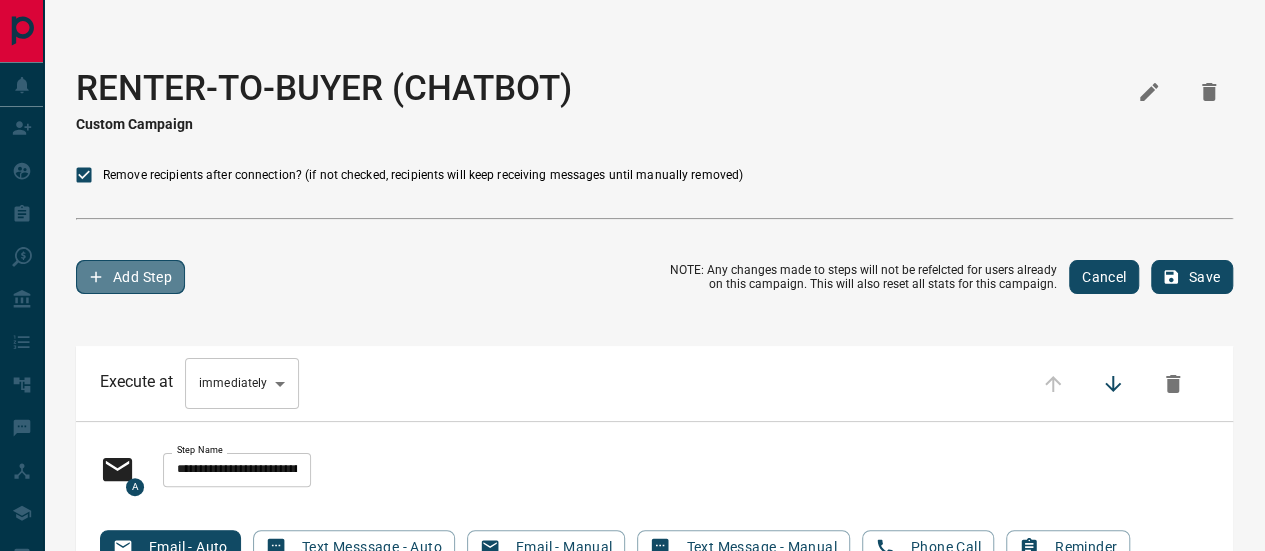 click on "Add Step" at bounding box center [130, 277] 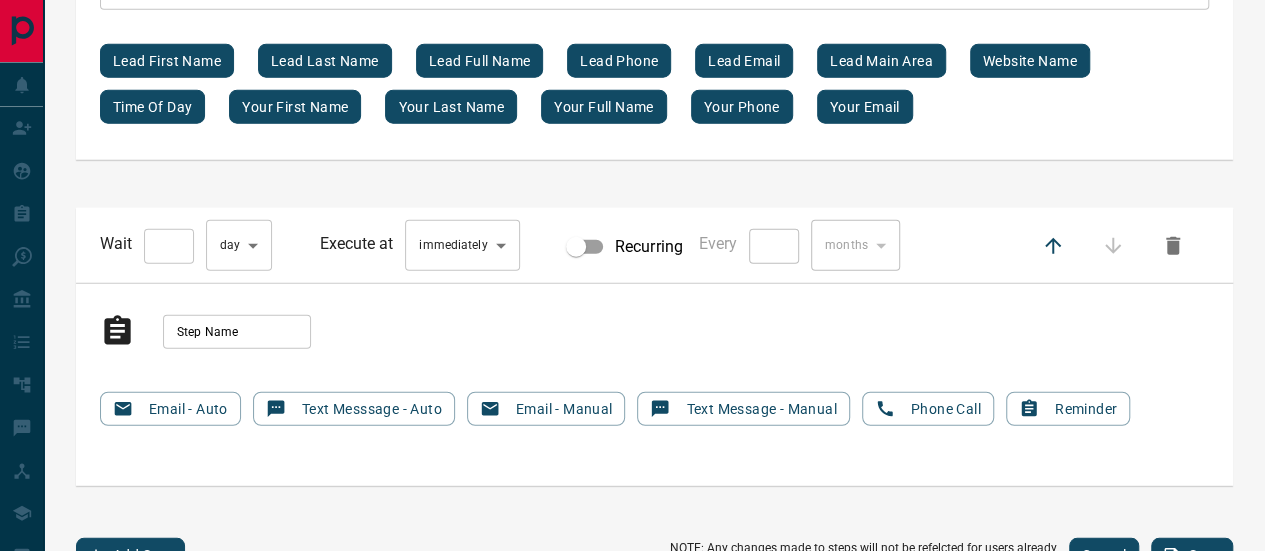 scroll, scrollTop: 2586, scrollLeft: 0, axis: vertical 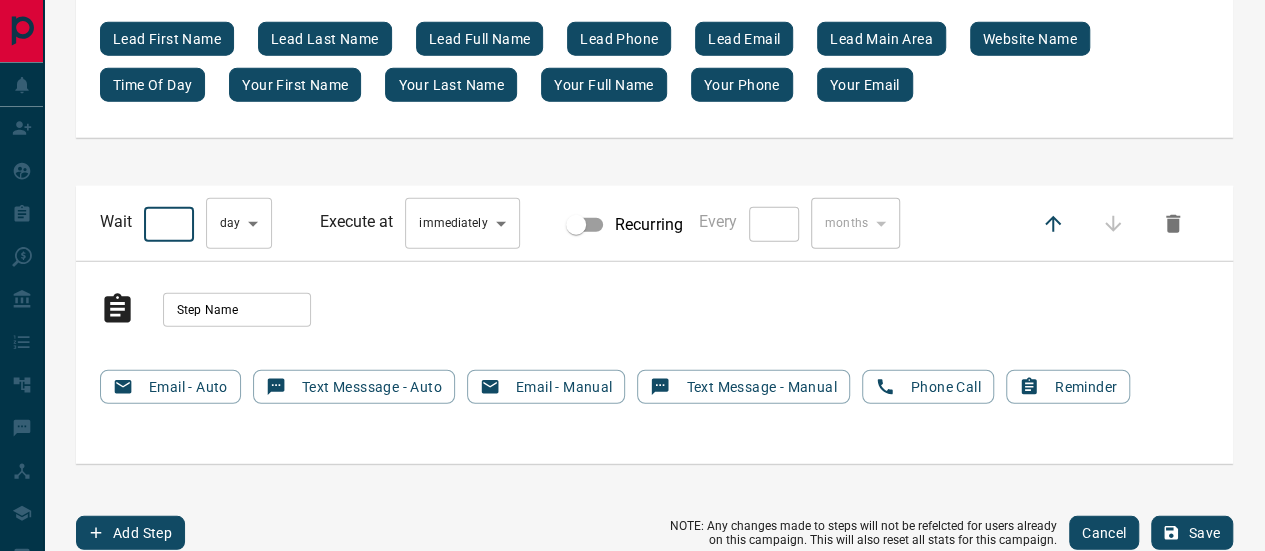 click on "*" at bounding box center [169, 224] 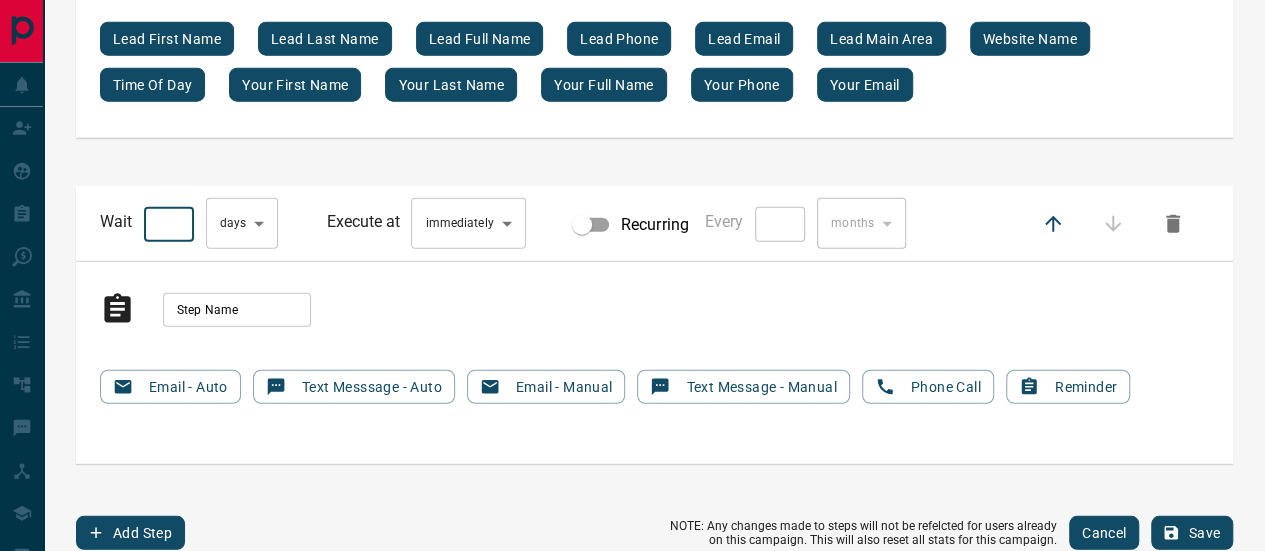 type on "*" 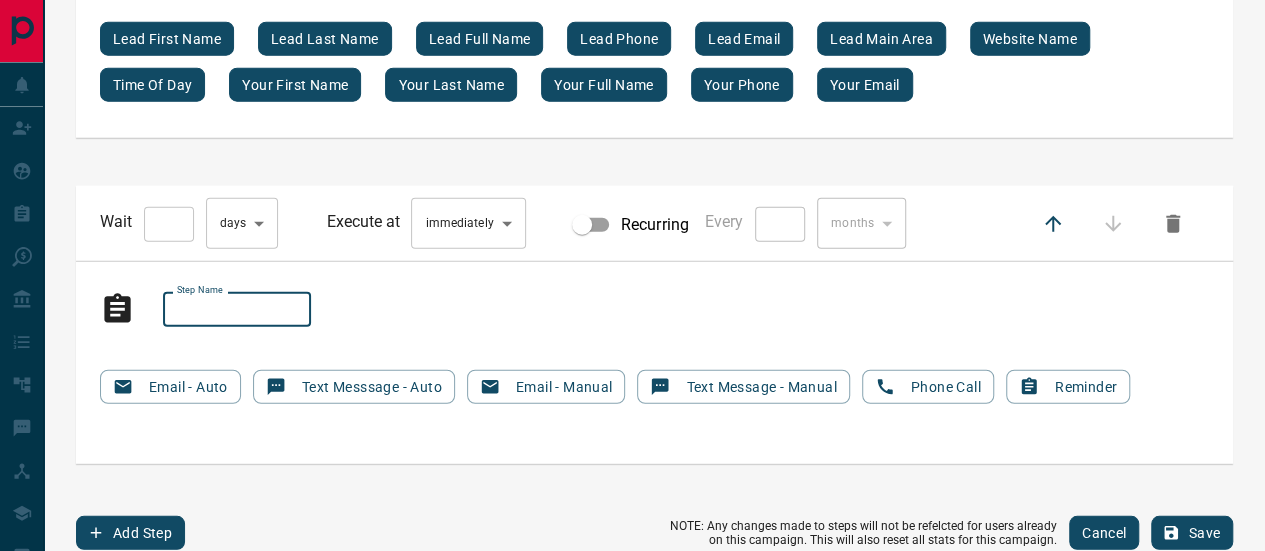 drag, startPoint x: 279, startPoint y: 286, endPoint x: 117, endPoint y: 285, distance: 162.00308 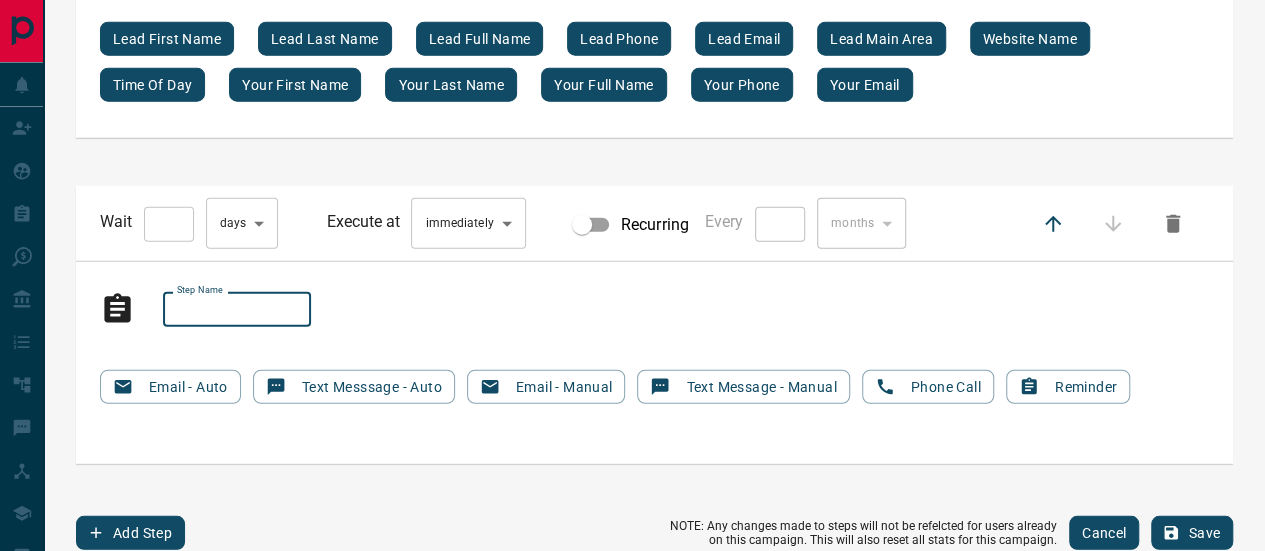 click on "Step Name Step Name" at bounding box center [205, 310] 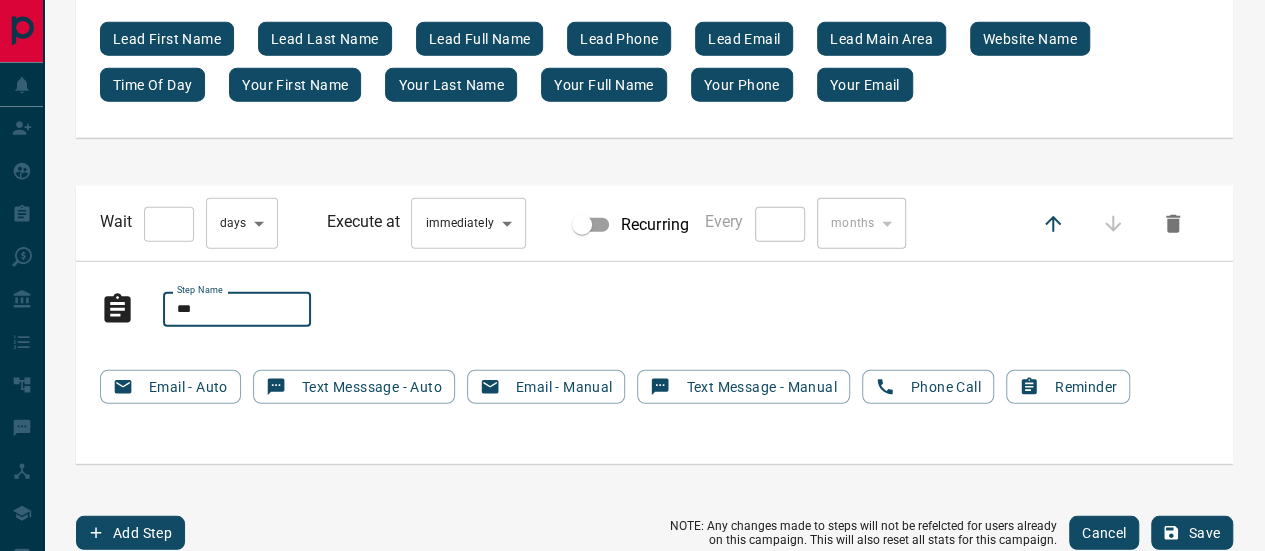 paste on "**********" 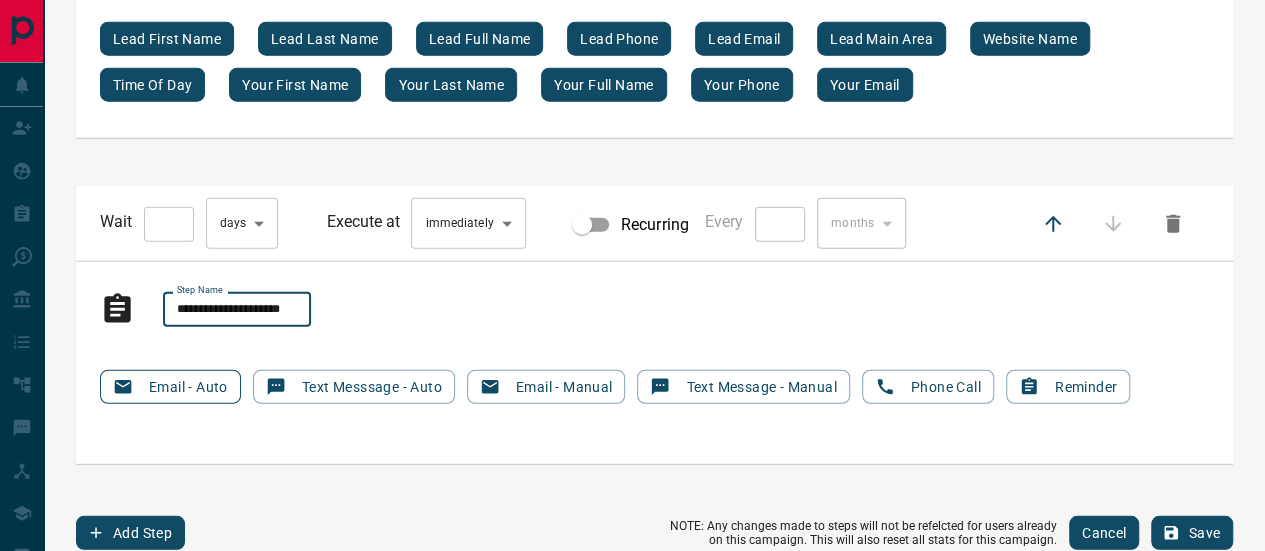 type on "**********" 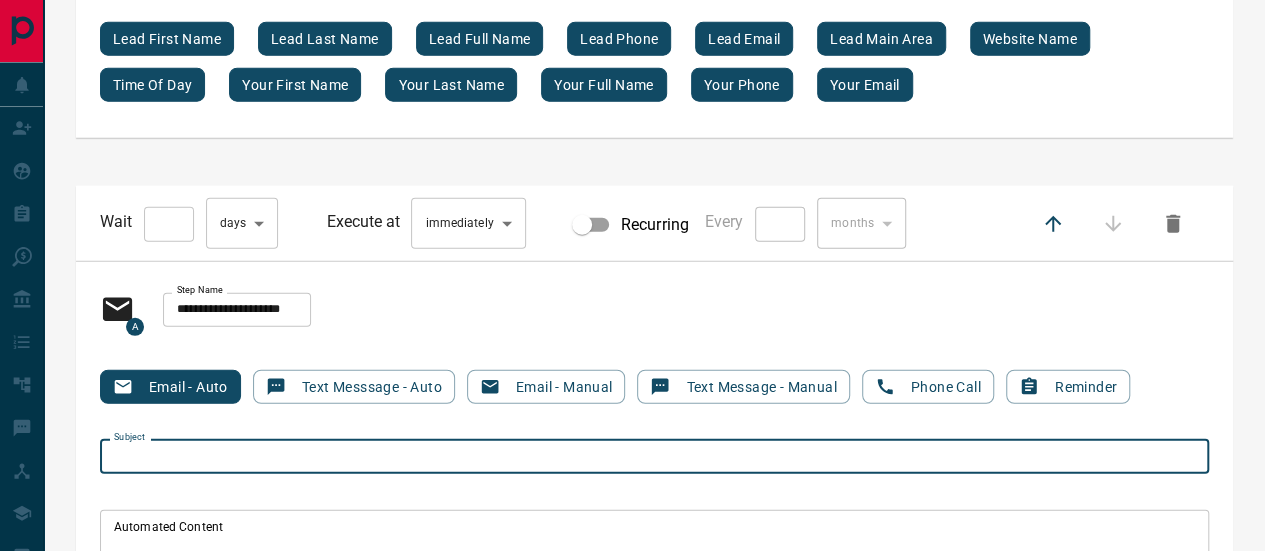 drag, startPoint x: 201, startPoint y: 434, endPoint x: 90, endPoint y: 428, distance: 111.16204 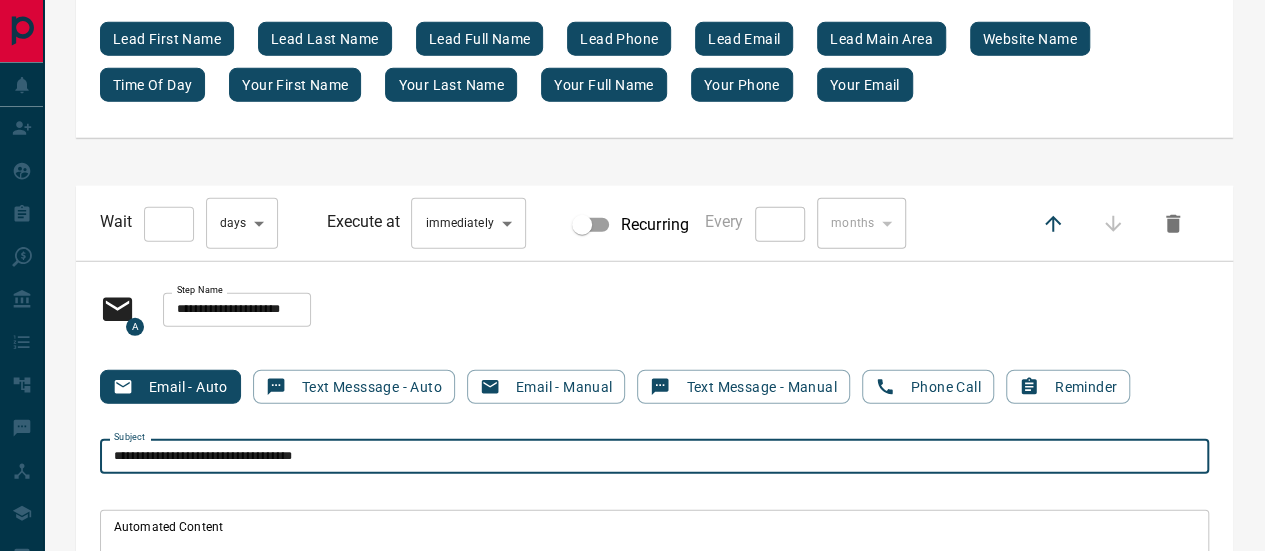 click on "**********" at bounding box center [654, 457] 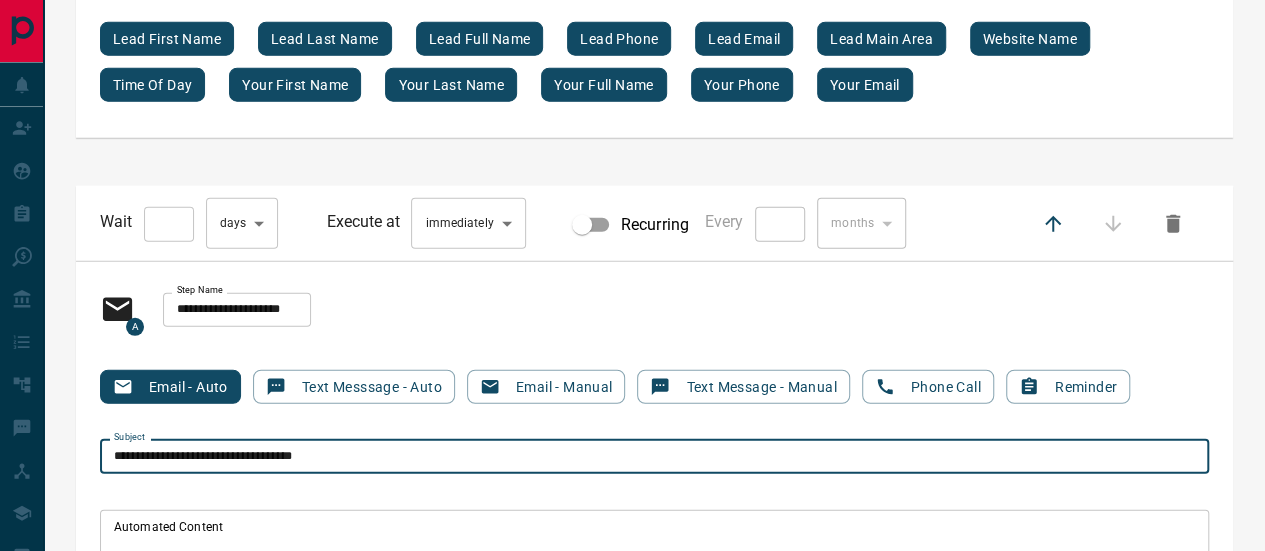 type on "**********" 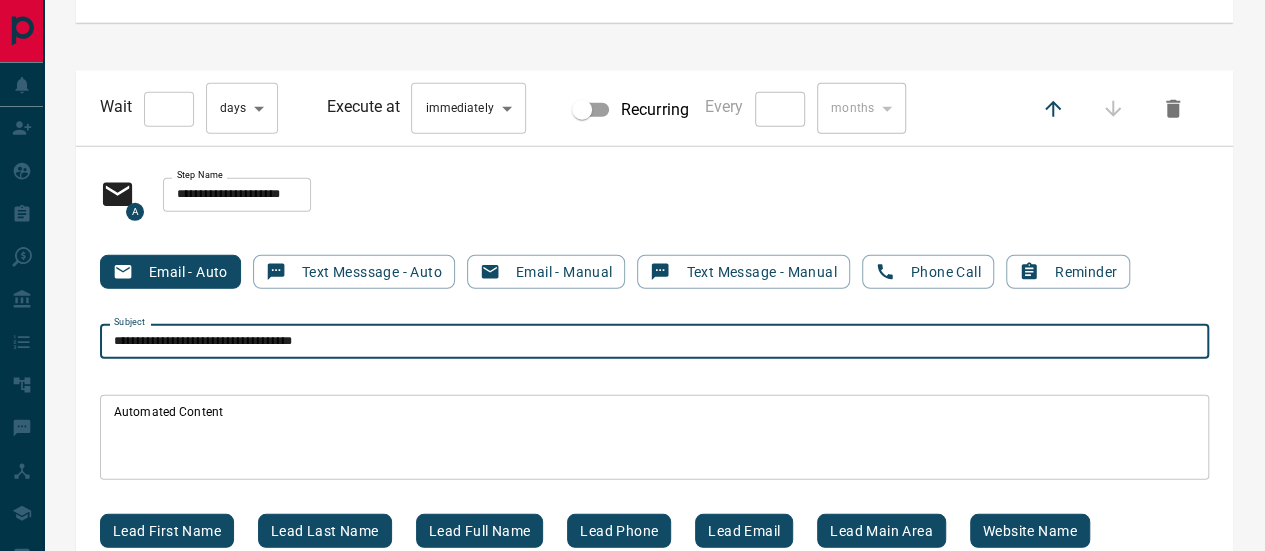 scroll, scrollTop: 2786, scrollLeft: 0, axis: vertical 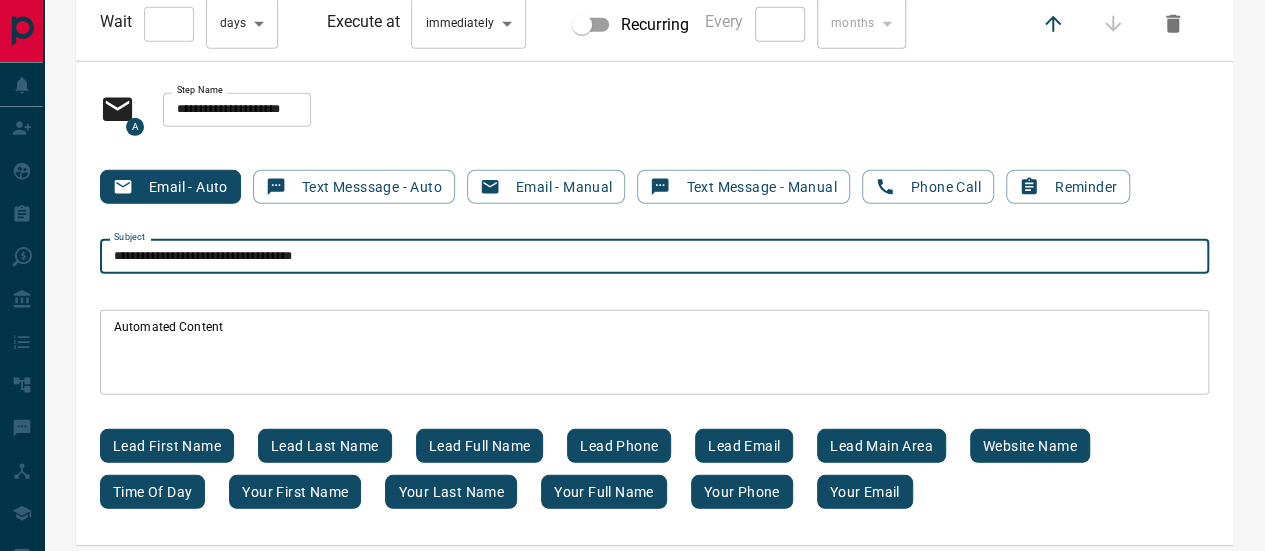 click on "Automated Content" at bounding box center (654, 352) 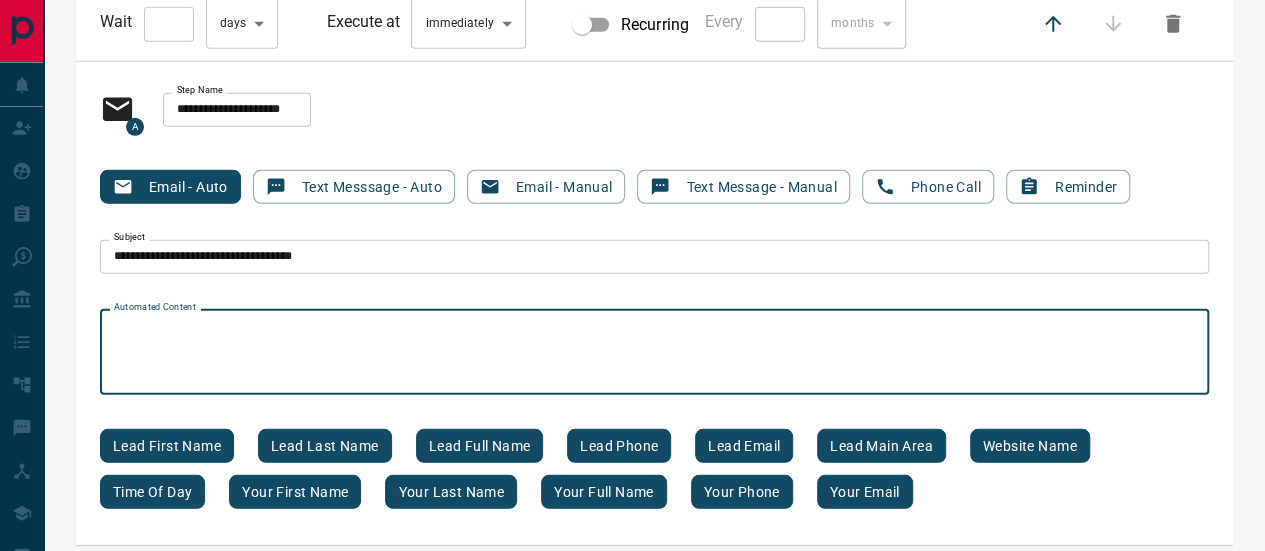 paste on "**********" 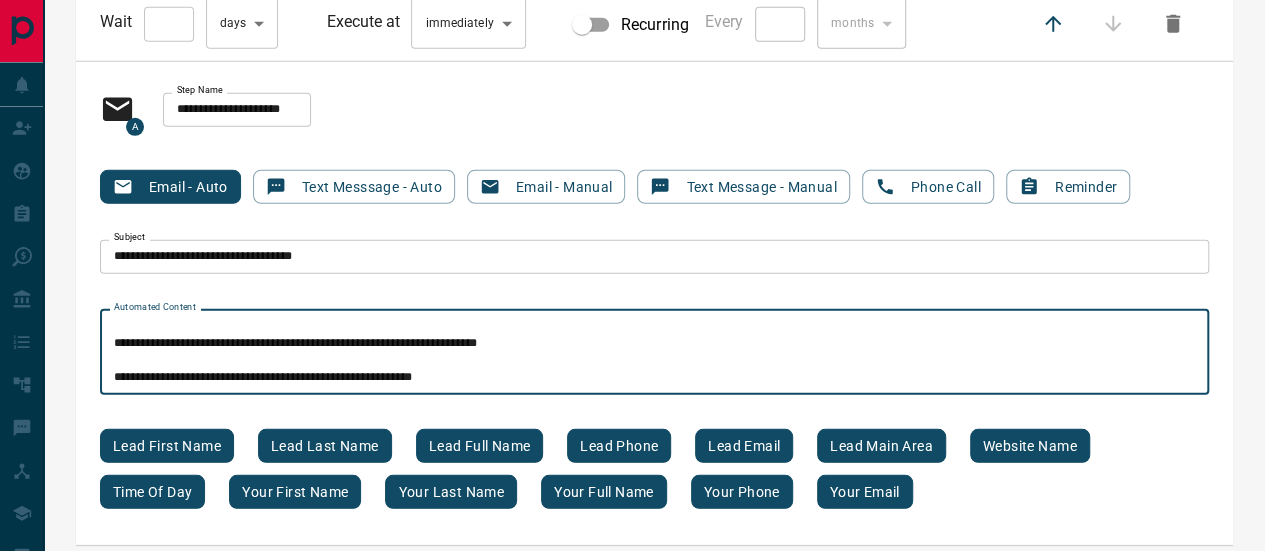 scroll, scrollTop: 70, scrollLeft: 0, axis: vertical 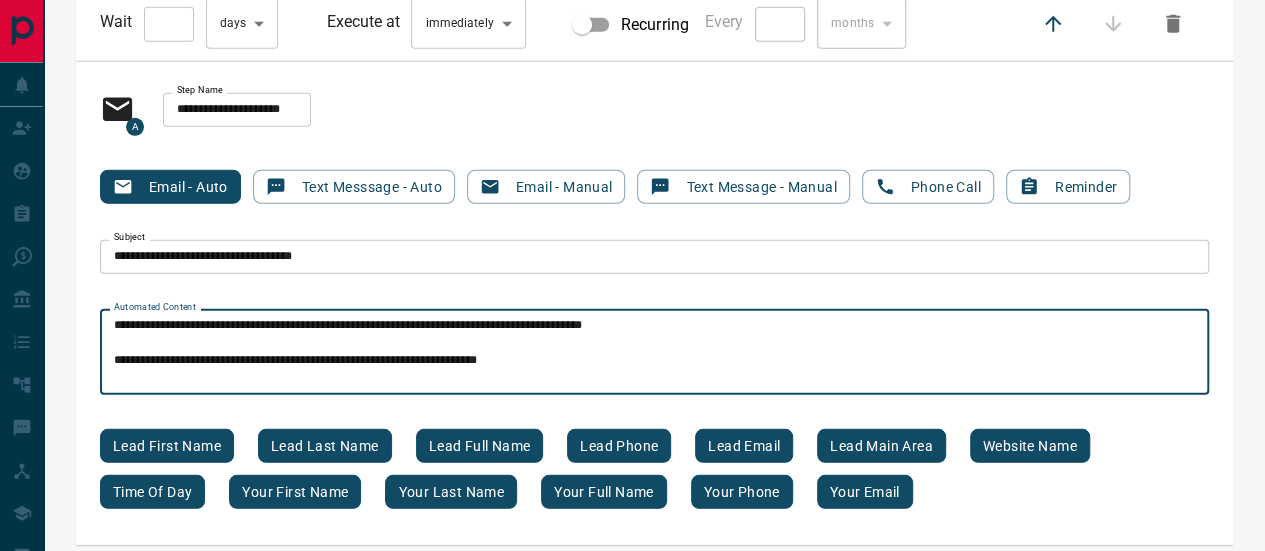 click at bounding box center [662, 352] 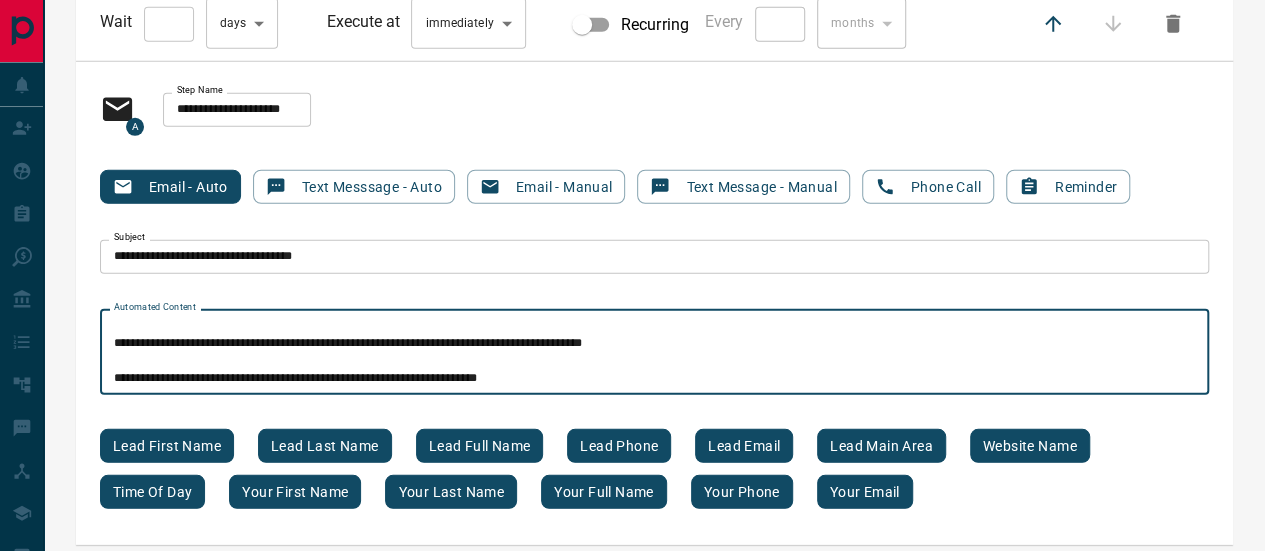 scroll, scrollTop: 35, scrollLeft: 0, axis: vertical 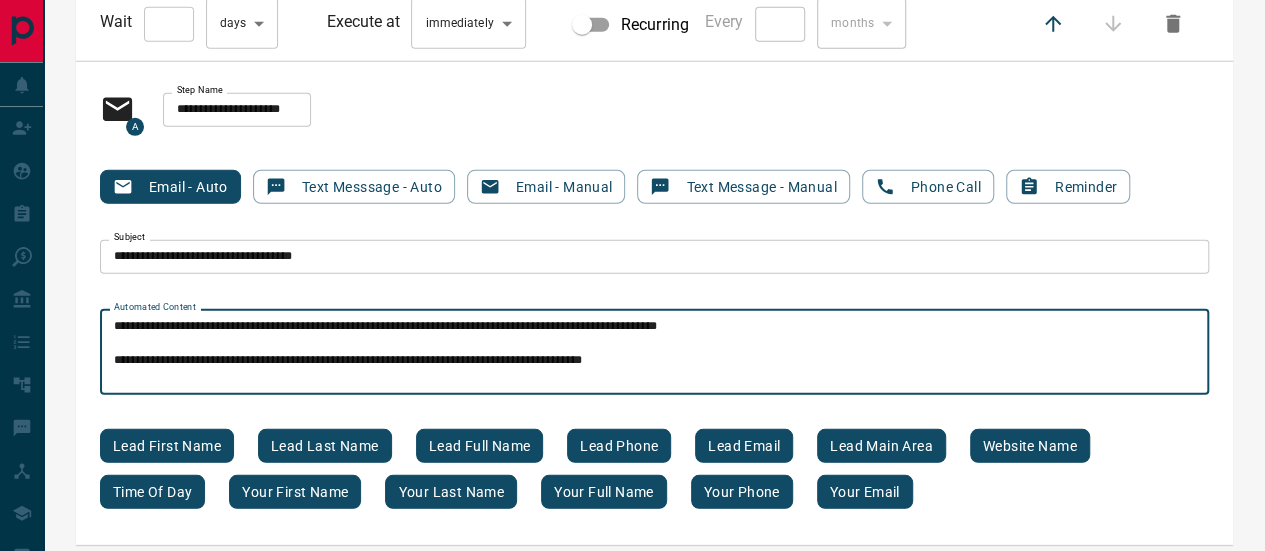 click at bounding box center [662, 352] 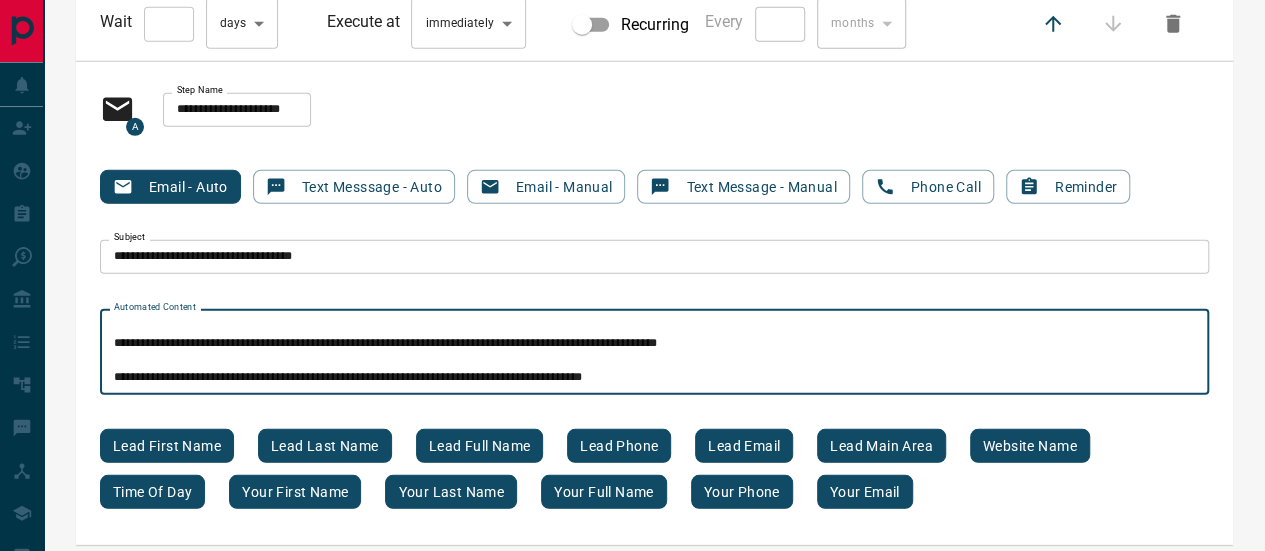 scroll, scrollTop: 1, scrollLeft: 0, axis: vertical 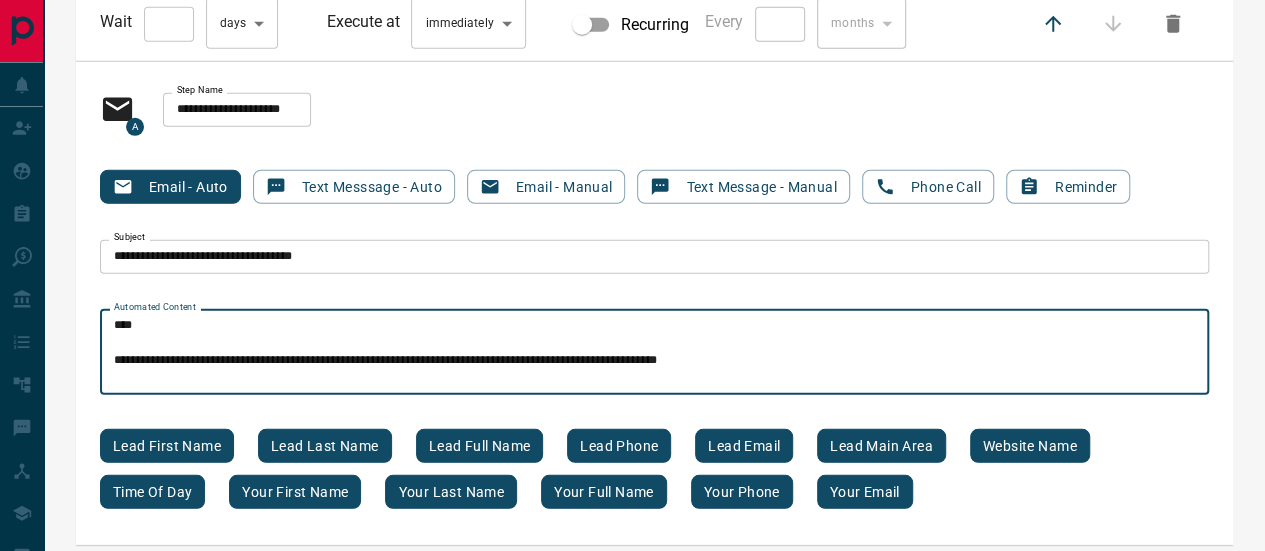 click on "Lead first name" at bounding box center (167, 446) 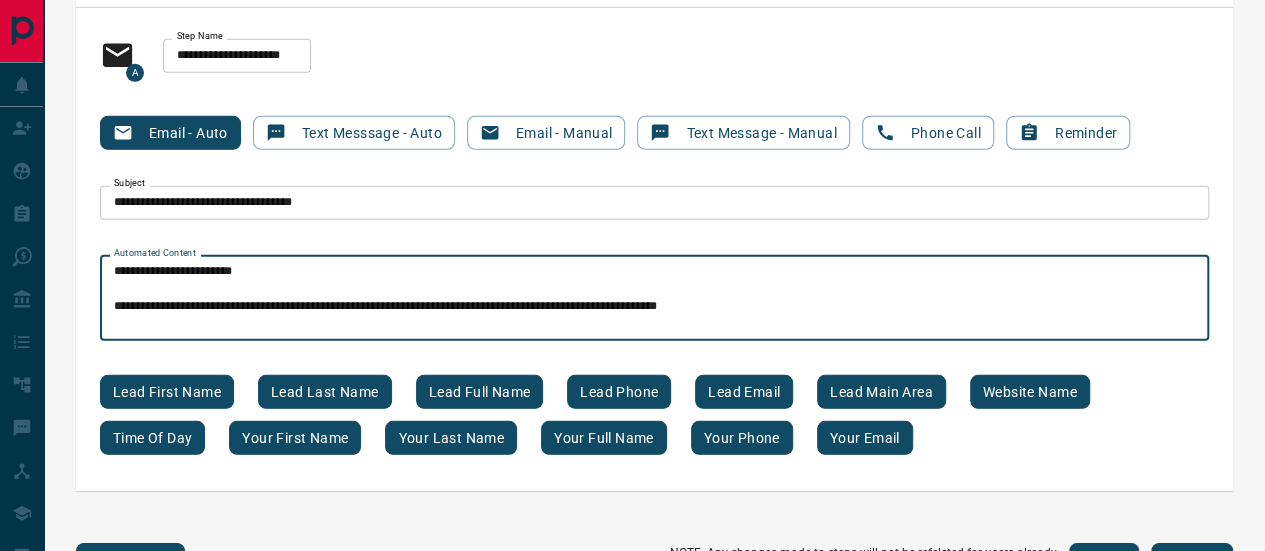 scroll, scrollTop: 2865, scrollLeft: 0, axis: vertical 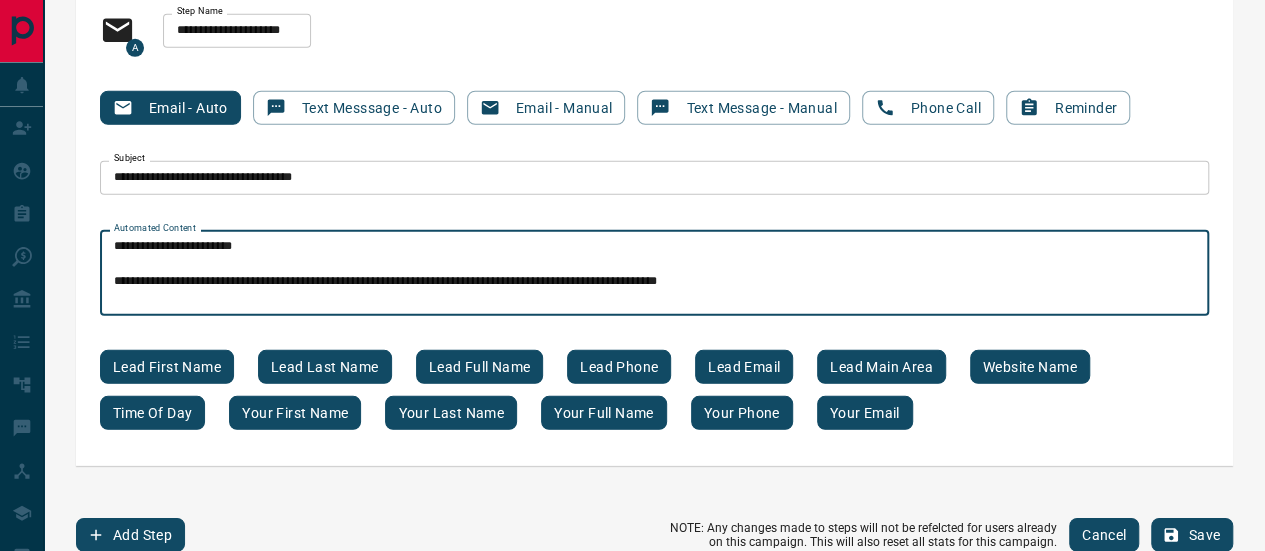 click on "Save" at bounding box center [1192, 535] 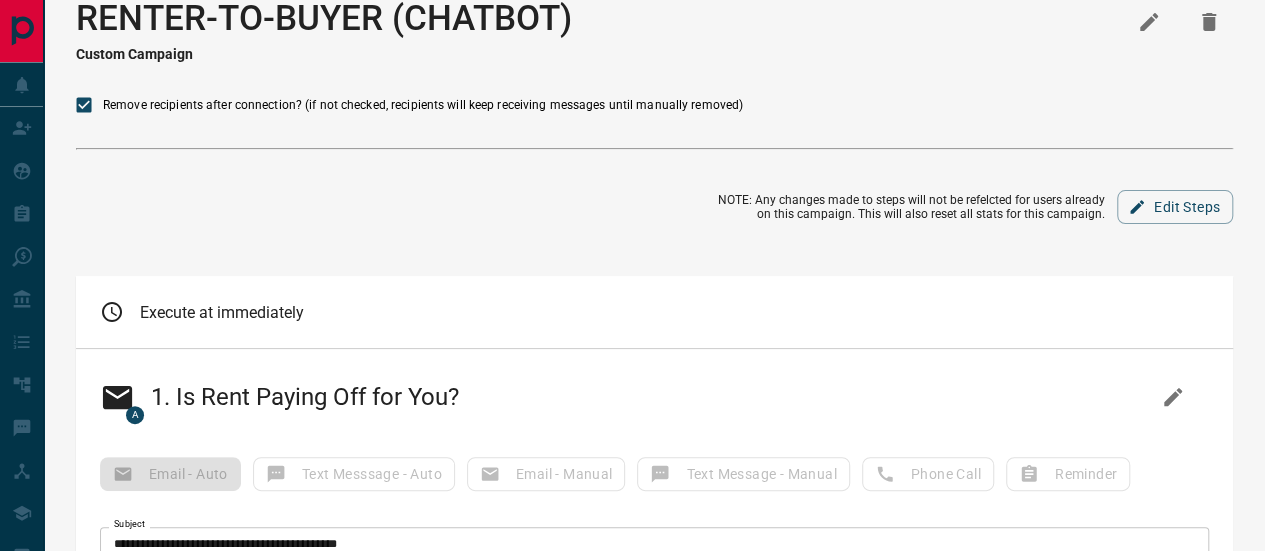 scroll, scrollTop: 0, scrollLeft: 0, axis: both 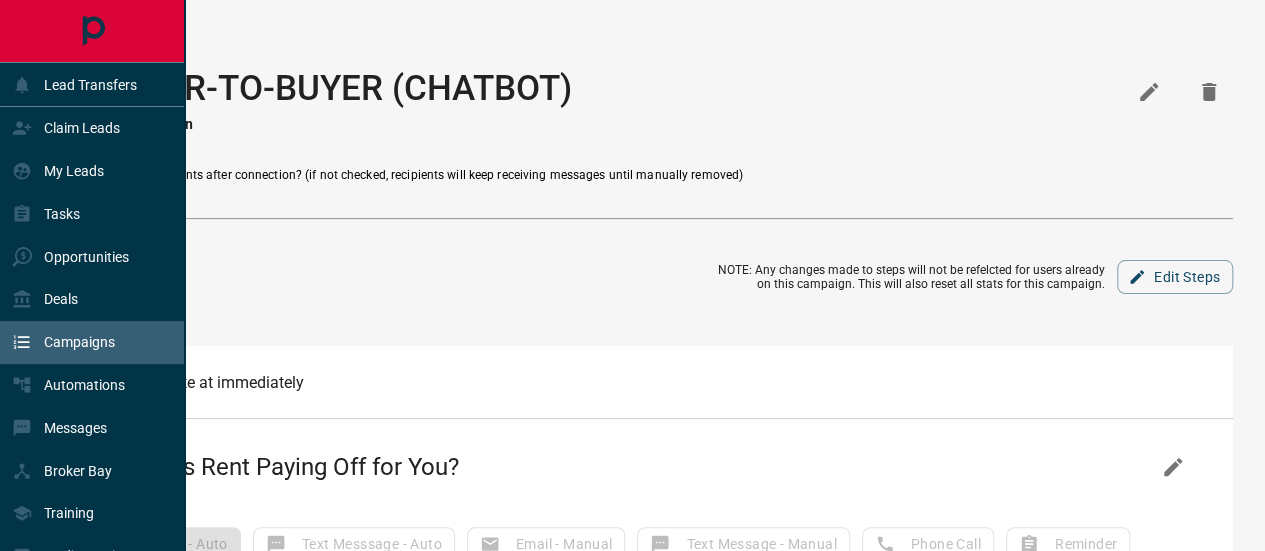 click on "Campaigns" at bounding box center [79, 342] 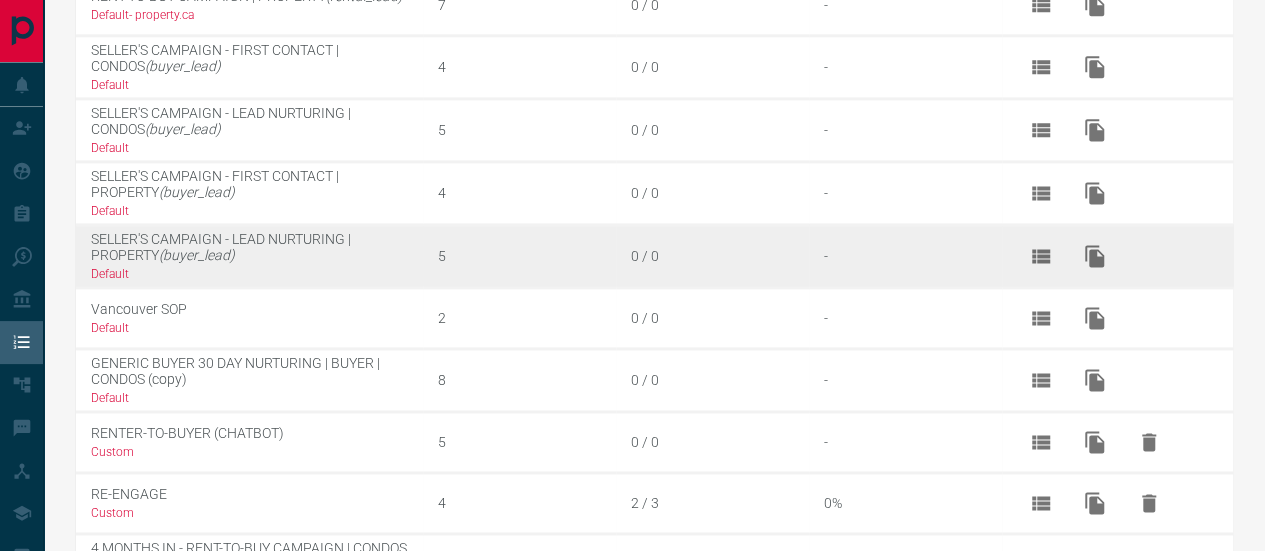 scroll, scrollTop: 1343, scrollLeft: 0, axis: vertical 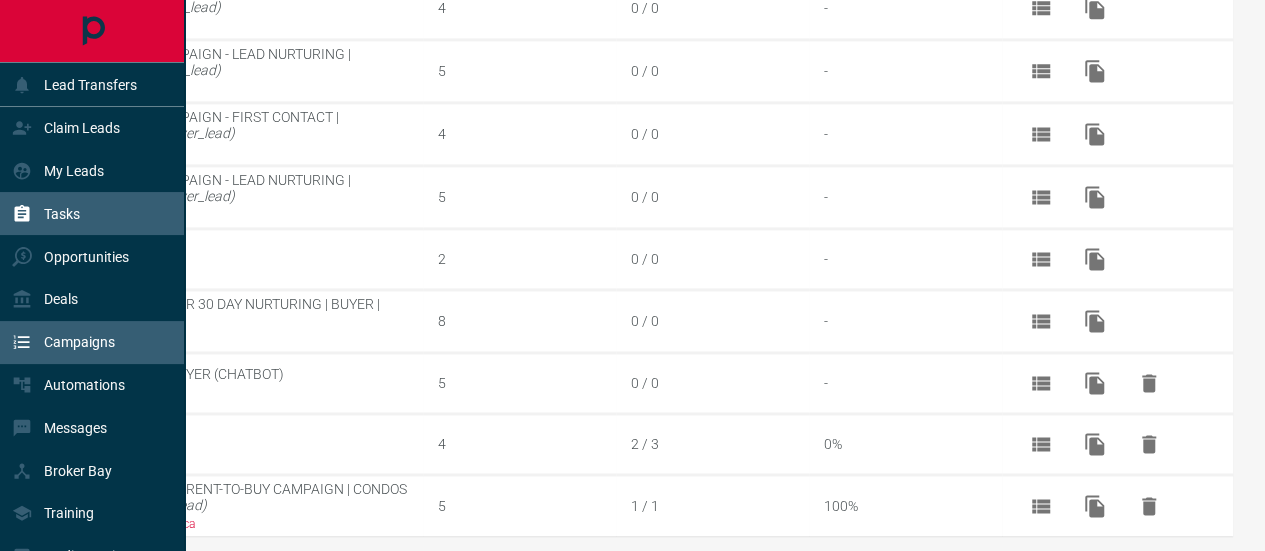click on "Tasks" at bounding box center (62, 214) 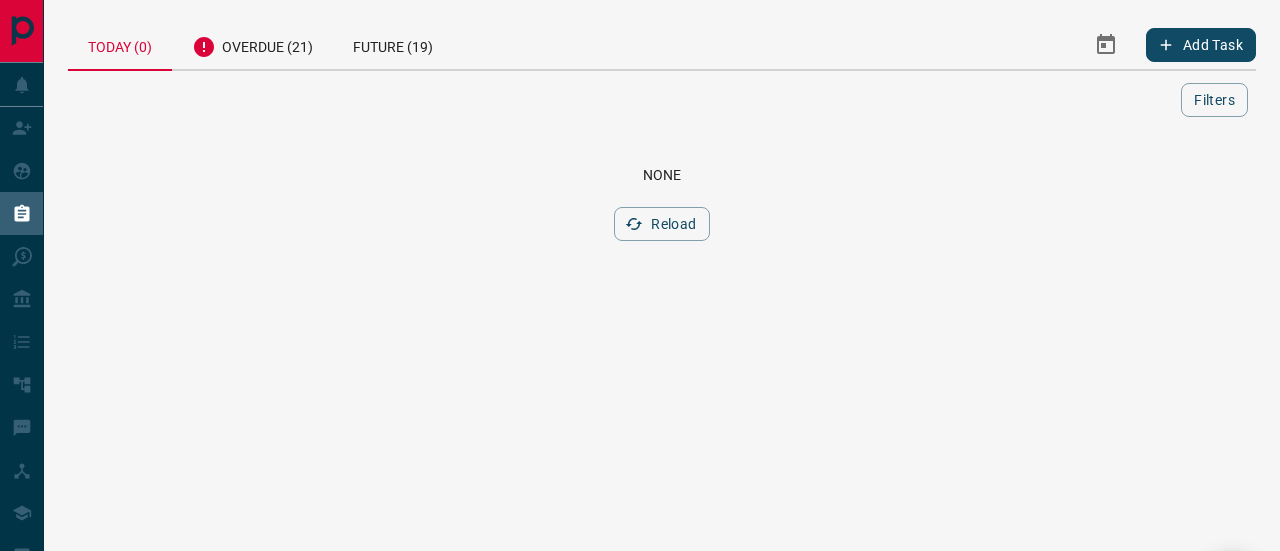 click on "Add Task" at bounding box center (1201, 45) 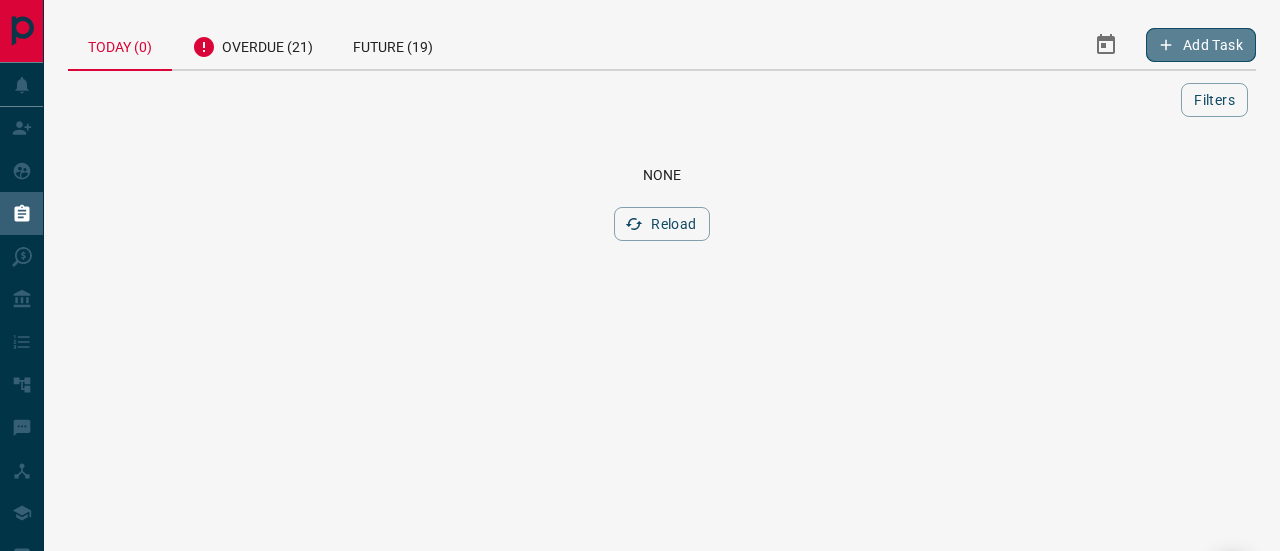 click on "Add Task" at bounding box center (1201, 45) 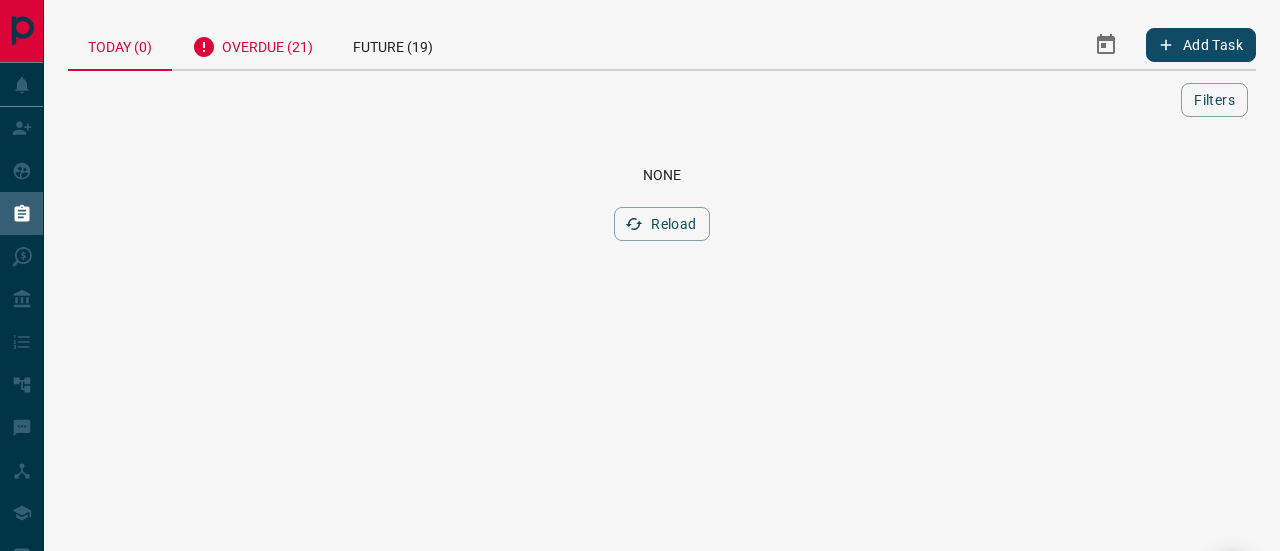 click on "Overdue (21)" at bounding box center [252, 44] 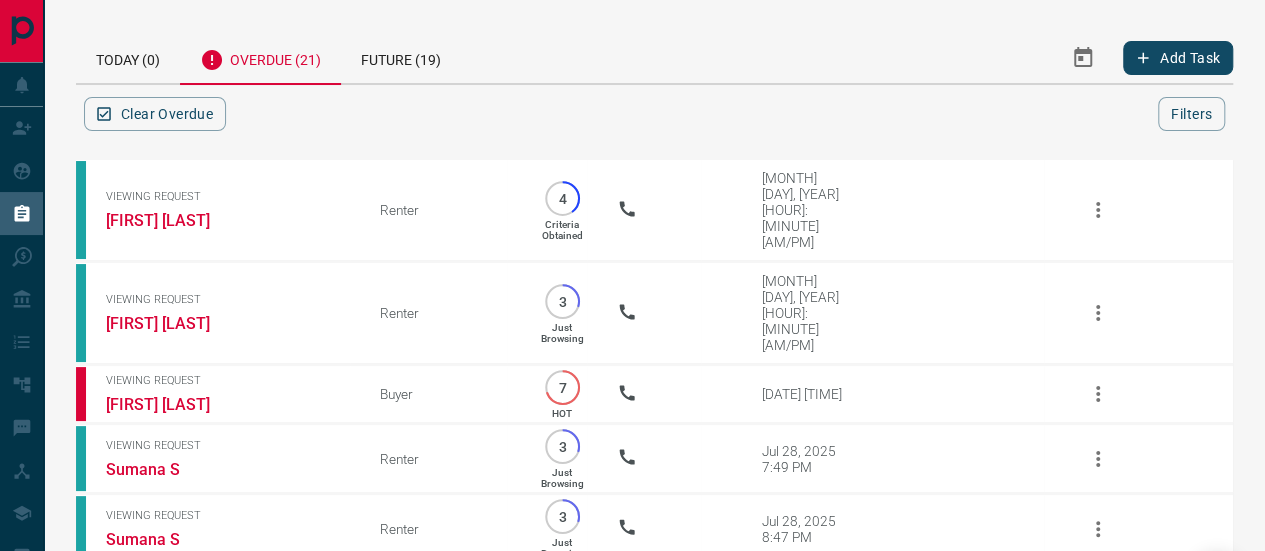 click on "Add Task" at bounding box center [1178, 58] 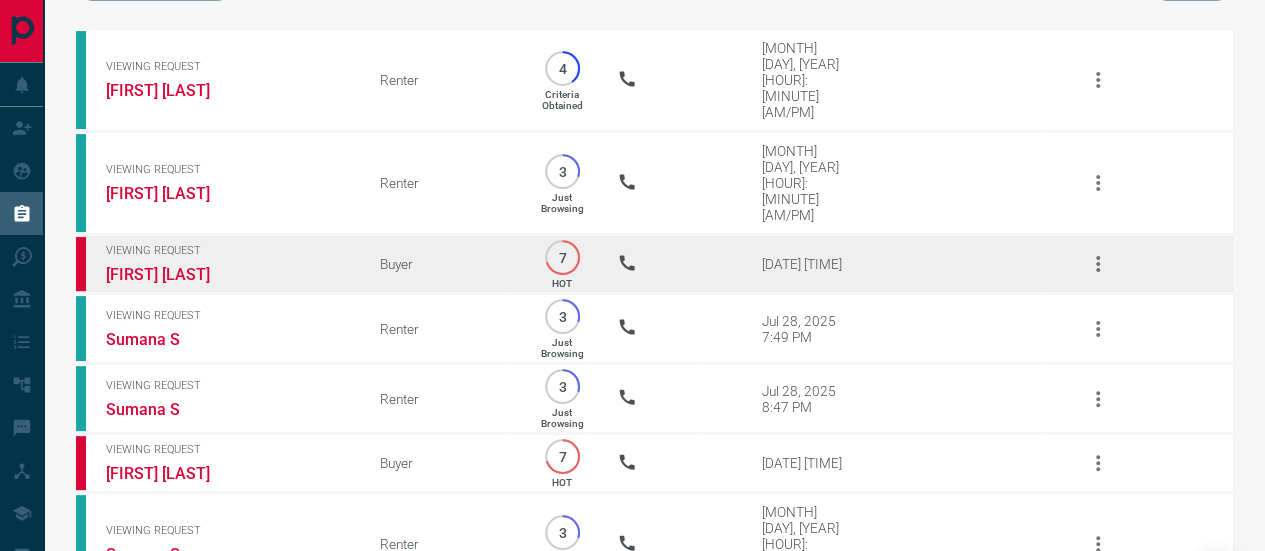scroll, scrollTop: 100, scrollLeft: 0, axis: vertical 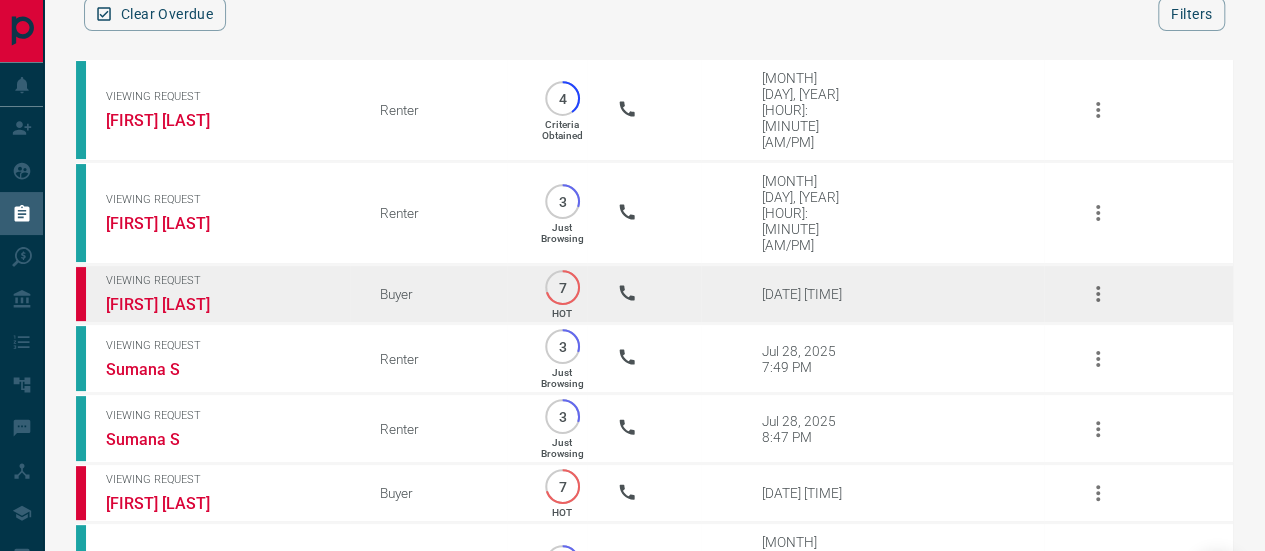 click on "Viewing Request [FIRST] [LAST]" at bounding box center (213, 294) 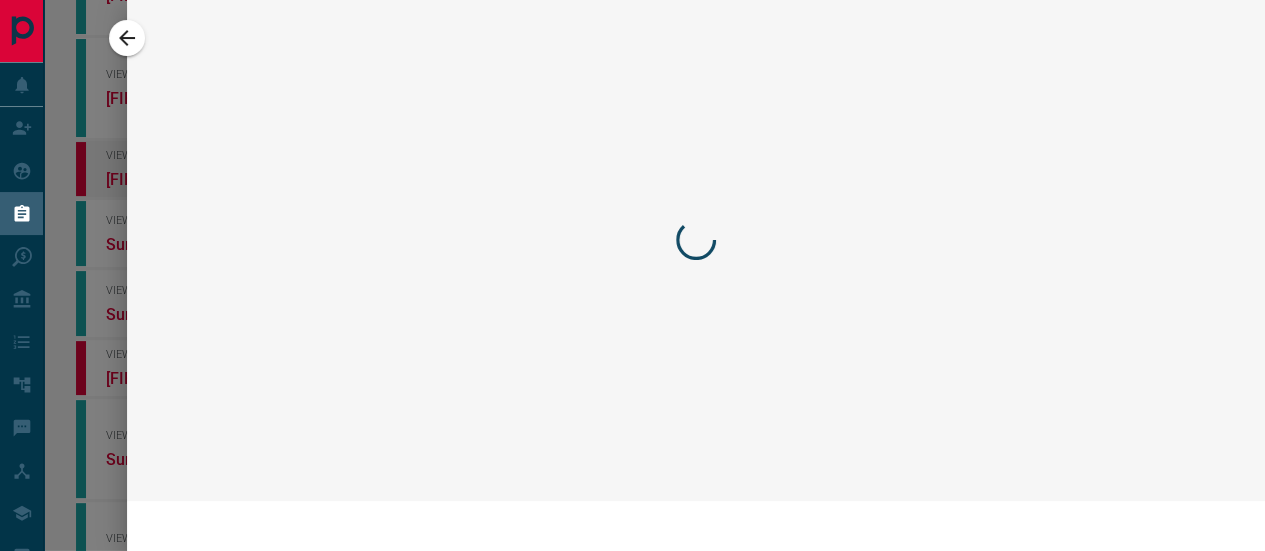 scroll, scrollTop: 0, scrollLeft: 0, axis: both 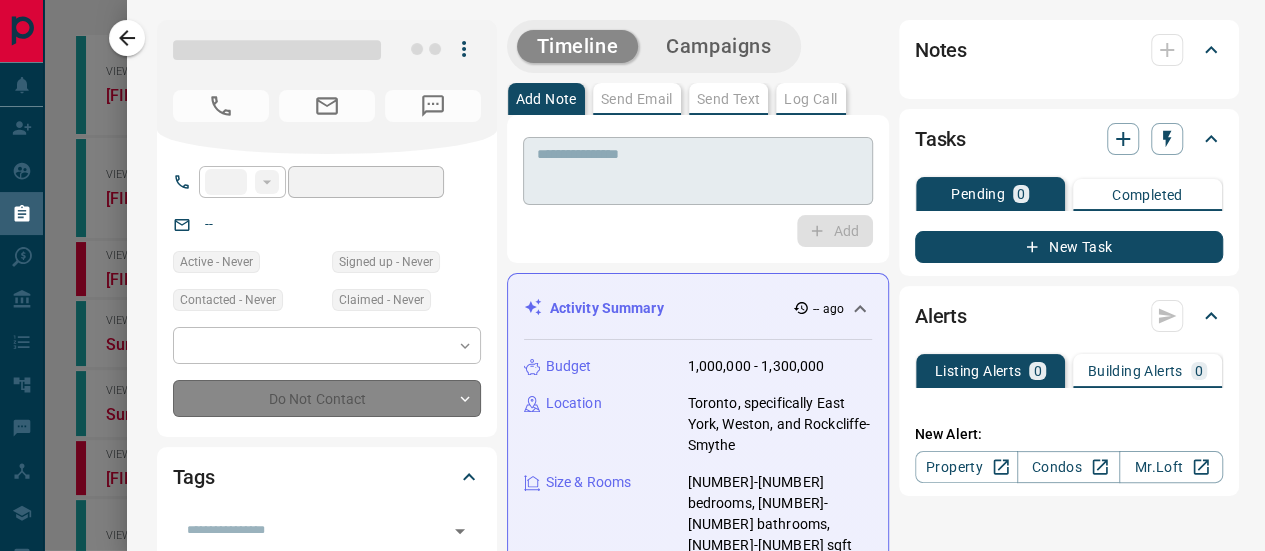 type on "**" 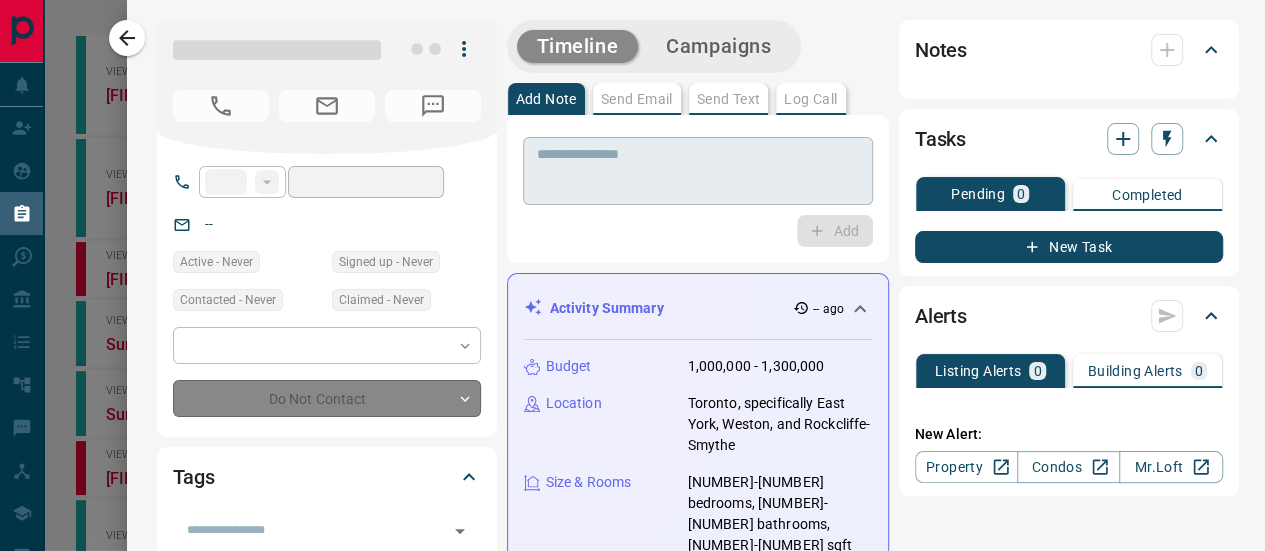 type on "**********" 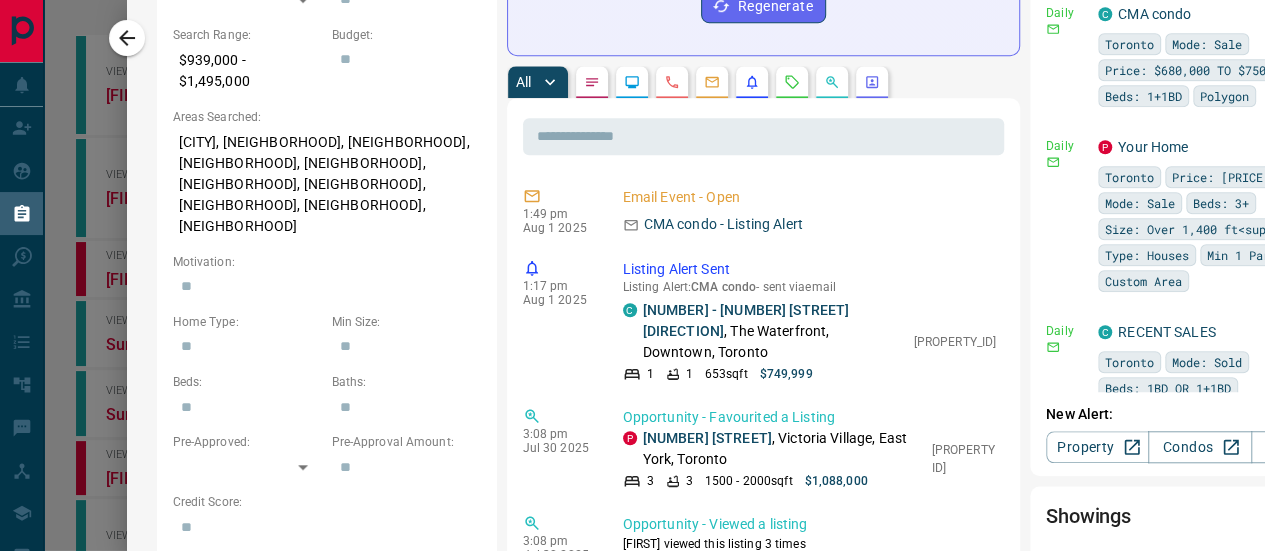scroll, scrollTop: 800, scrollLeft: 0, axis: vertical 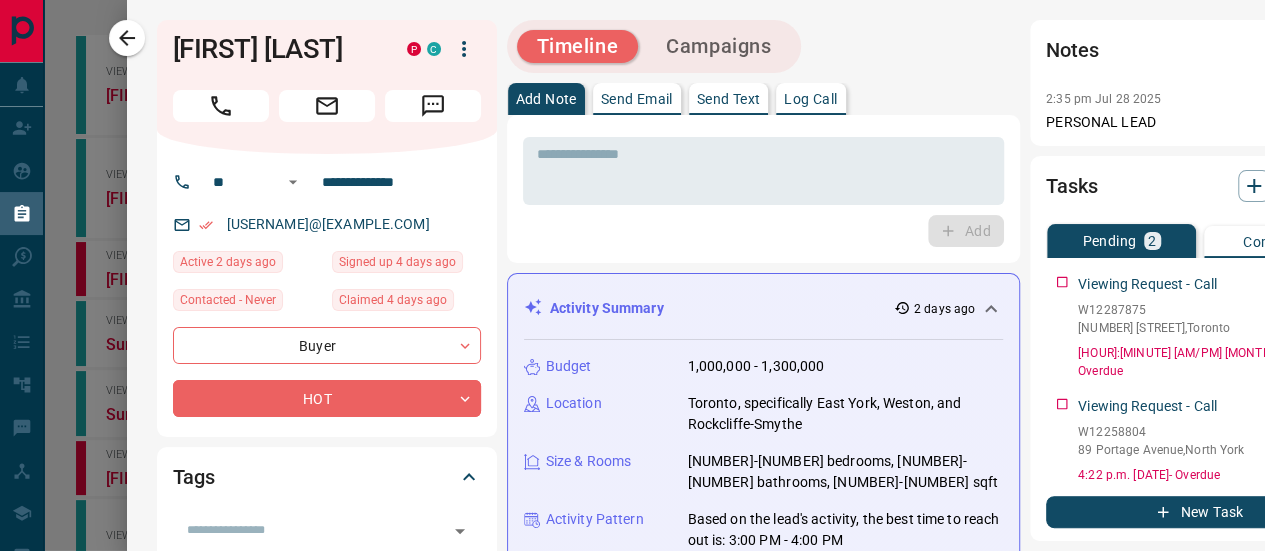 drag, startPoint x: 124, startPoint y: 40, endPoint x: 144, endPoint y: 49, distance: 21.931713 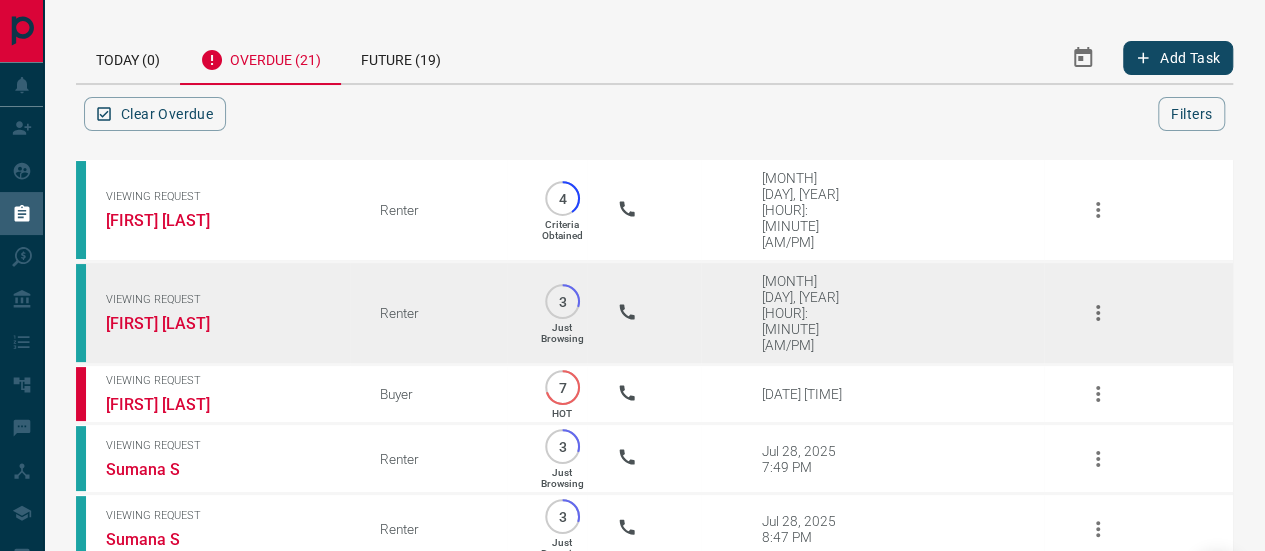 click on "Viewing Request Sue Maamouri" at bounding box center [213, 313] 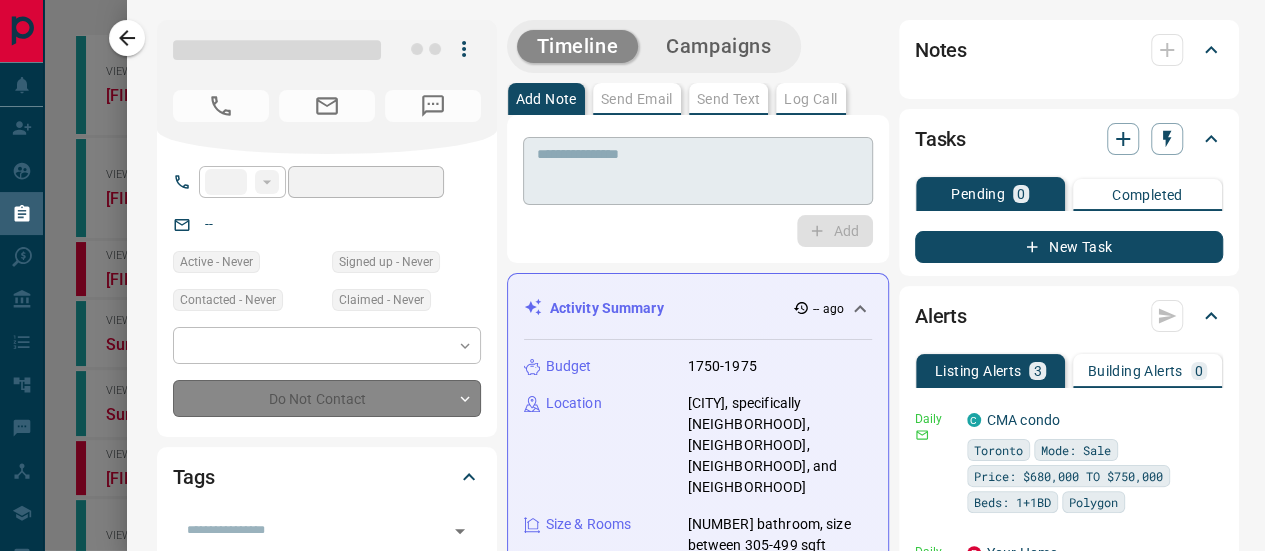 type on "**" 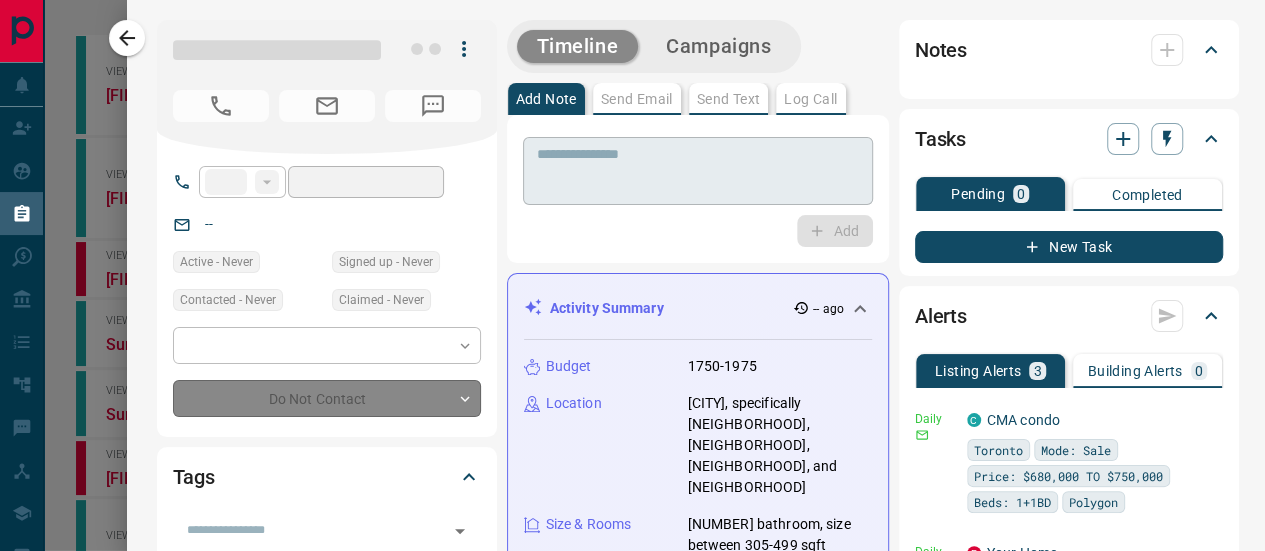type on "**********" 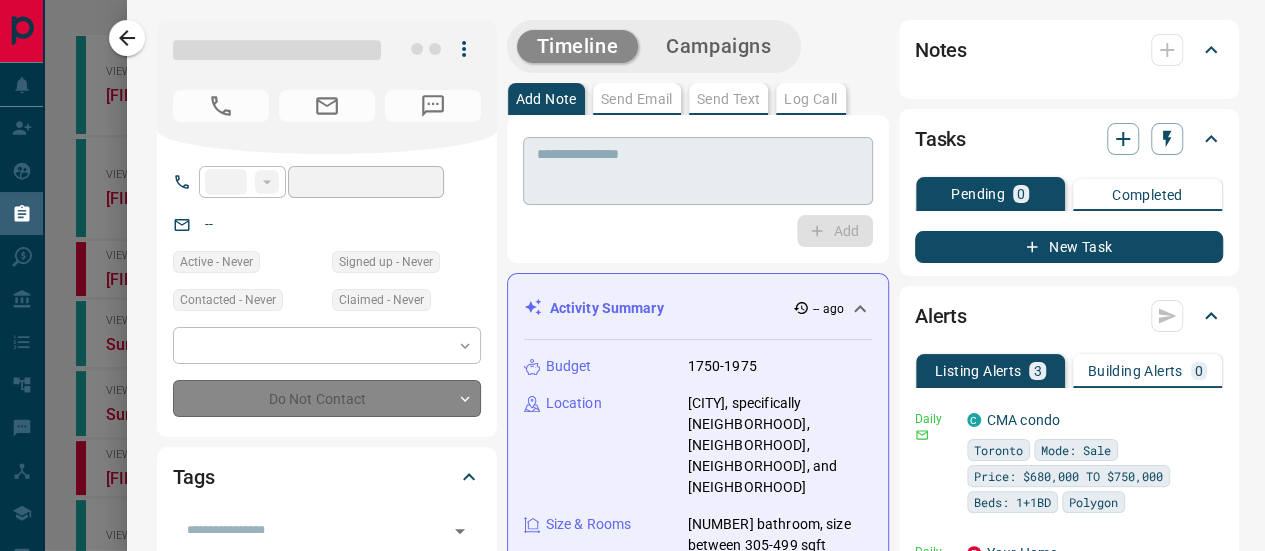 type on "*******" 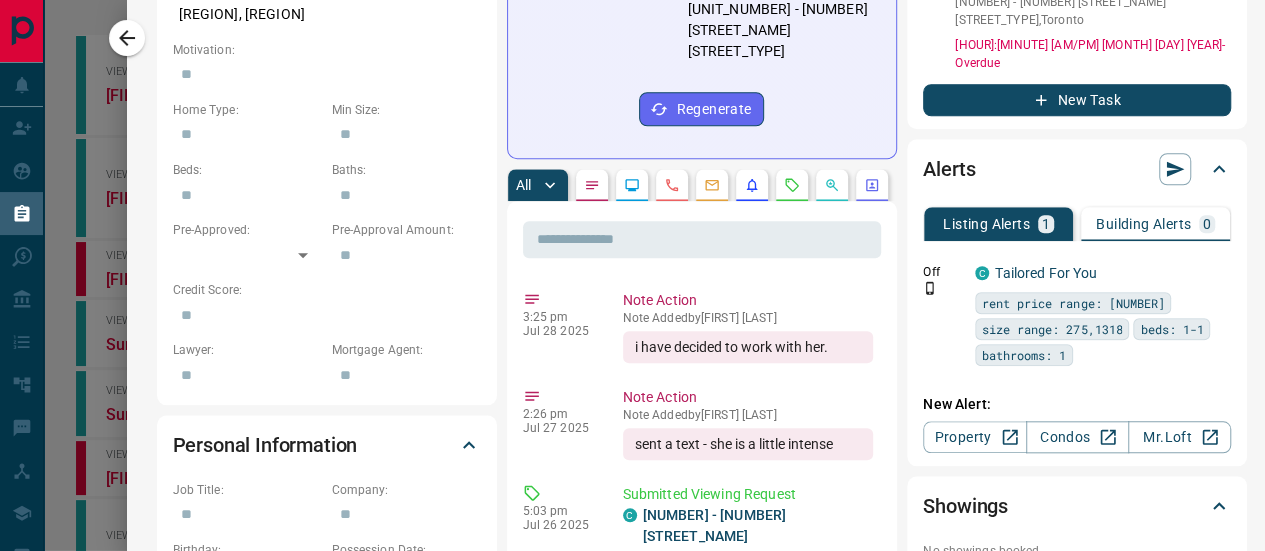 scroll, scrollTop: 800, scrollLeft: 0, axis: vertical 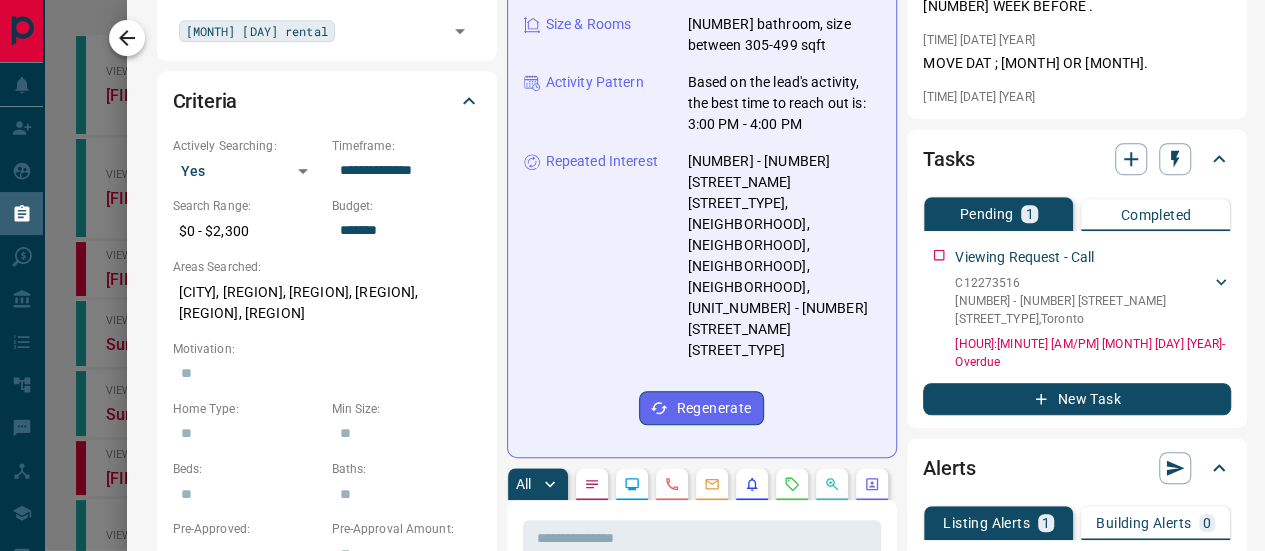 click 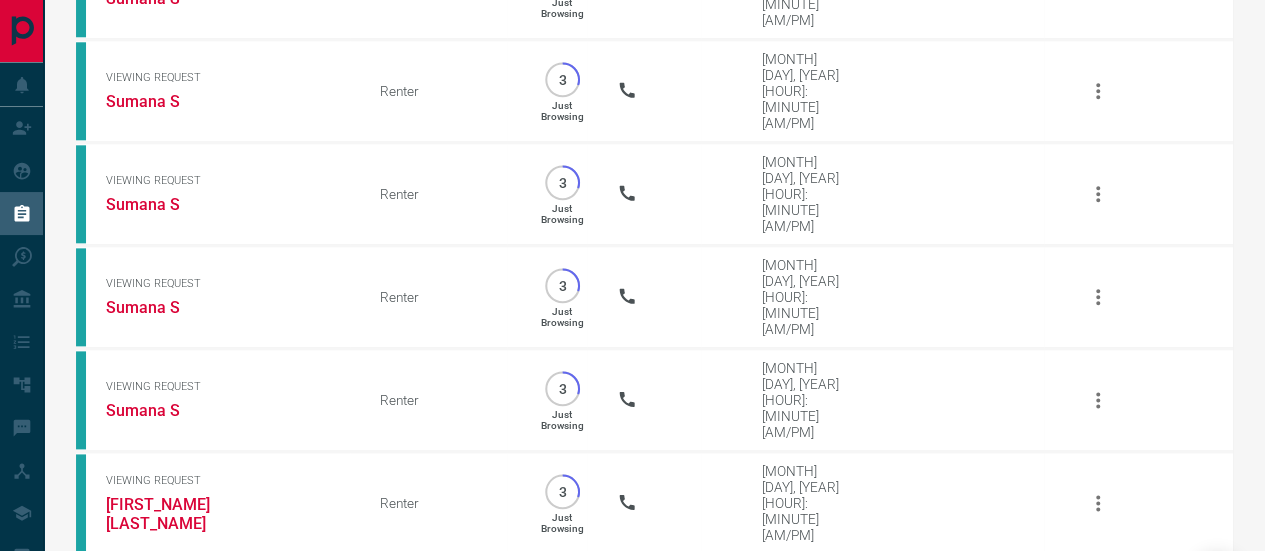 scroll, scrollTop: 1067, scrollLeft: 0, axis: vertical 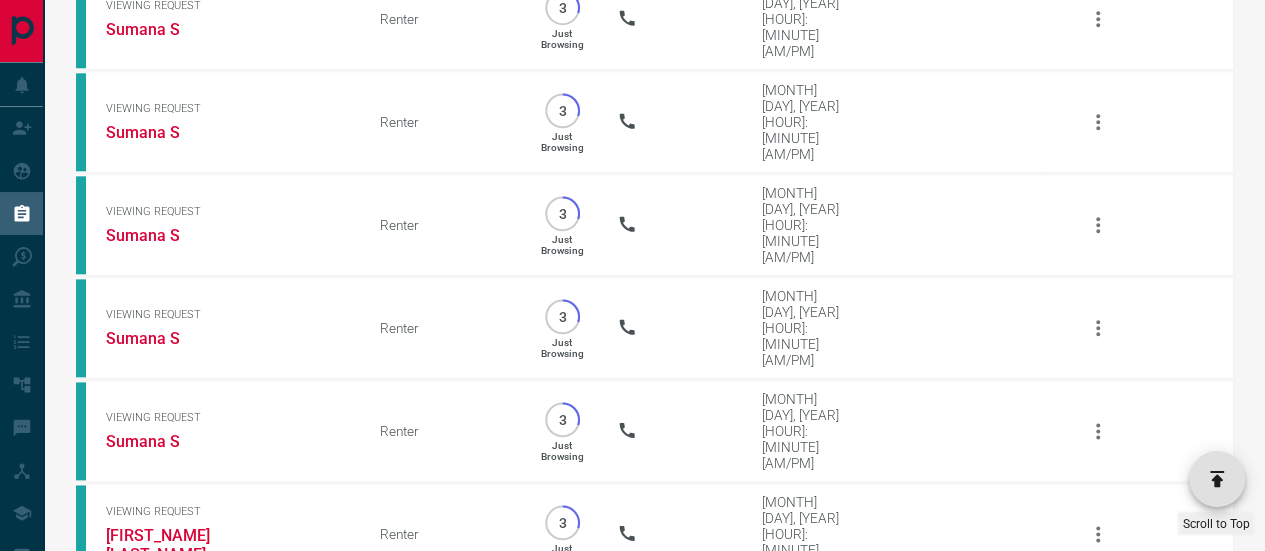 click on "Viewing Request" at bounding box center [228, 710] 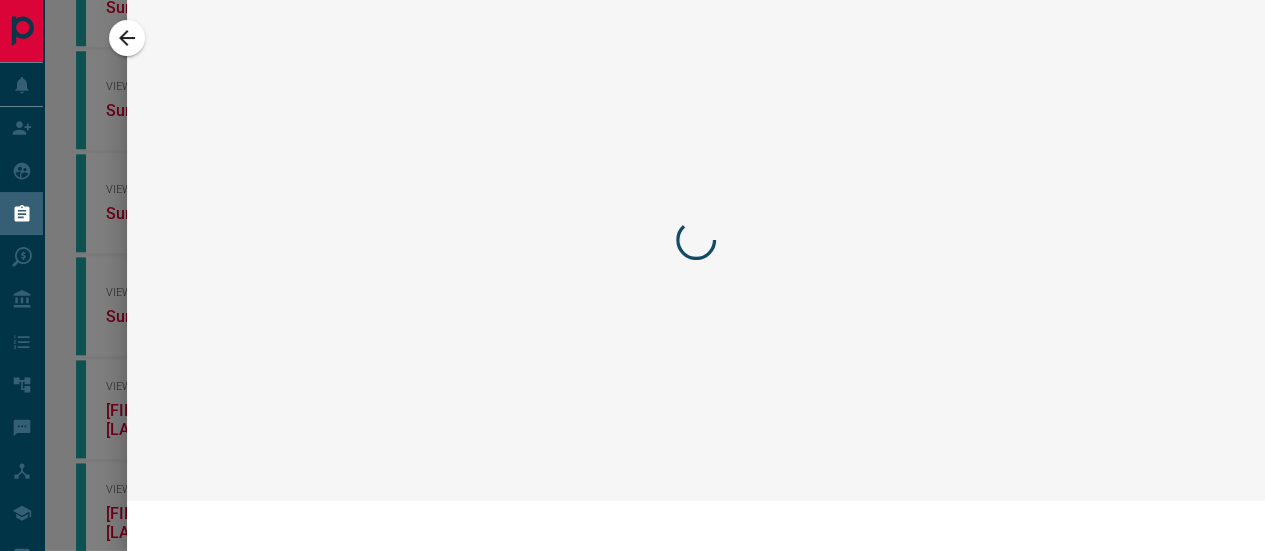 scroll, scrollTop: 943, scrollLeft: 0, axis: vertical 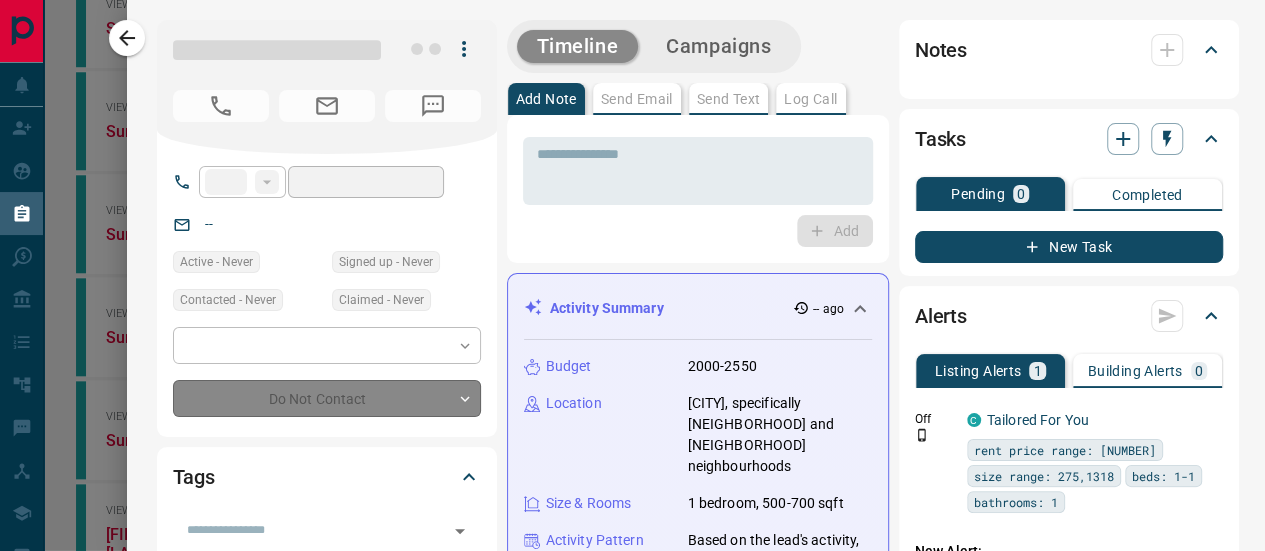 type on "**" 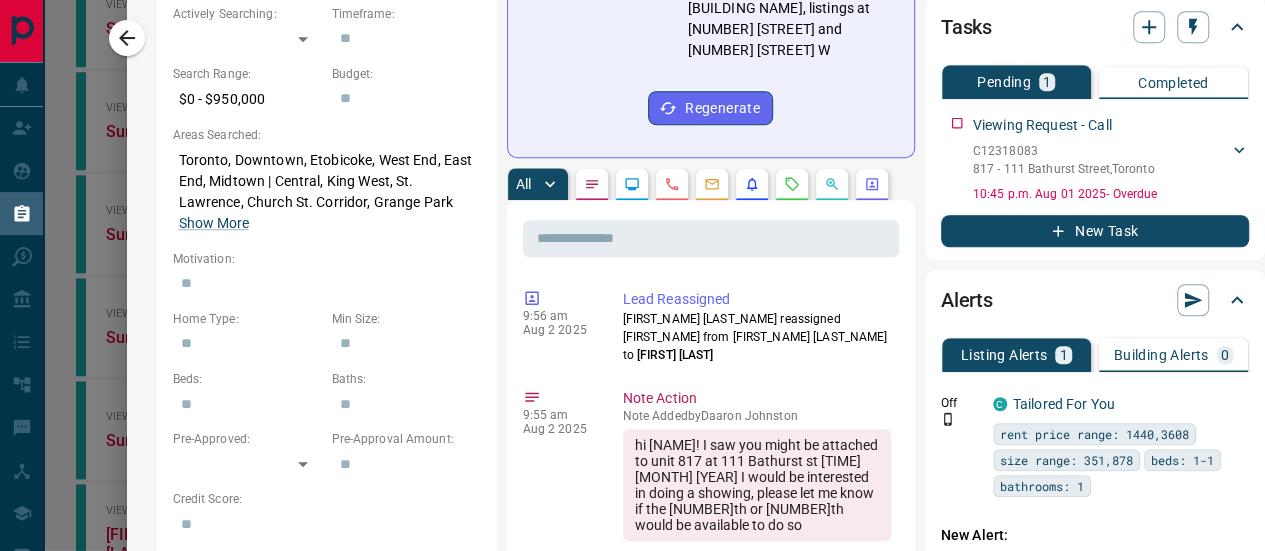 scroll, scrollTop: 700, scrollLeft: 0, axis: vertical 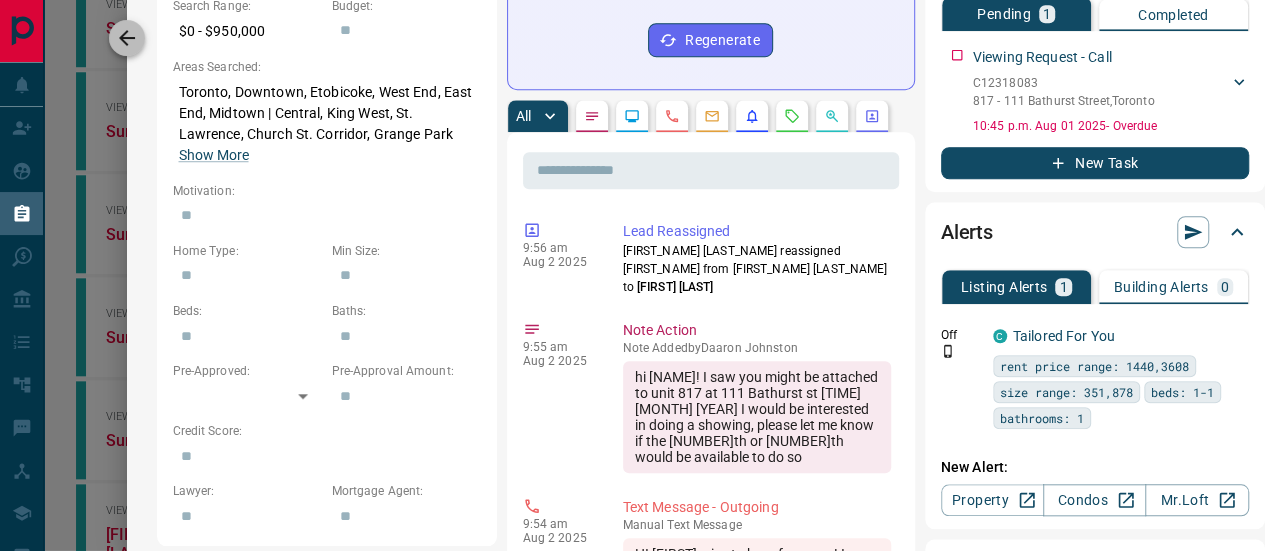 click 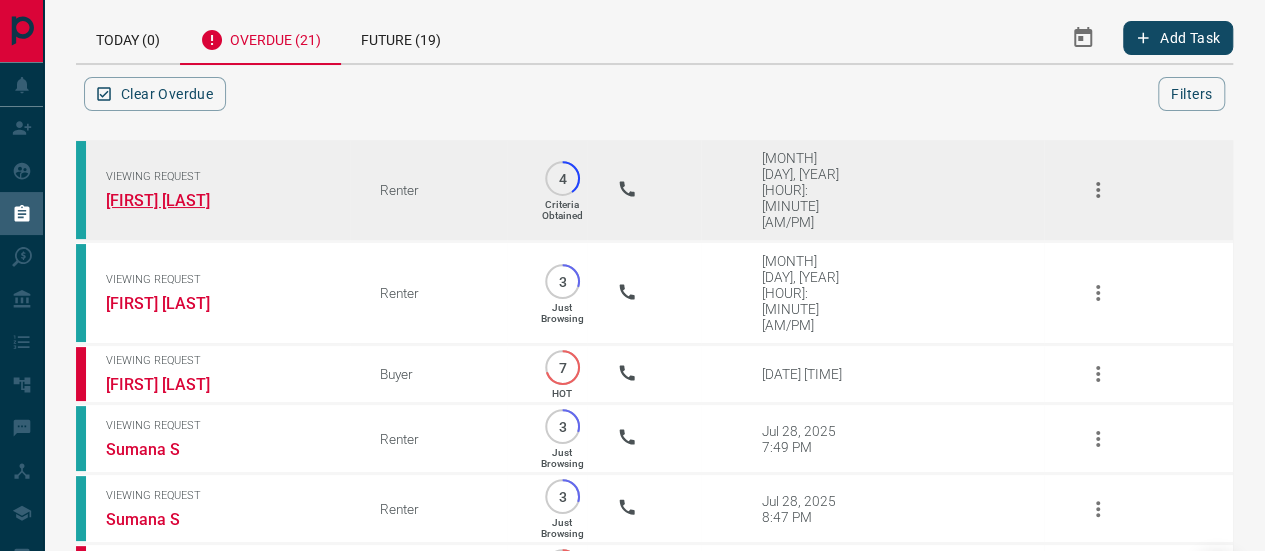 scroll, scrollTop: 0, scrollLeft: 0, axis: both 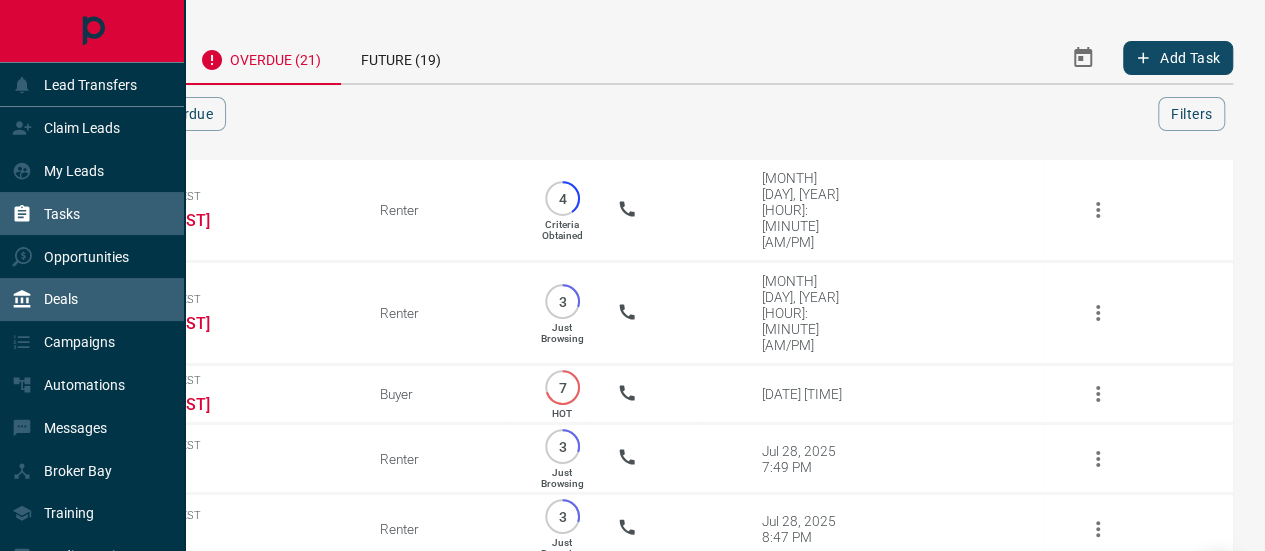 click on "Deals" at bounding box center (61, 299) 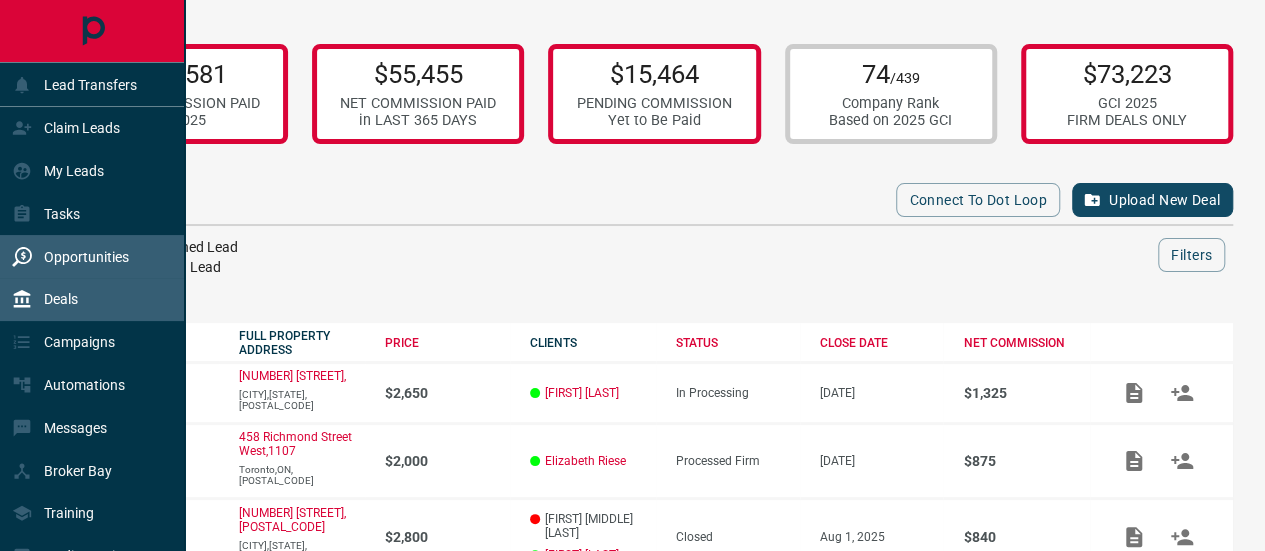 click on "Opportunities" at bounding box center [70, 256] 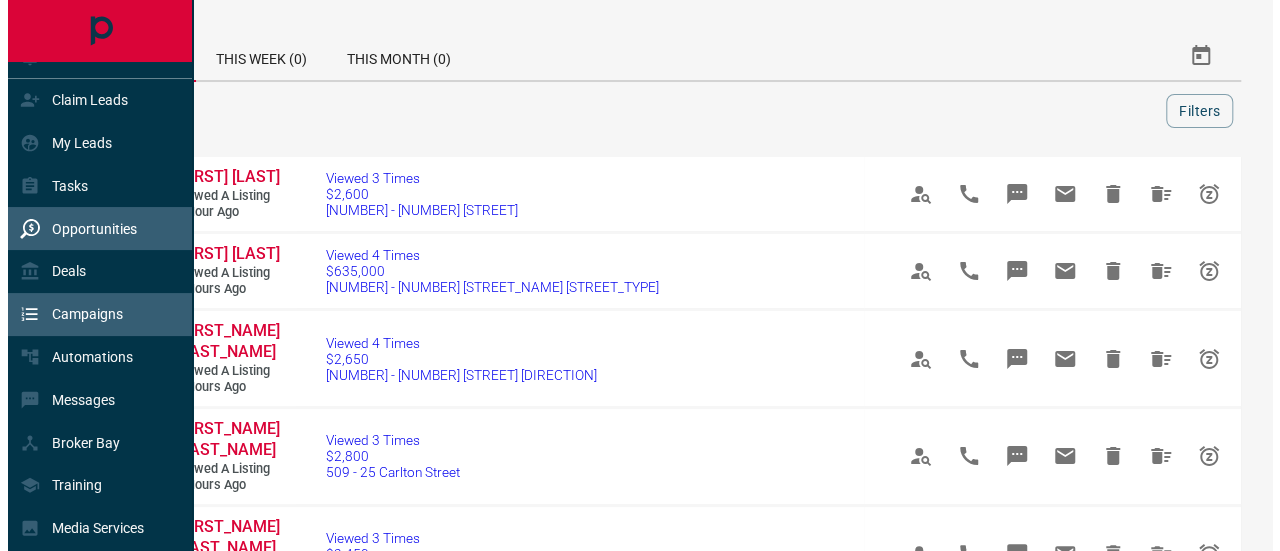 scroll, scrollTop: 0, scrollLeft: 0, axis: both 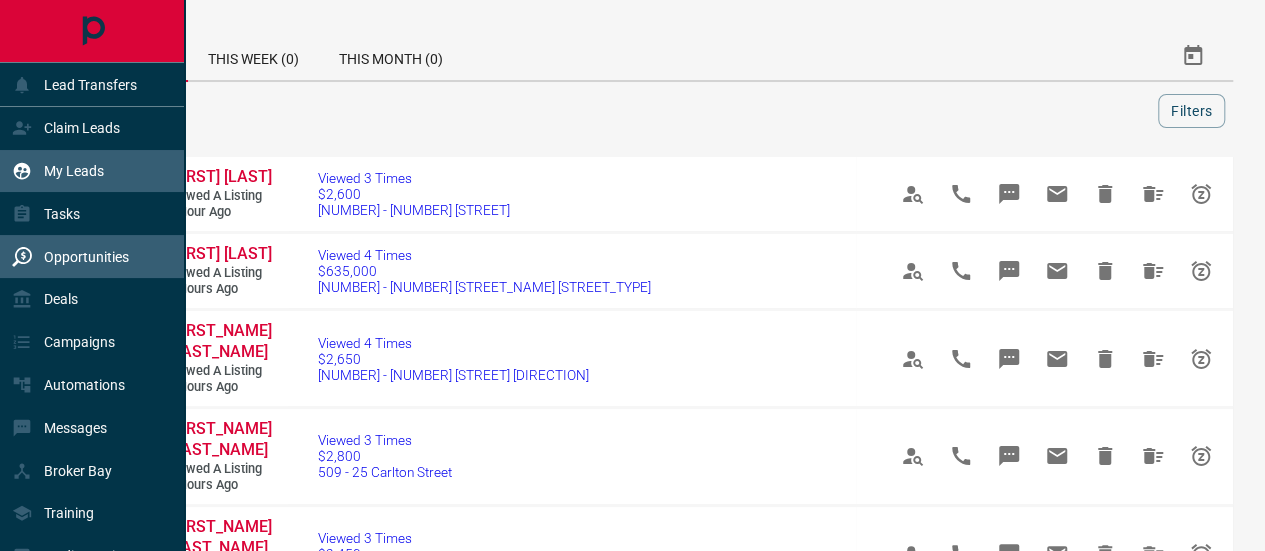 click on "My Leads" at bounding box center [74, 171] 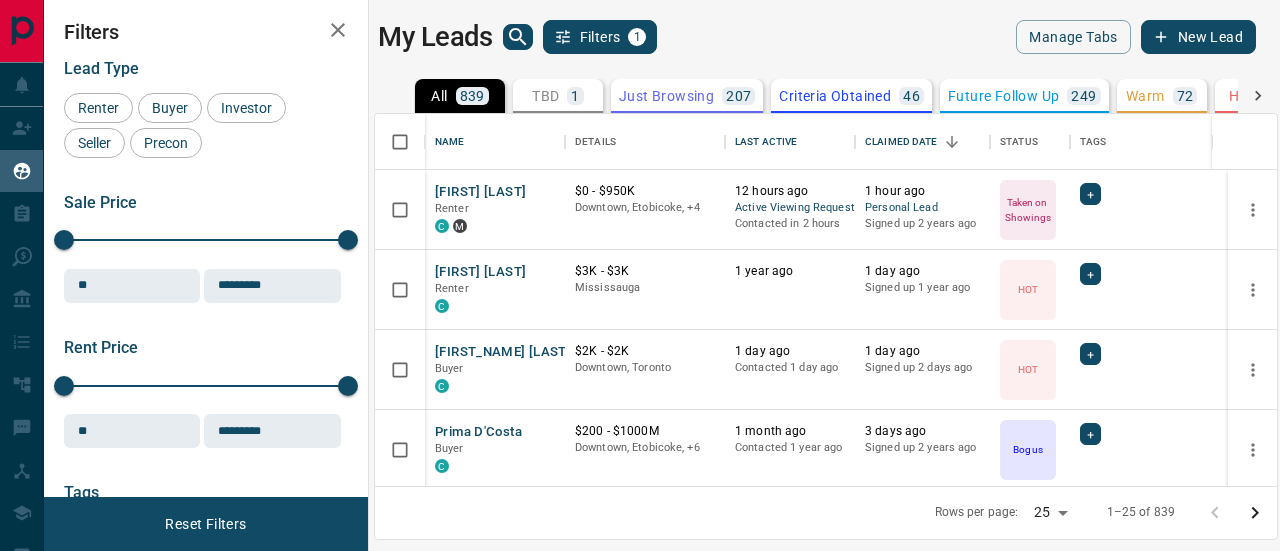 scroll, scrollTop: 16, scrollLeft: 16, axis: both 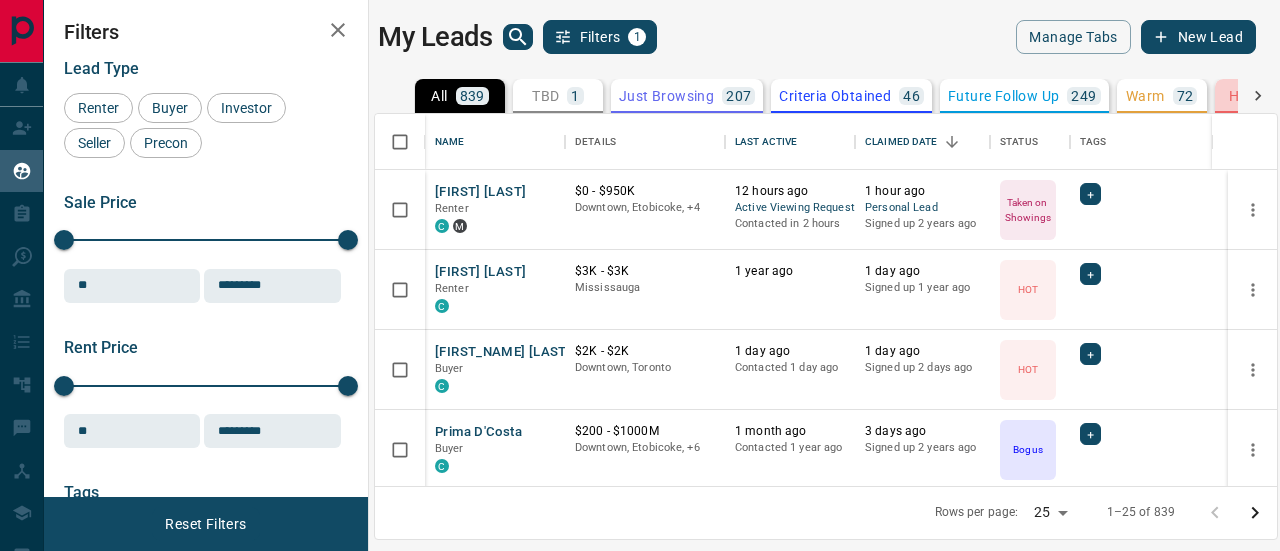 click on "HOT" at bounding box center (1243, 96) 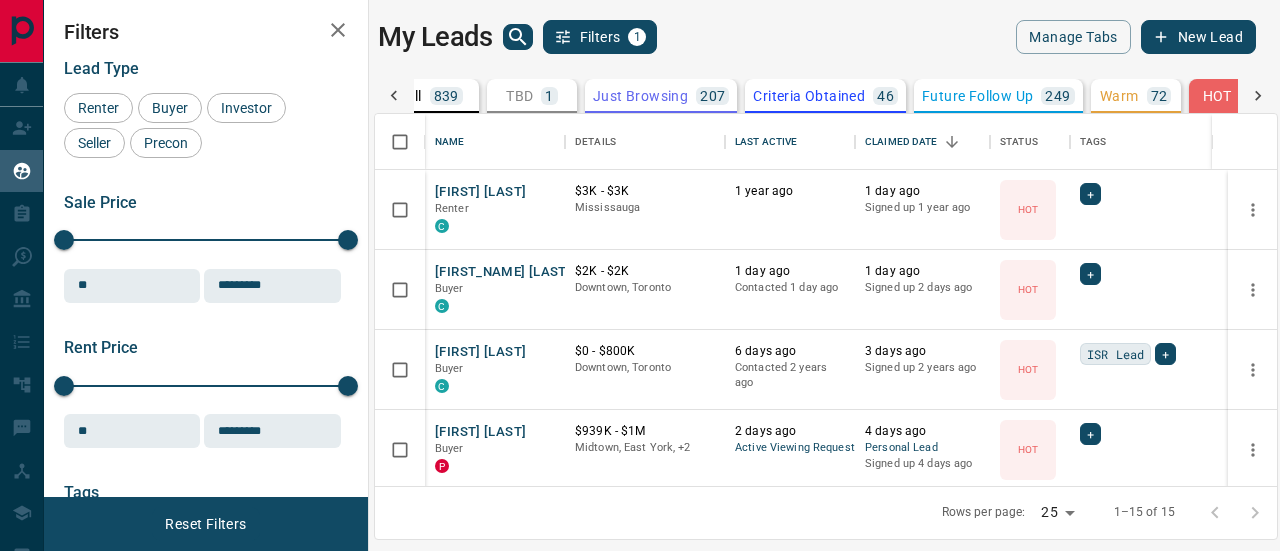 scroll, scrollTop: 0, scrollLeft: 64, axis: horizontal 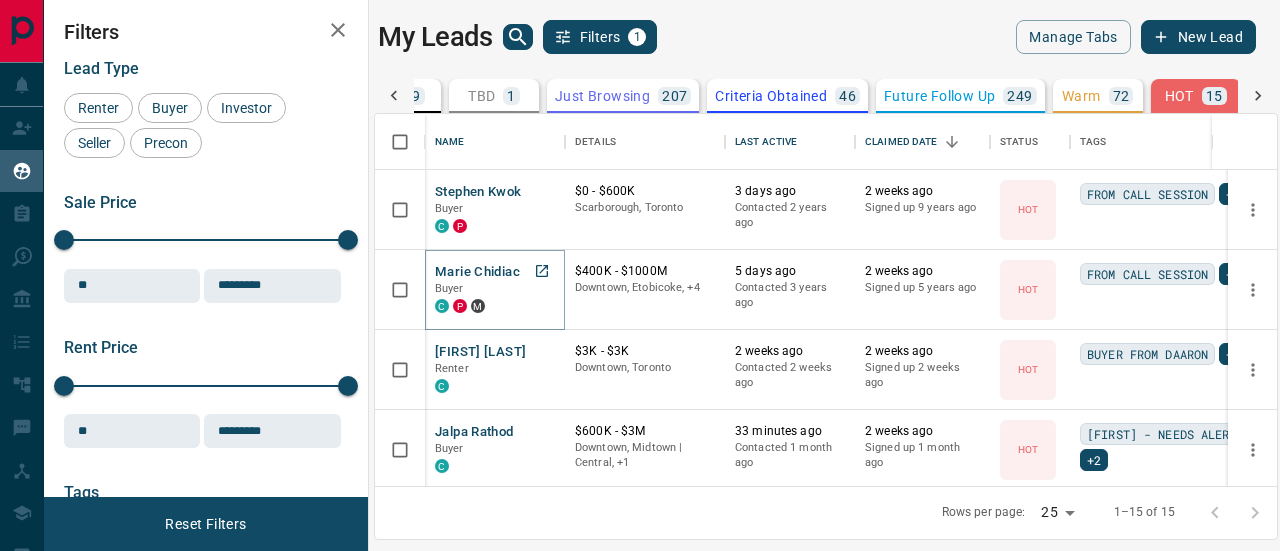 click on "Marie Chidiac" at bounding box center [477, 272] 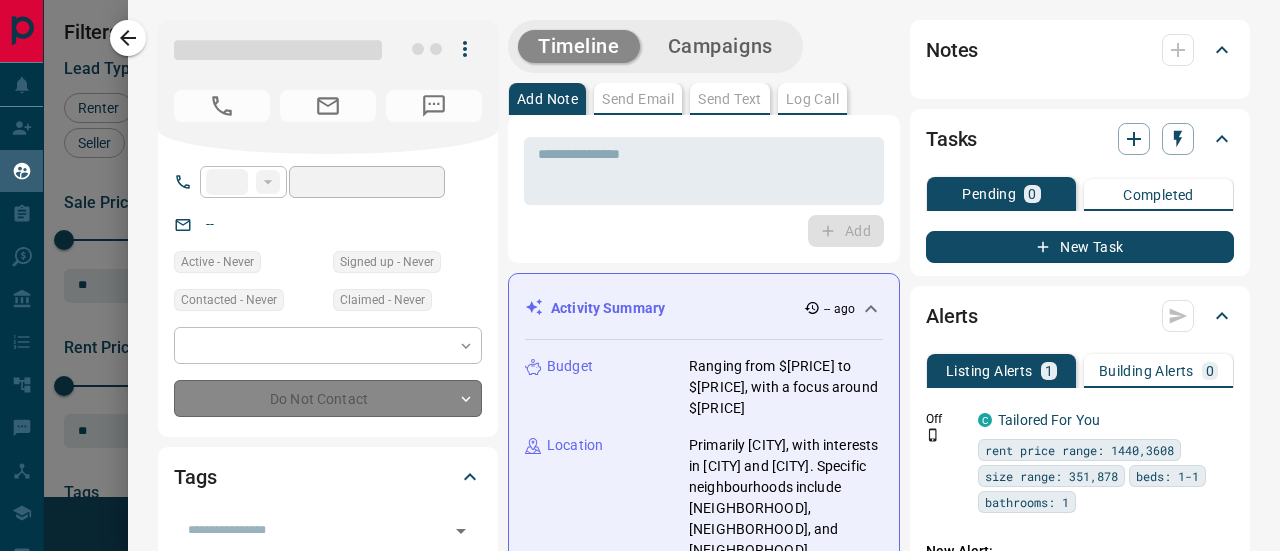 type on "**" 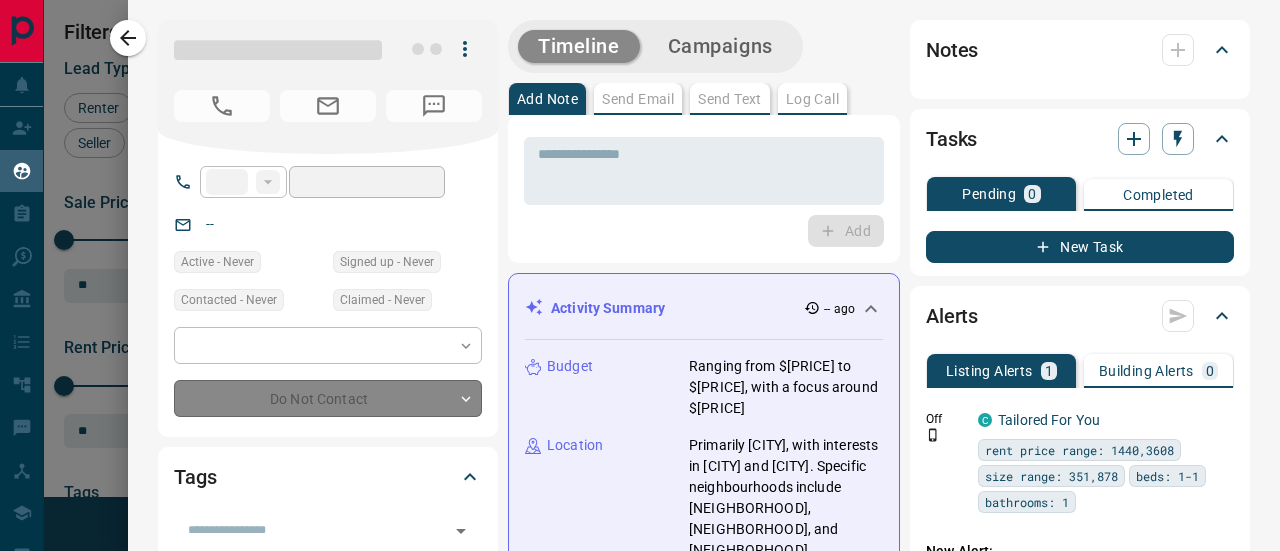 type on "**********" 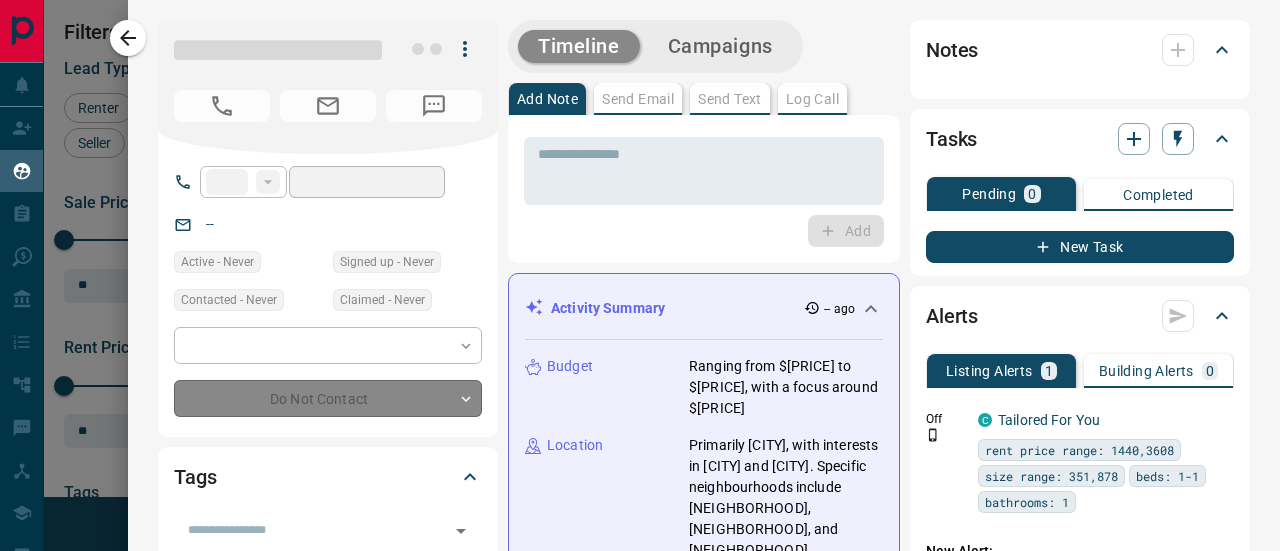 type on "*" 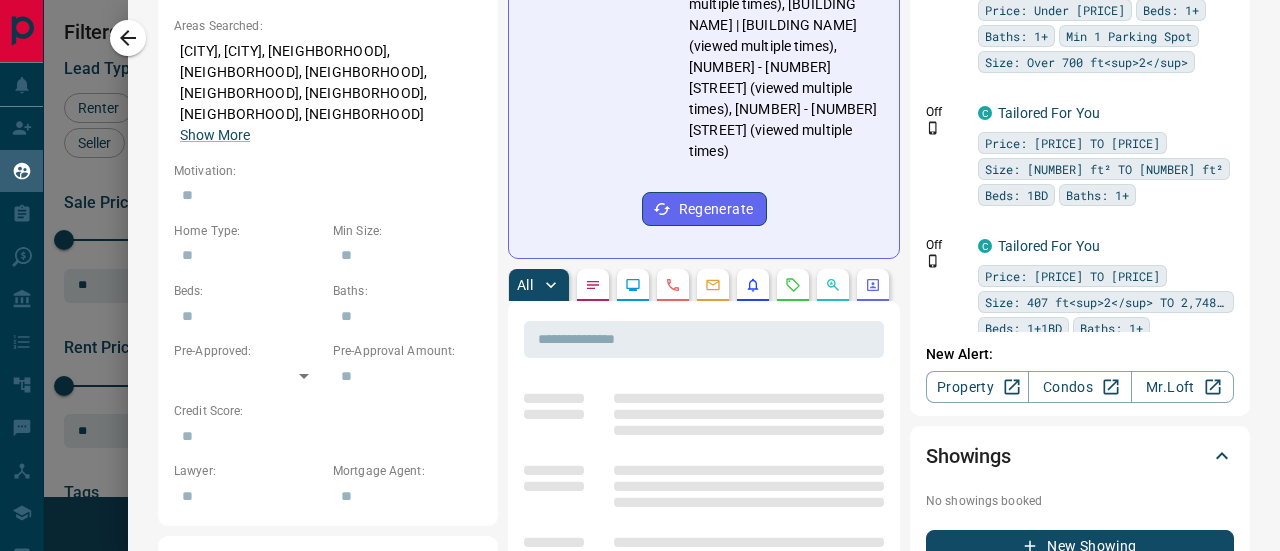 scroll, scrollTop: 900, scrollLeft: 0, axis: vertical 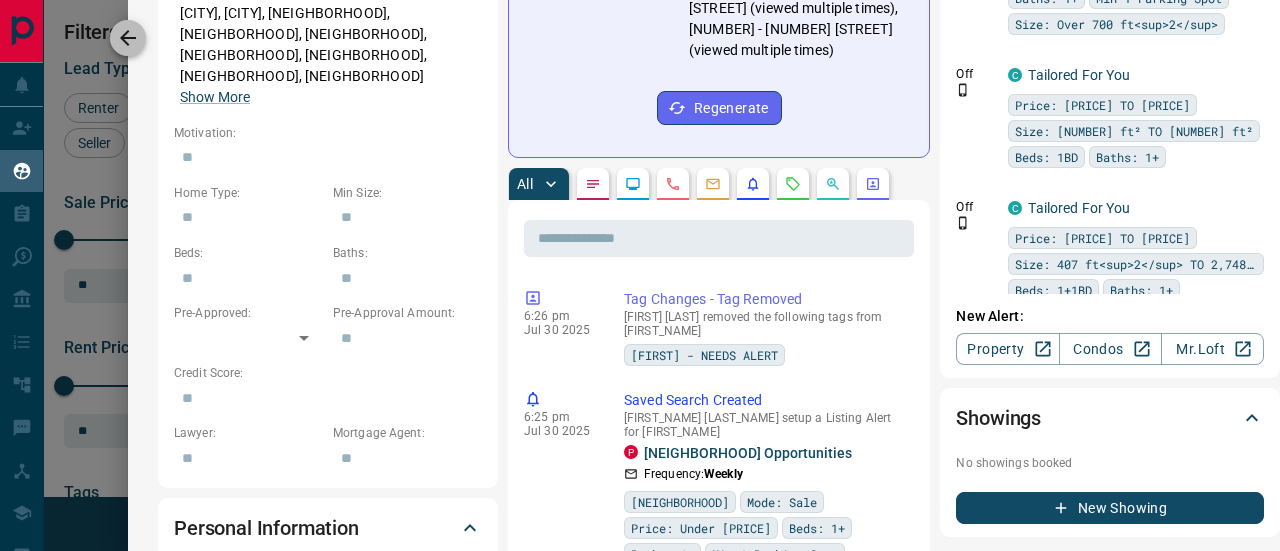 click 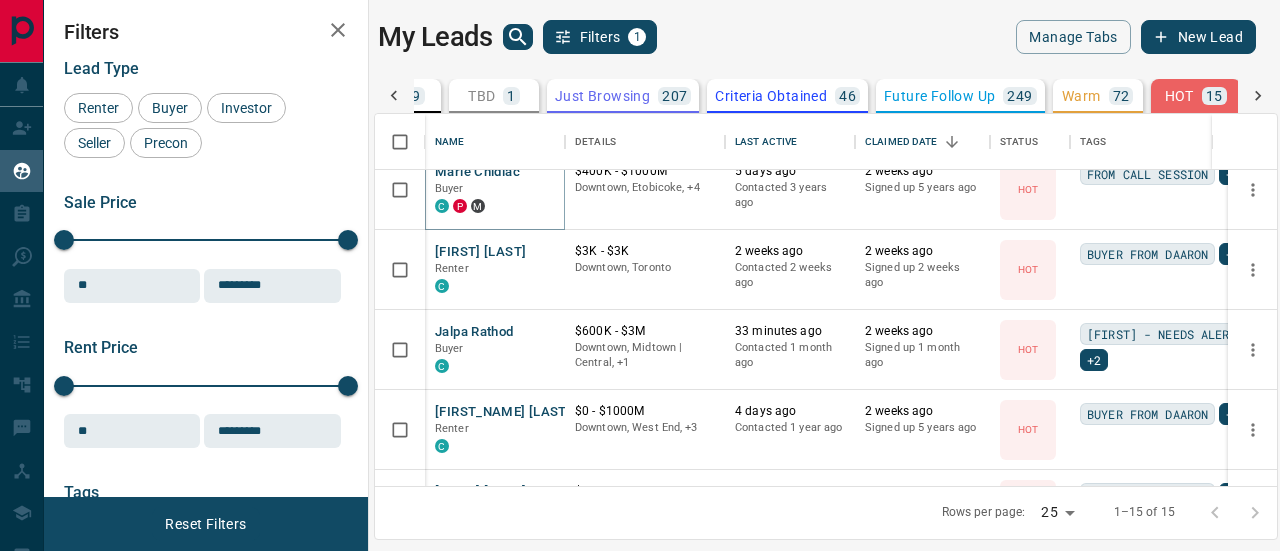 scroll, scrollTop: 600, scrollLeft: 0, axis: vertical 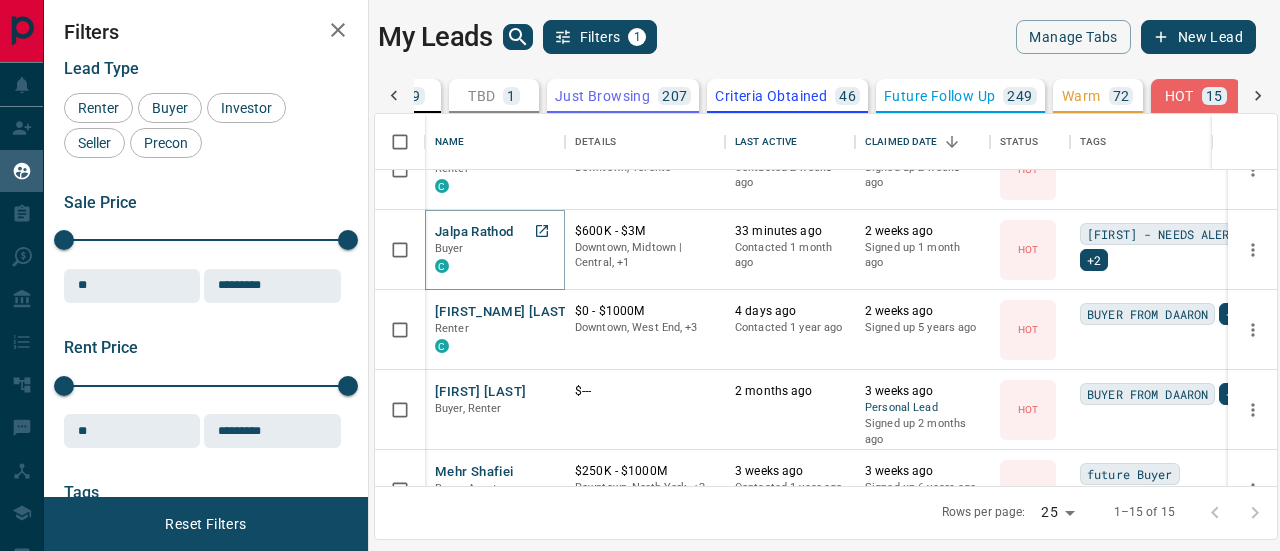 click on "Jalpa Rathod" at bounding box center [474, 232] 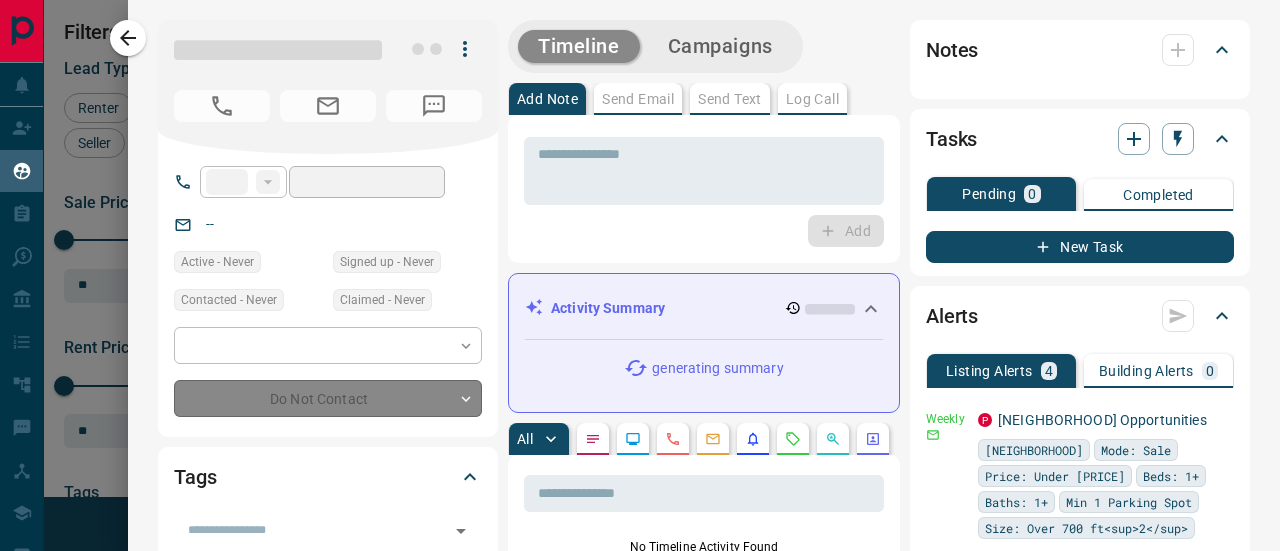 type on "**" 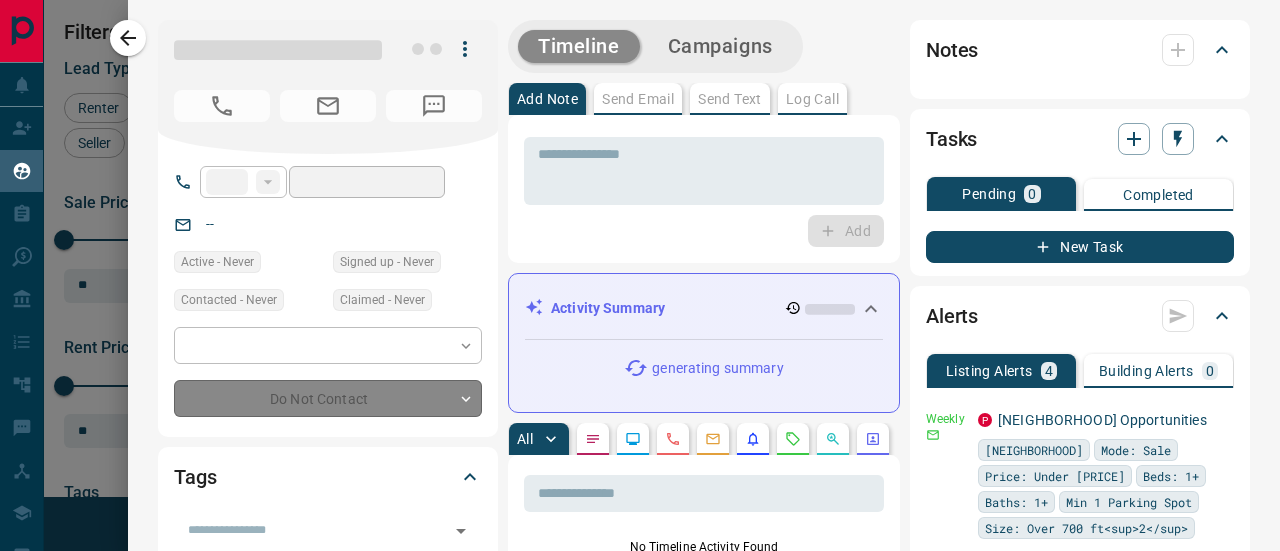 type on "**********" 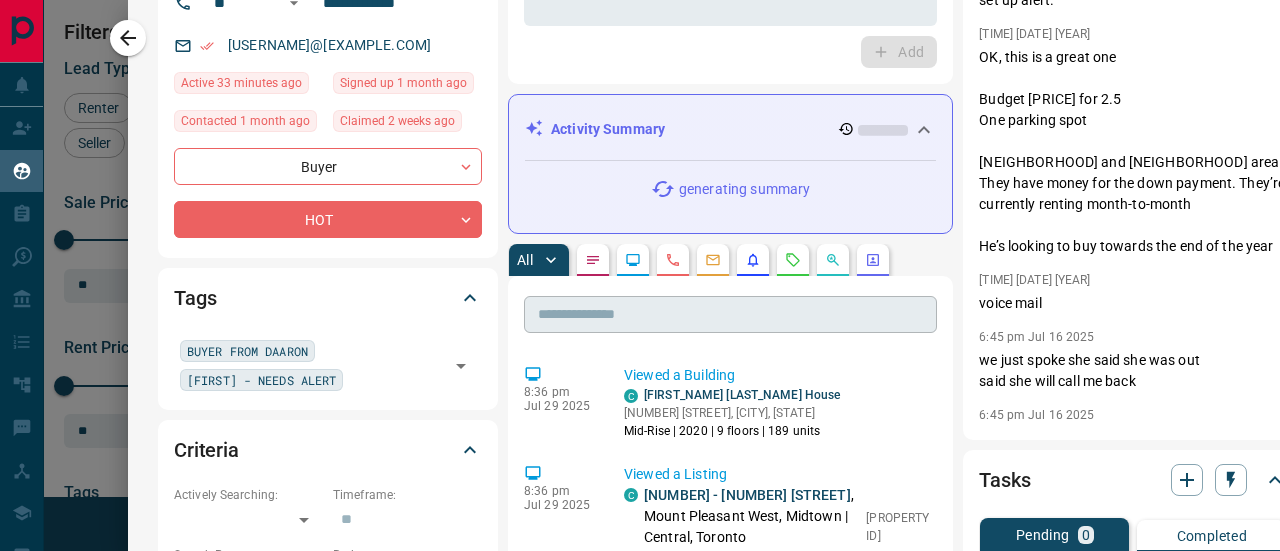 scroll, scrollTop: 300, scrollLeft: 0, axis: vertical 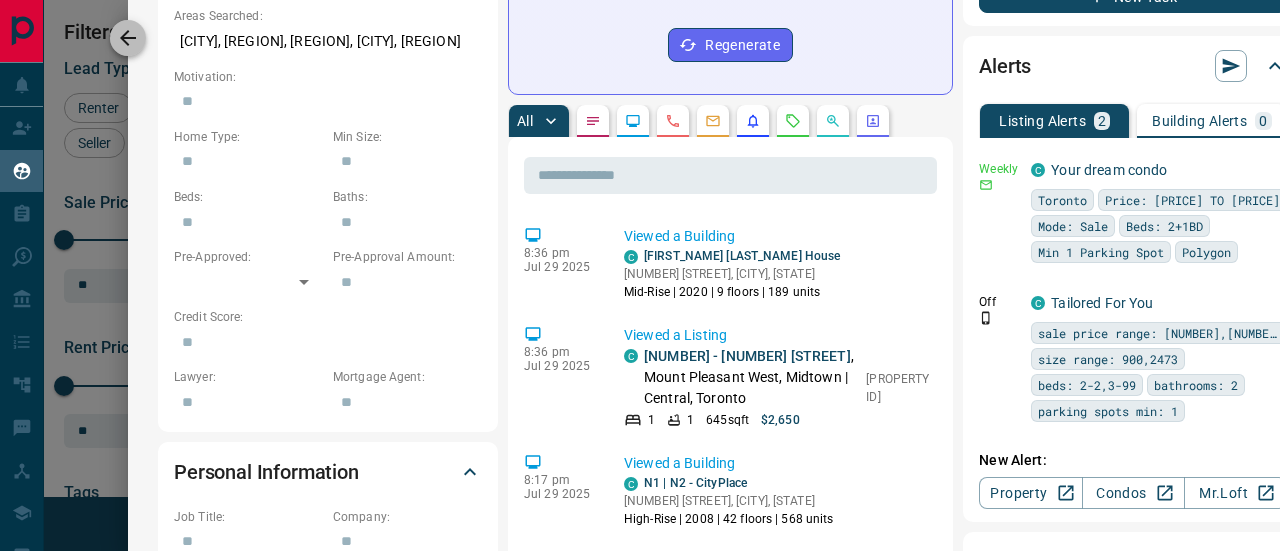 click 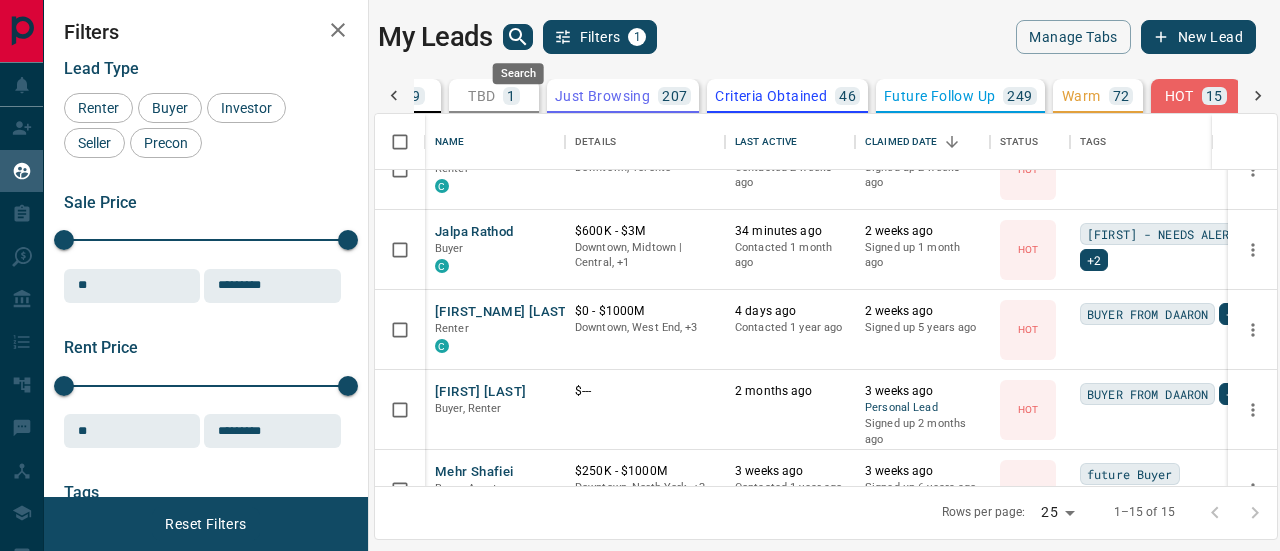 click 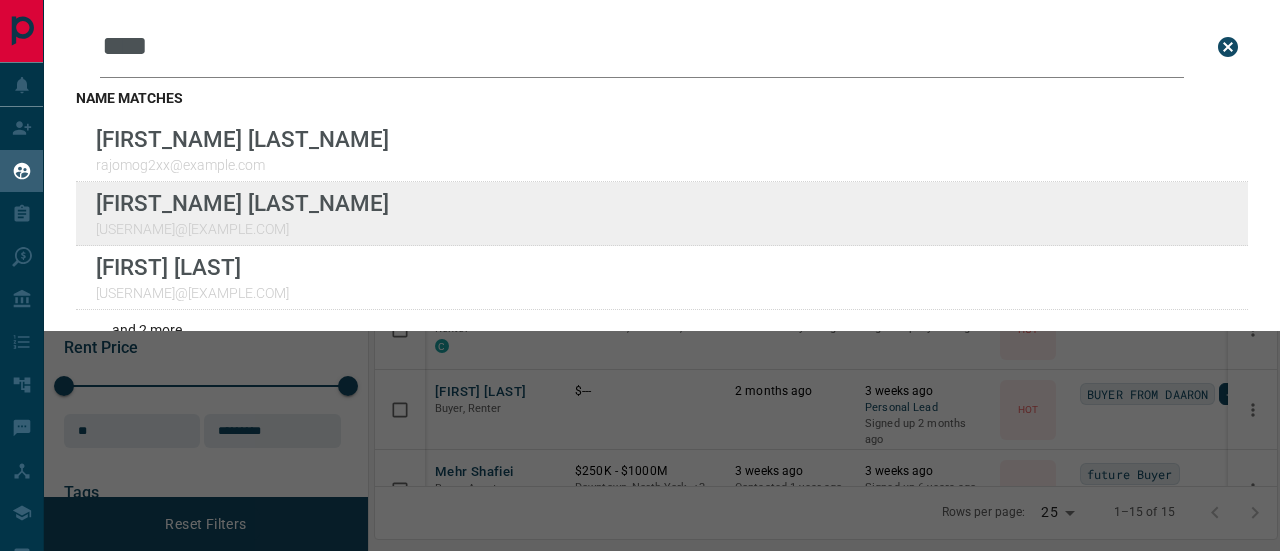 type on "****" 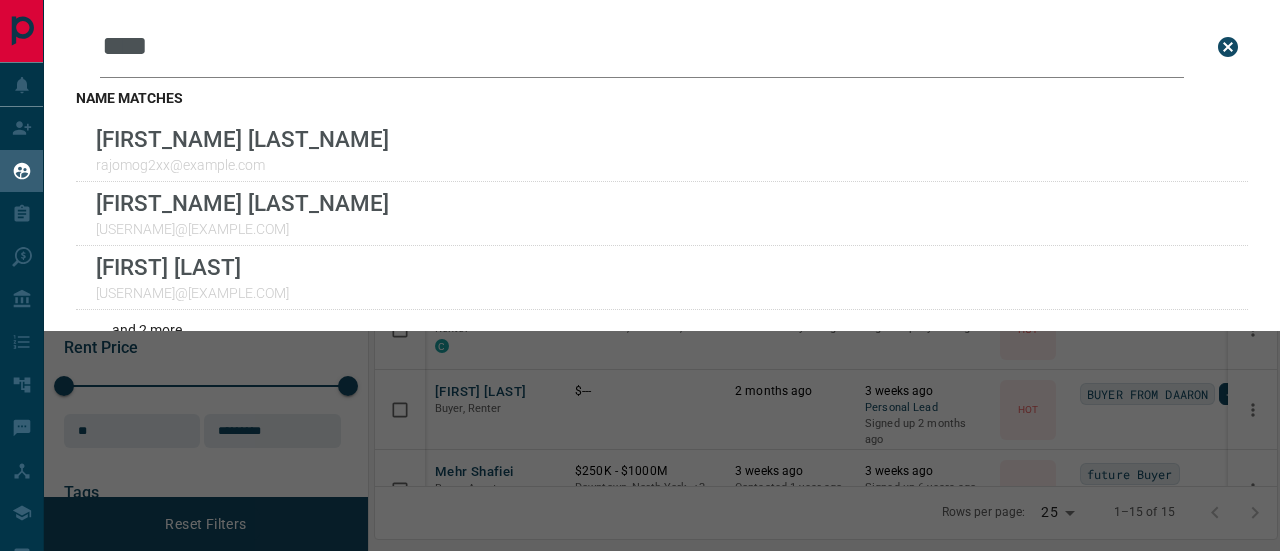 click 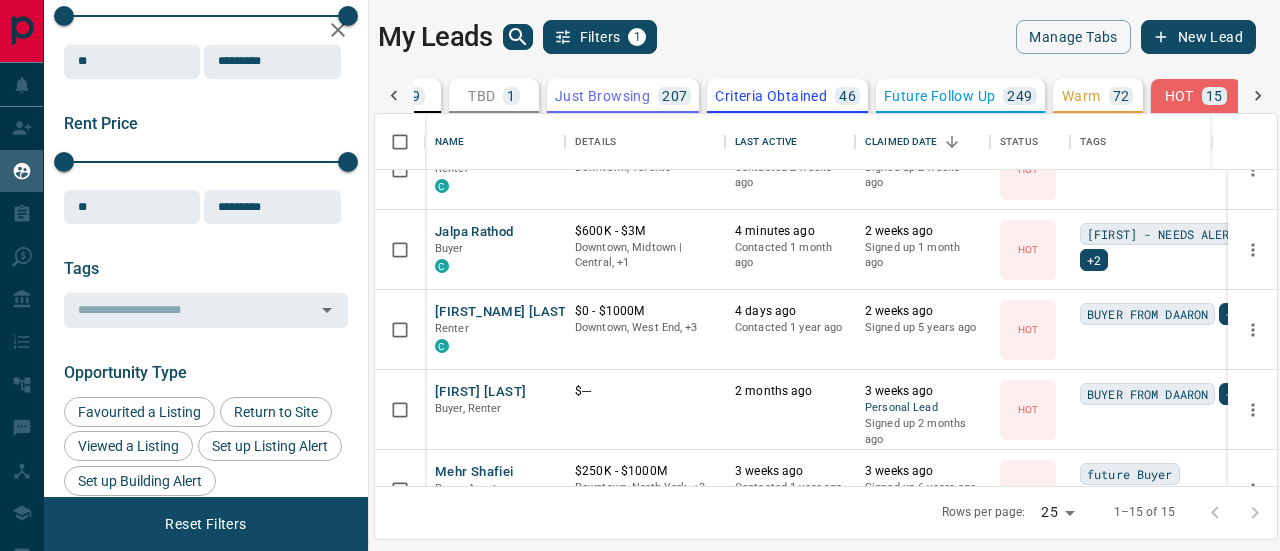 scroll, scrollTop: 197, scrollLeft: 0, axis: vertical 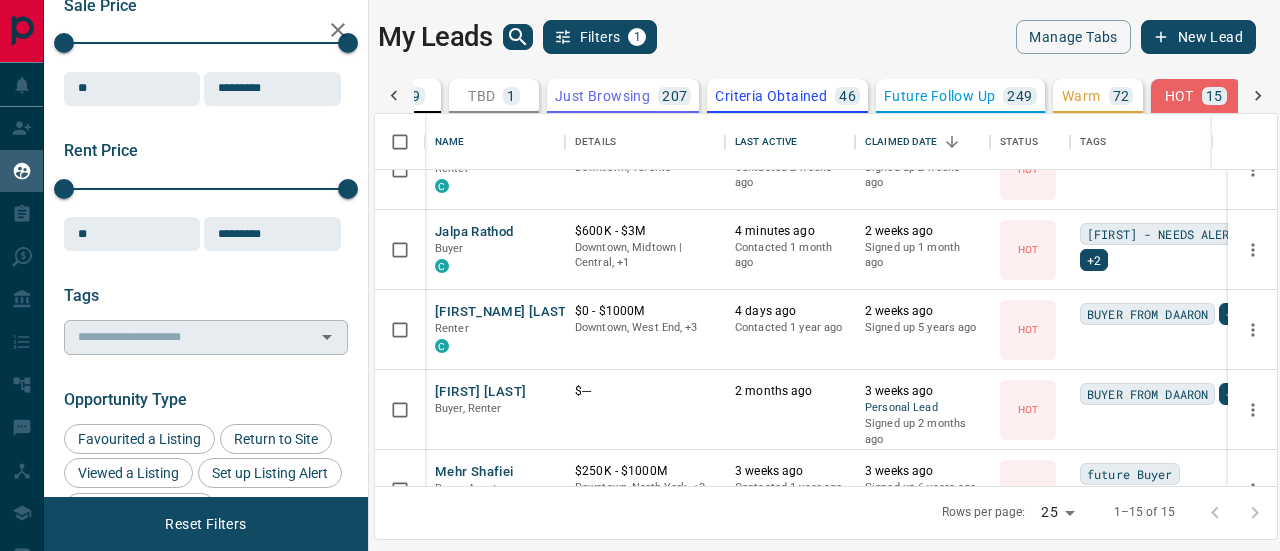 click at bounding box center (189, 337) 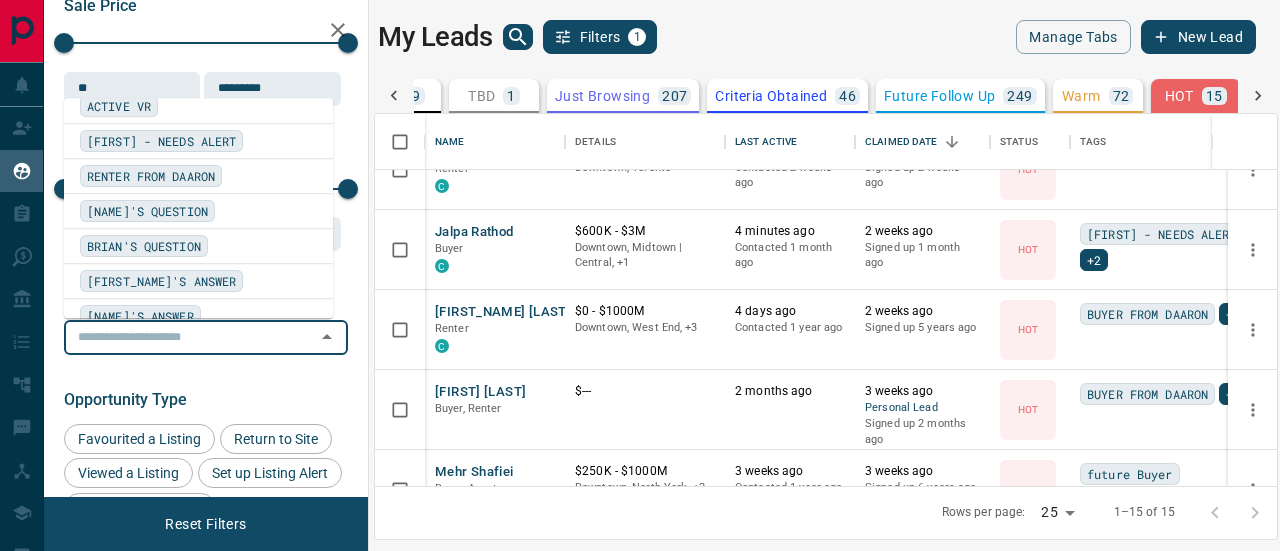 scroll, scrollTop: 2048, scrollLeft: 0, axis: vertical 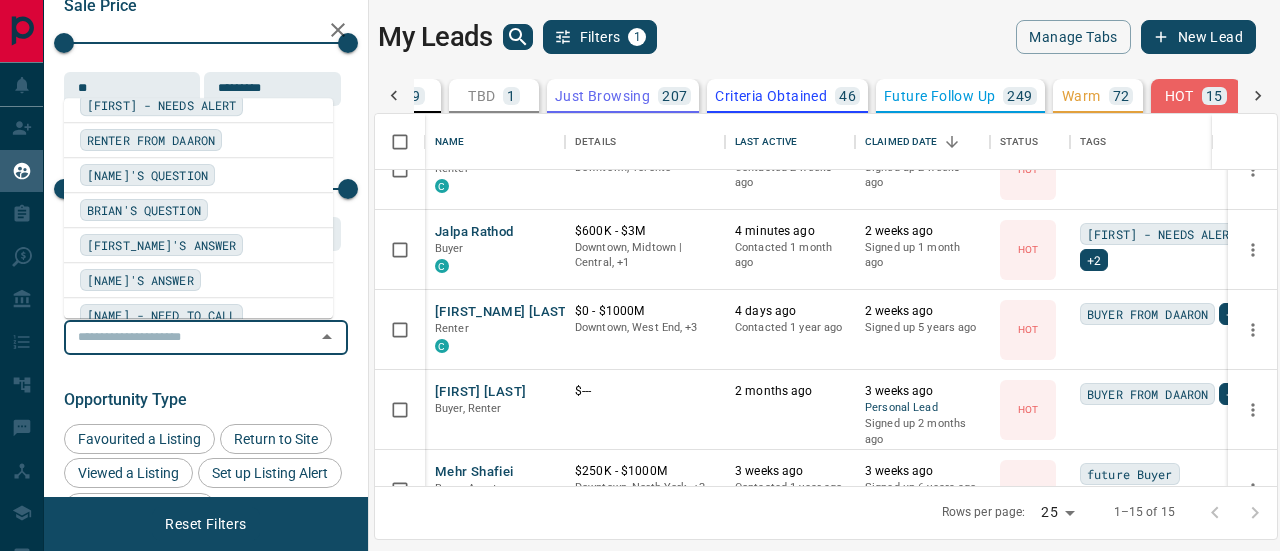 click on "[NAME]'S QUESTION" at bounding box center [147, 175] 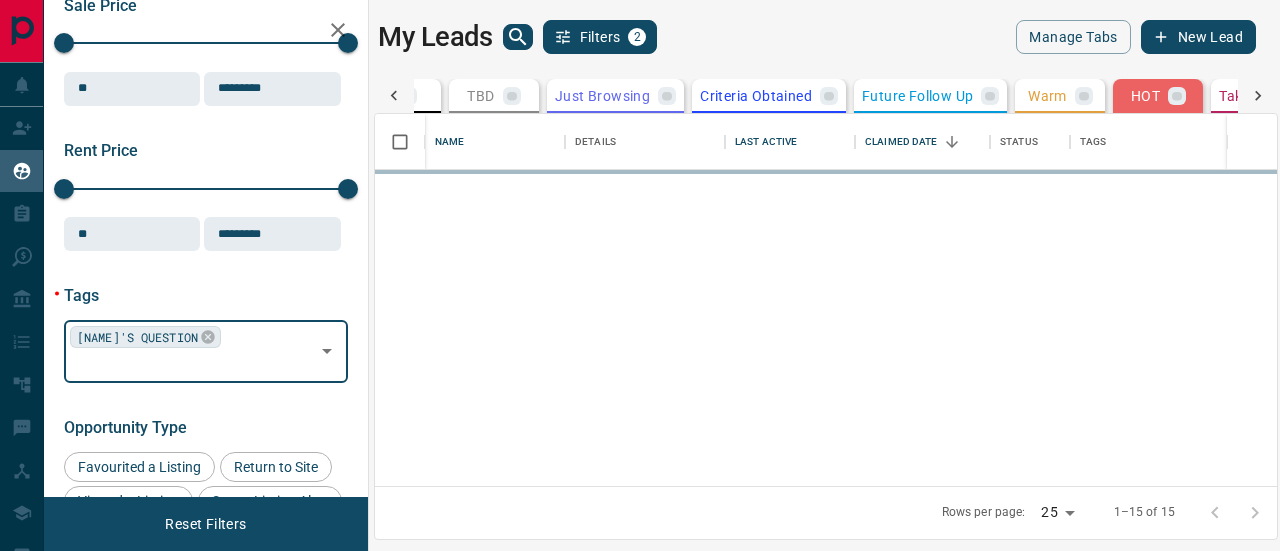 scroll, scrollTop: 0, scrollLeft: 0, axis: both 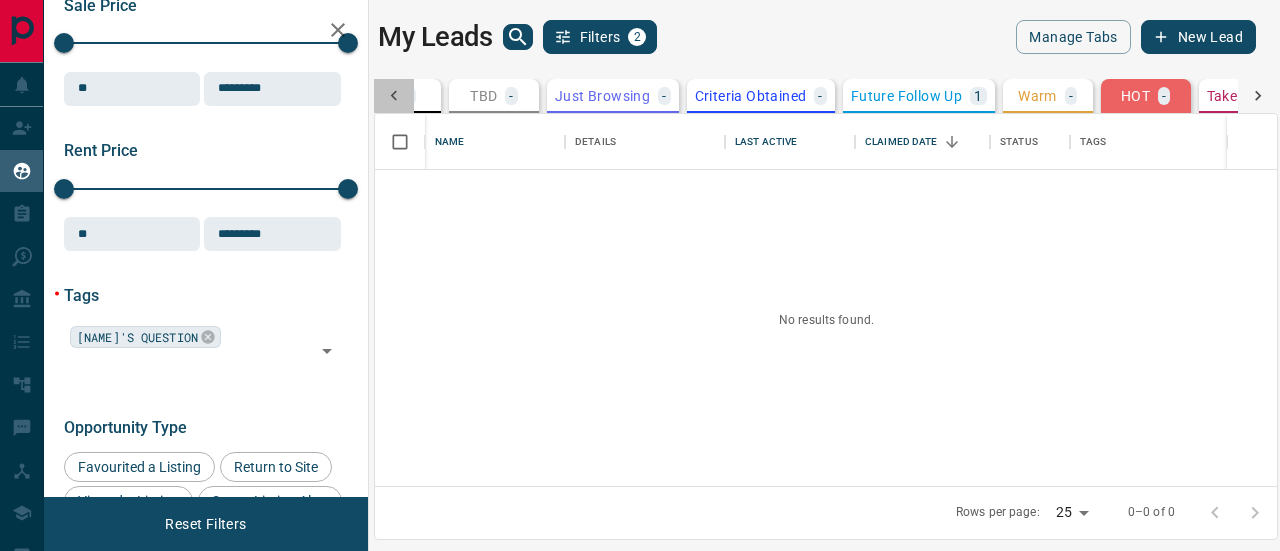 click 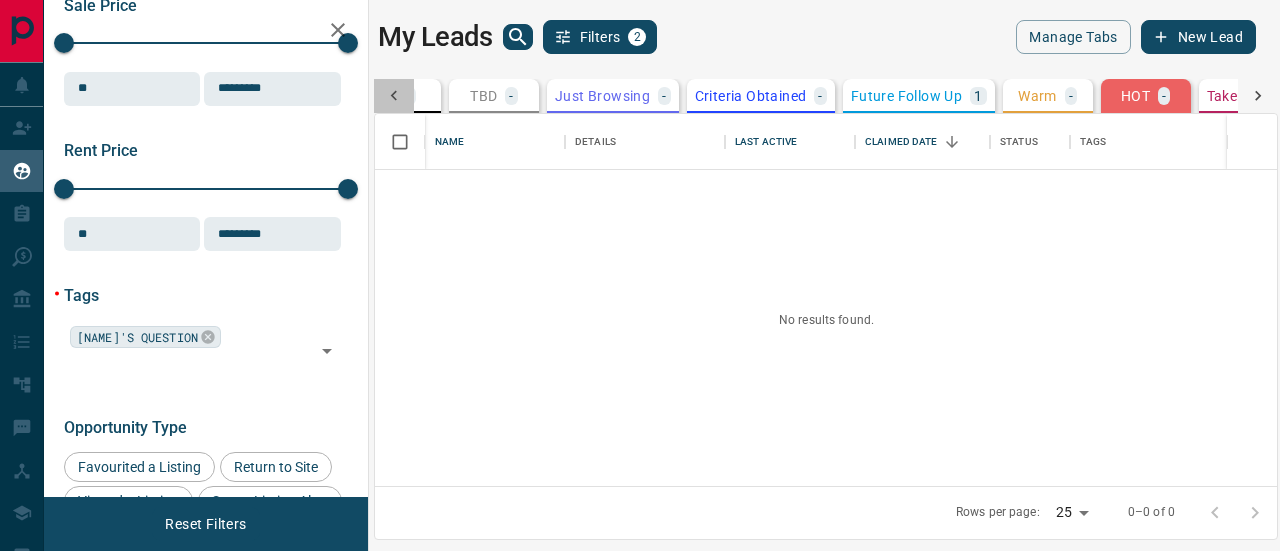 scroll, scrollTop: 0, scrollLeft: 0, axis: both 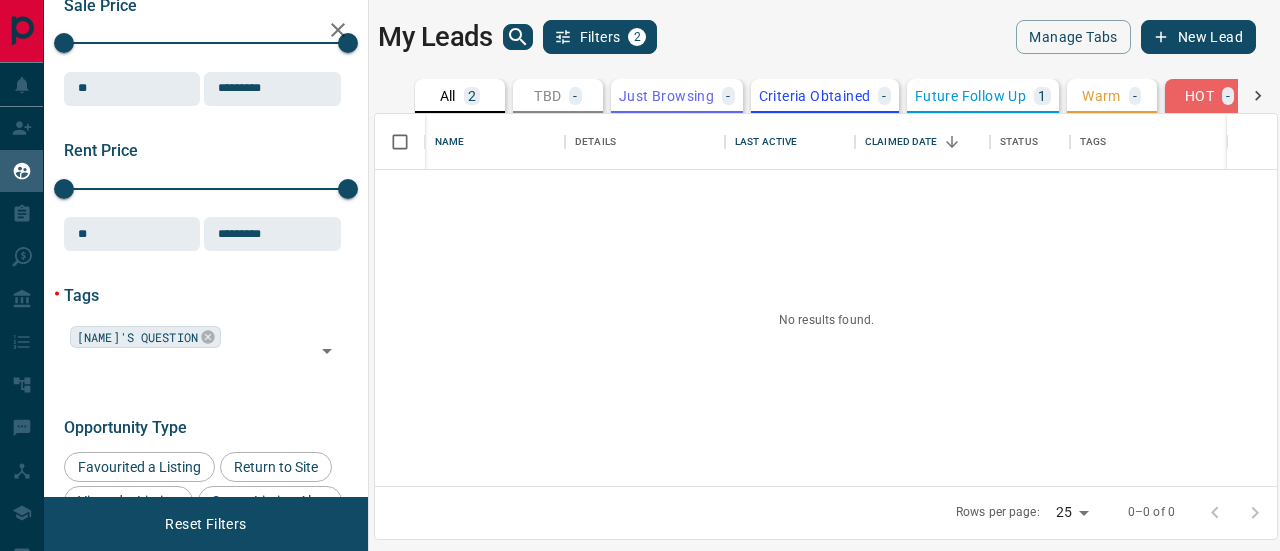 click on "All 2 TBD - Do Not Contact - Not Responsive - Bogus - Just Browsing - Criteria Obtained - Future Follow Up 1 Warm - HOT - Taken on Showings - Submitted Offer - Client 1" at bounding box center [826, 96] 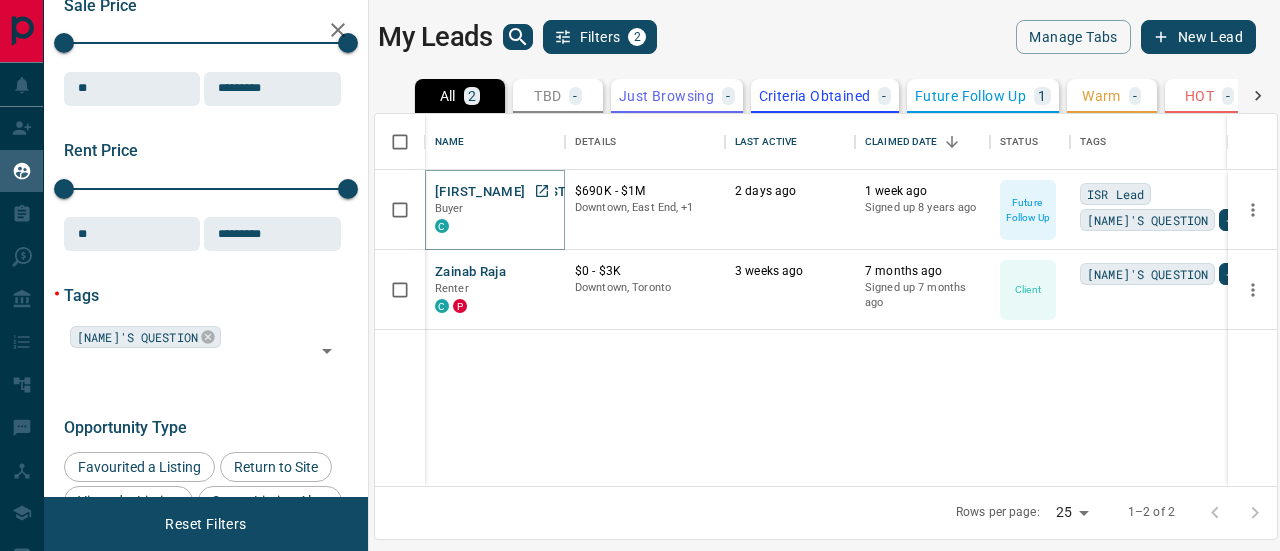 click on "[FIRST_NAME] [LAST_NAME]" at bounding box center [525, 192] 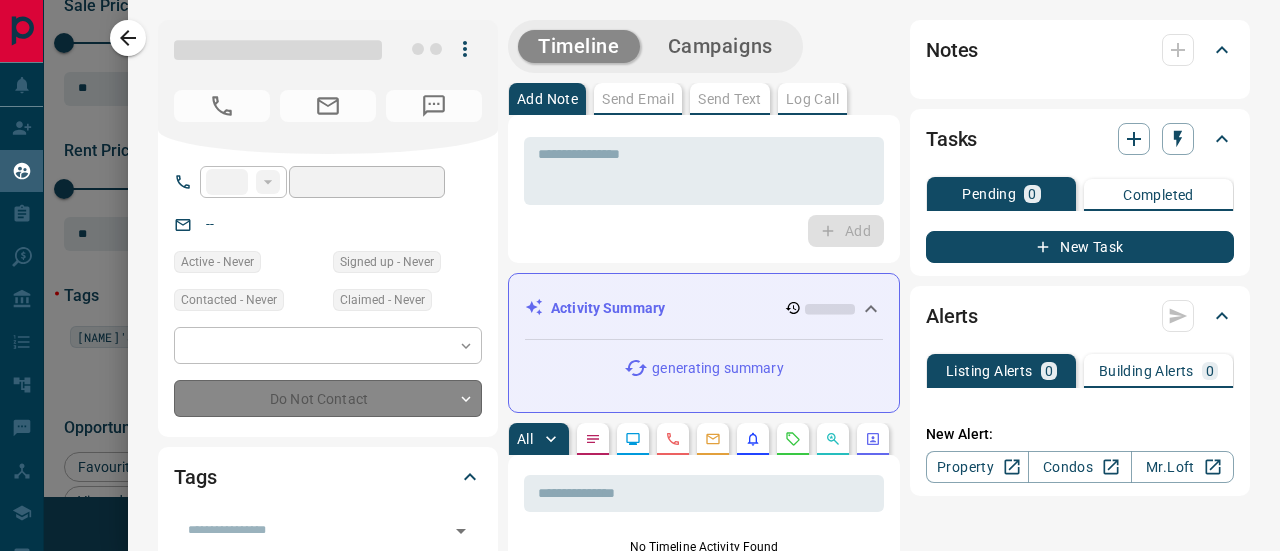type on "**" 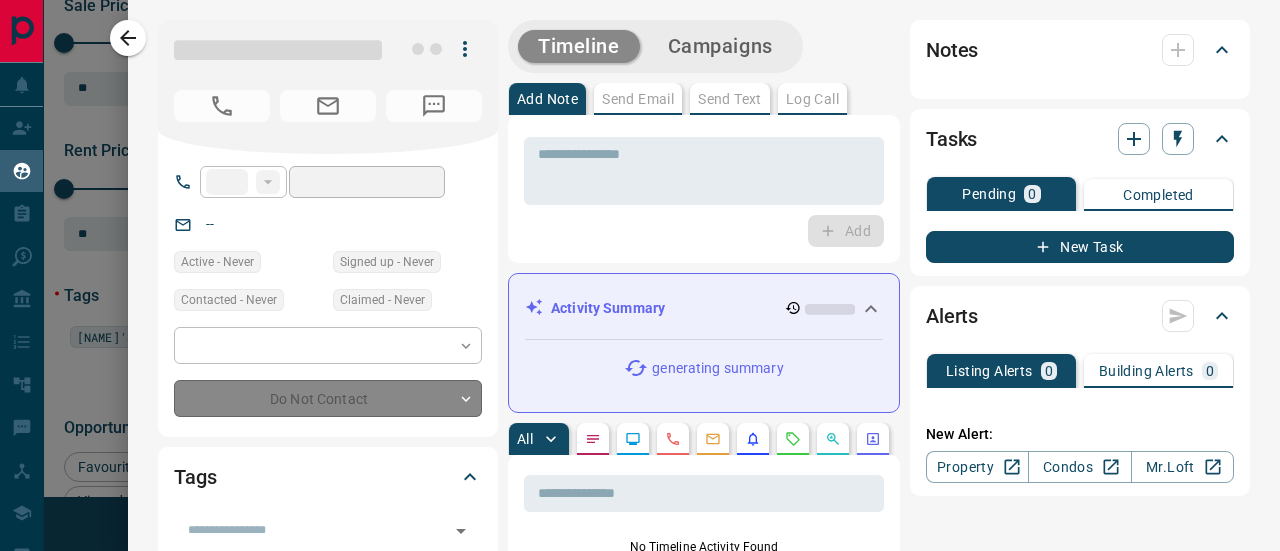 type on "**********" 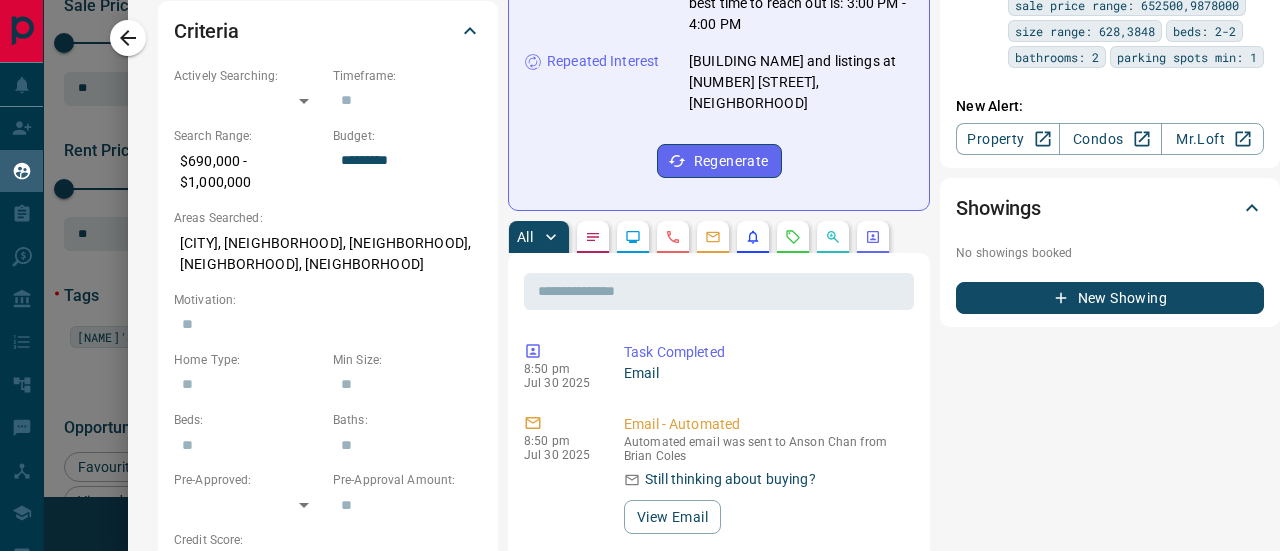 scroll, scrollTop: 700, scrollLeft: 0, axis: vertical 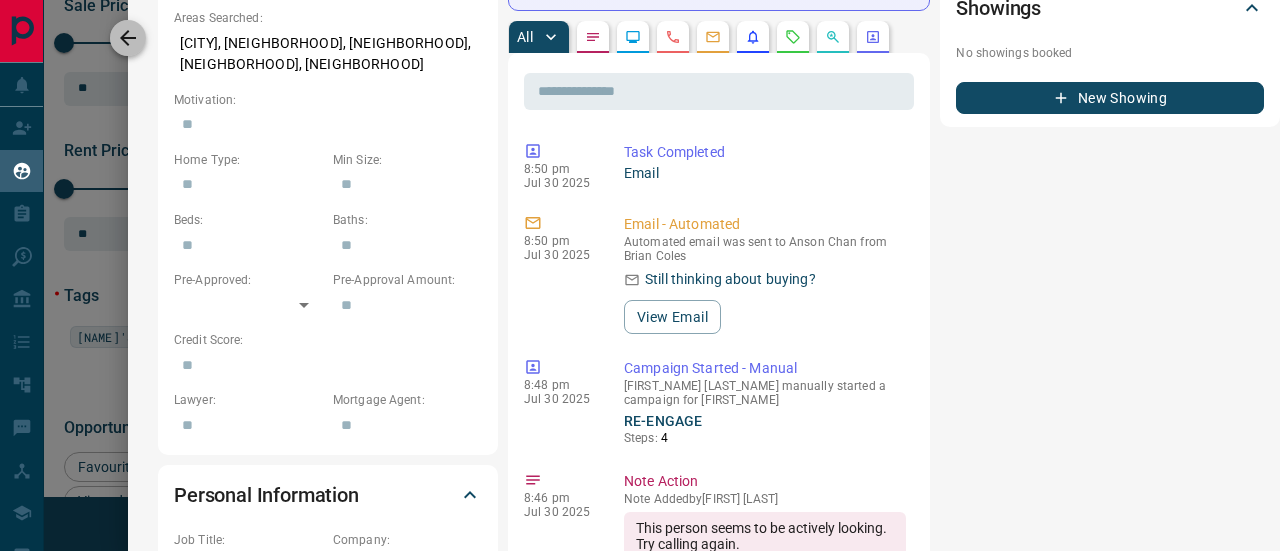 click 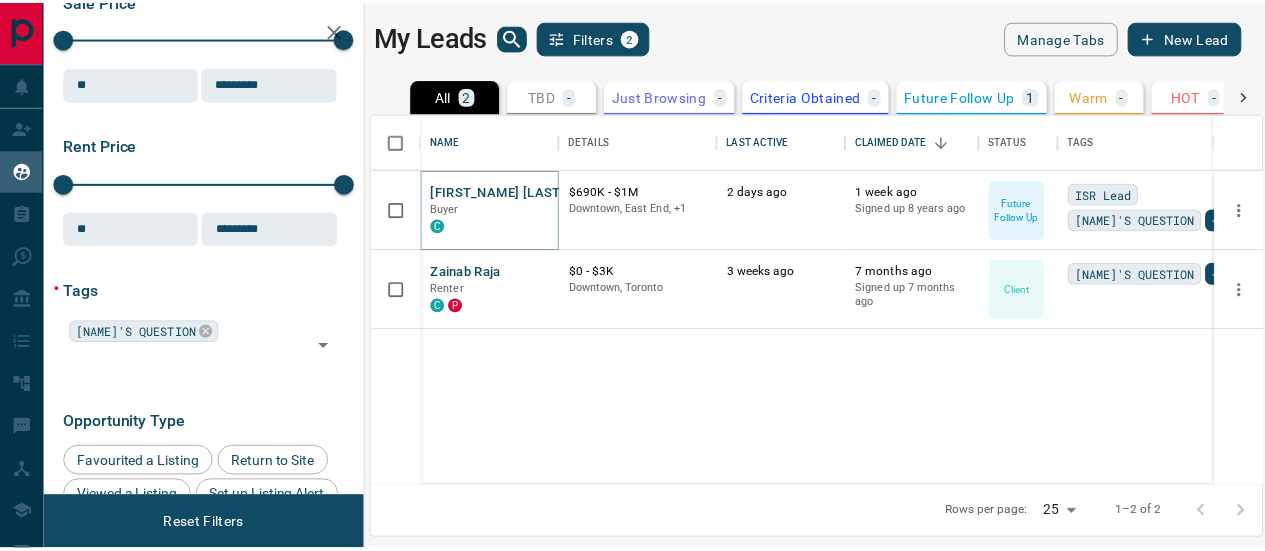 scroll, scrollTop: 197, scrollLeft: 0, axis: vertical 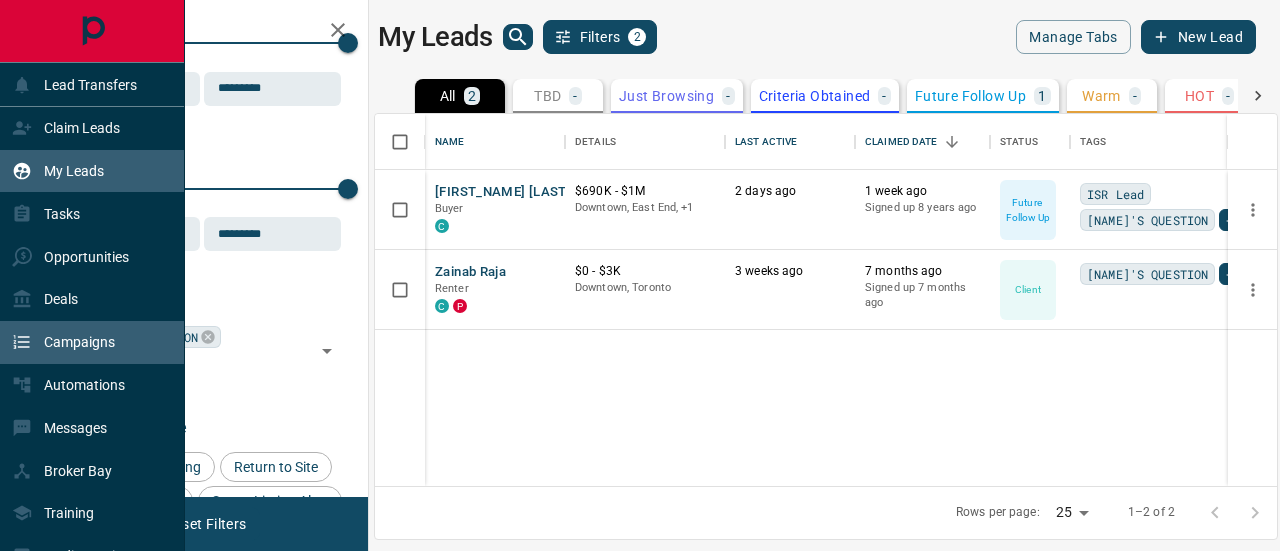 click on "Campaigns" at bounding box center [79, 342] 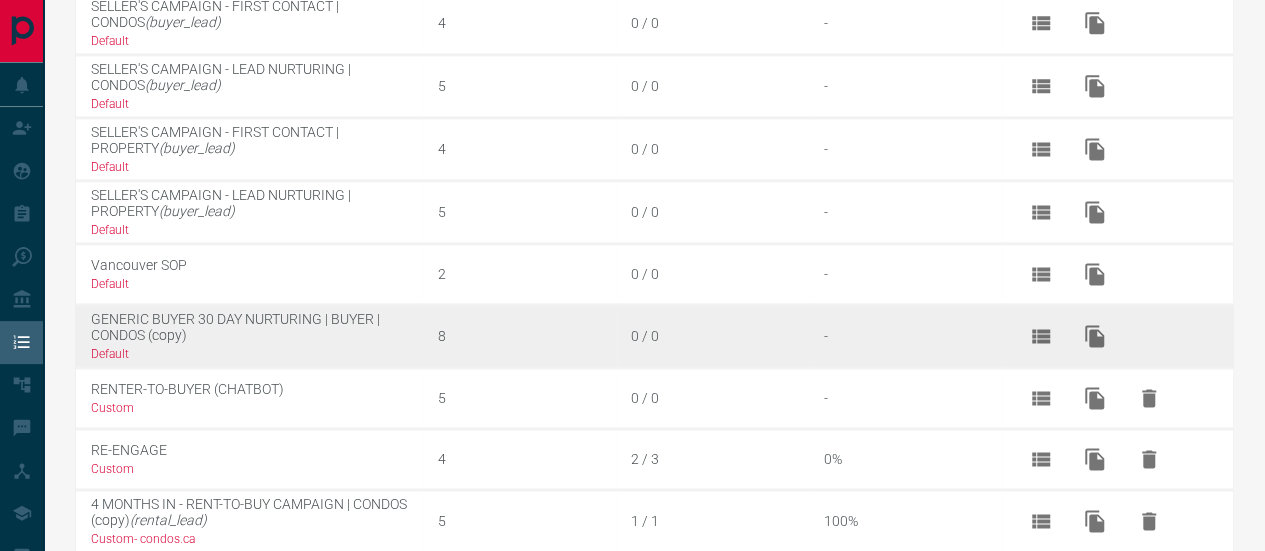 scroll, scrollTop: 1343, scrollLeft: 0, axis: vertical 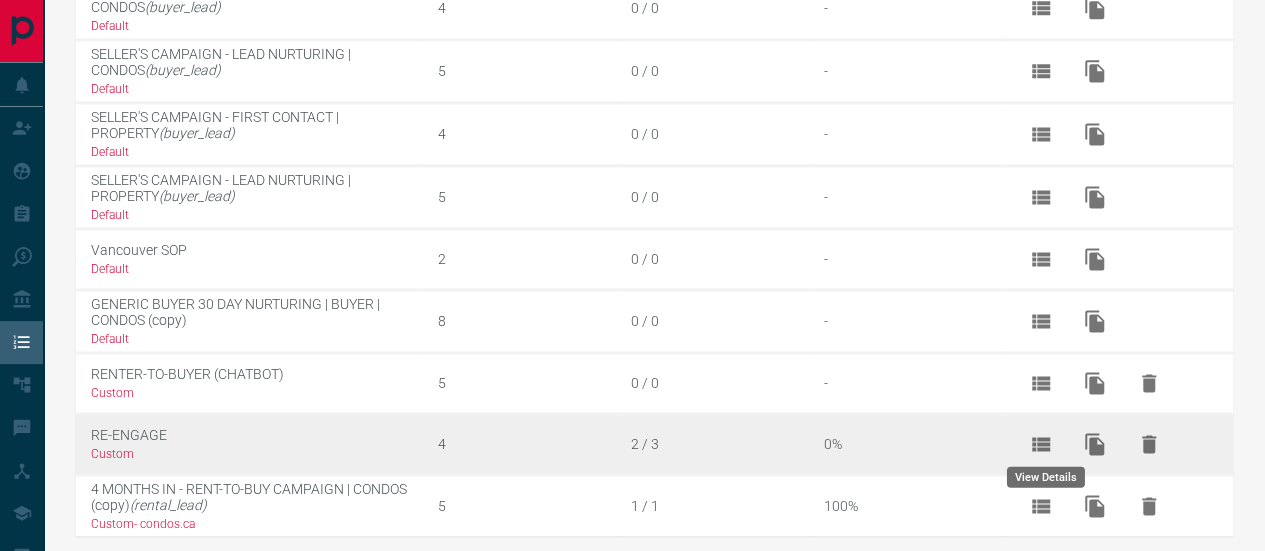 click 